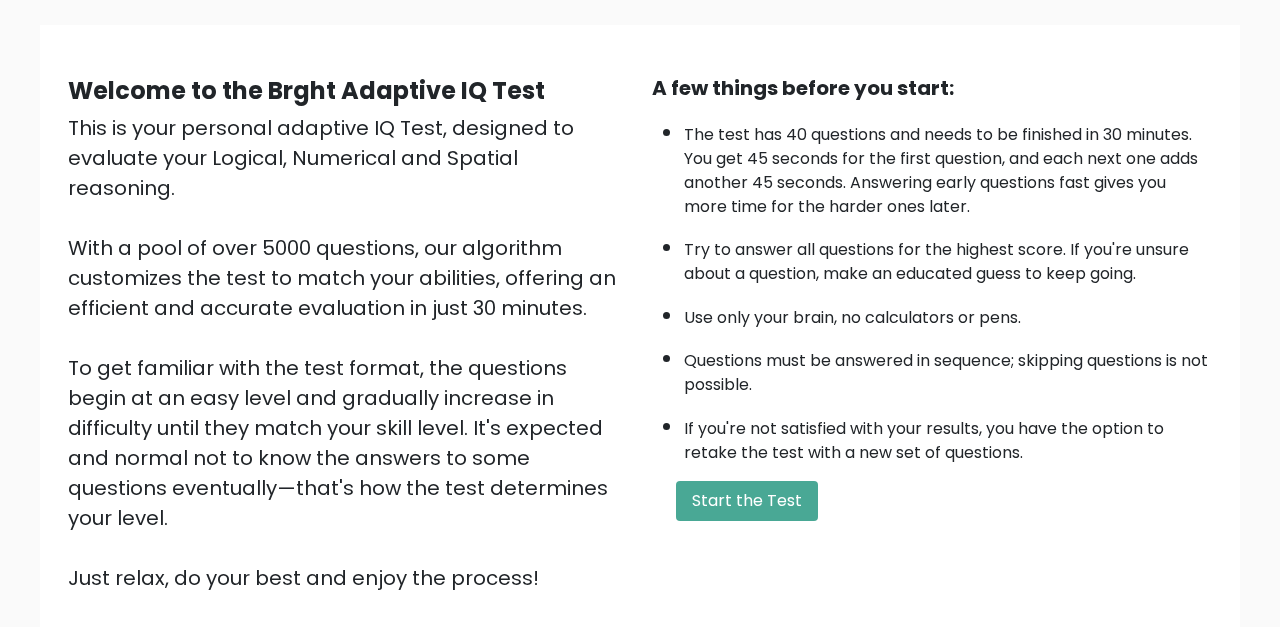 scroll, scrollTop: 137, scrollLeft: 0, axis: vertical 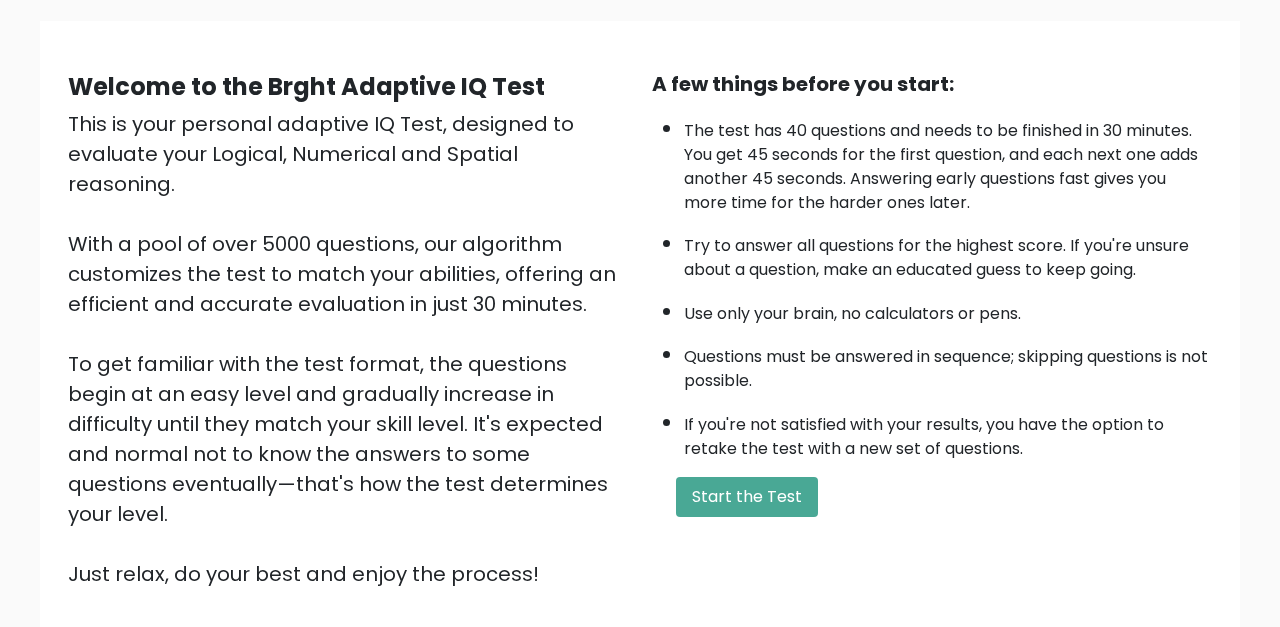 click on "This is your personal adaptive IQ Test, designed to evaluate your Logical, Numerical and Spatial reasoning.
With a pool of over 5000 questions, our algorithm customizes the test to match your abilities, offering an efficient and accurate evaluation in just 30 minutes.
To get familiar with the test format, the questions begin at an easy level and gradually increase in difficulty until they match your skill level. It's expected and normal not to know the answers to some questions eventually—that's how the test determines your level.
Just relax, do your best and enjoy the process!" at bounding box center [348, 349] 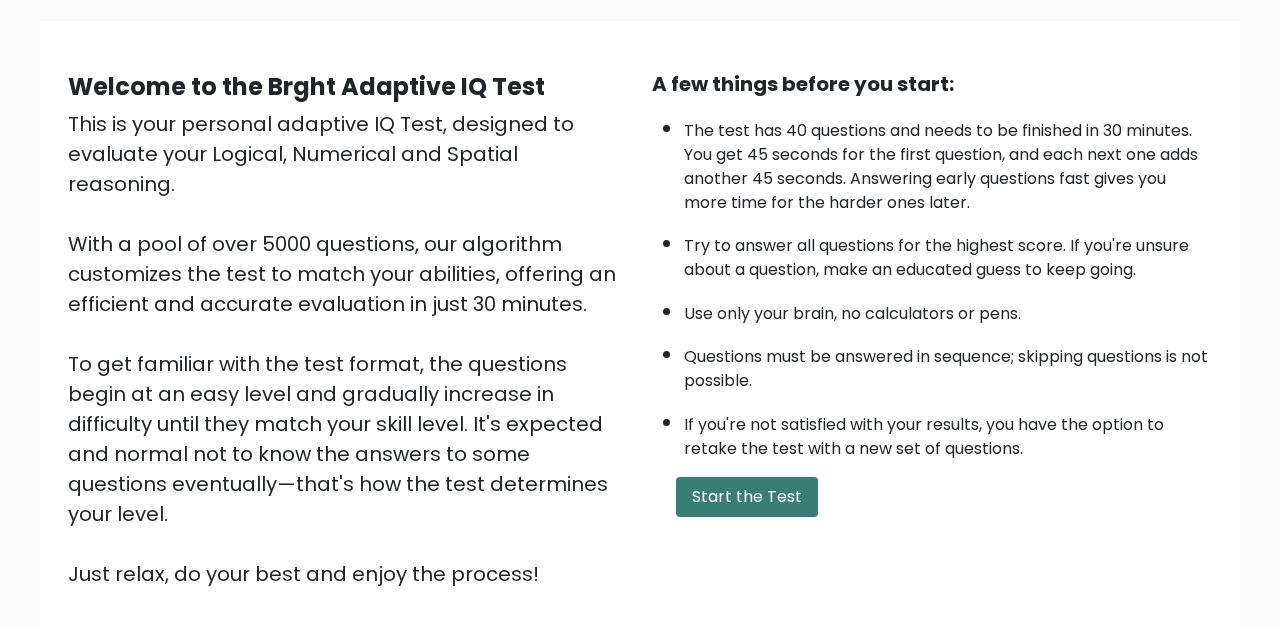 click on "Start the Test" at bounding box center (747, 497) 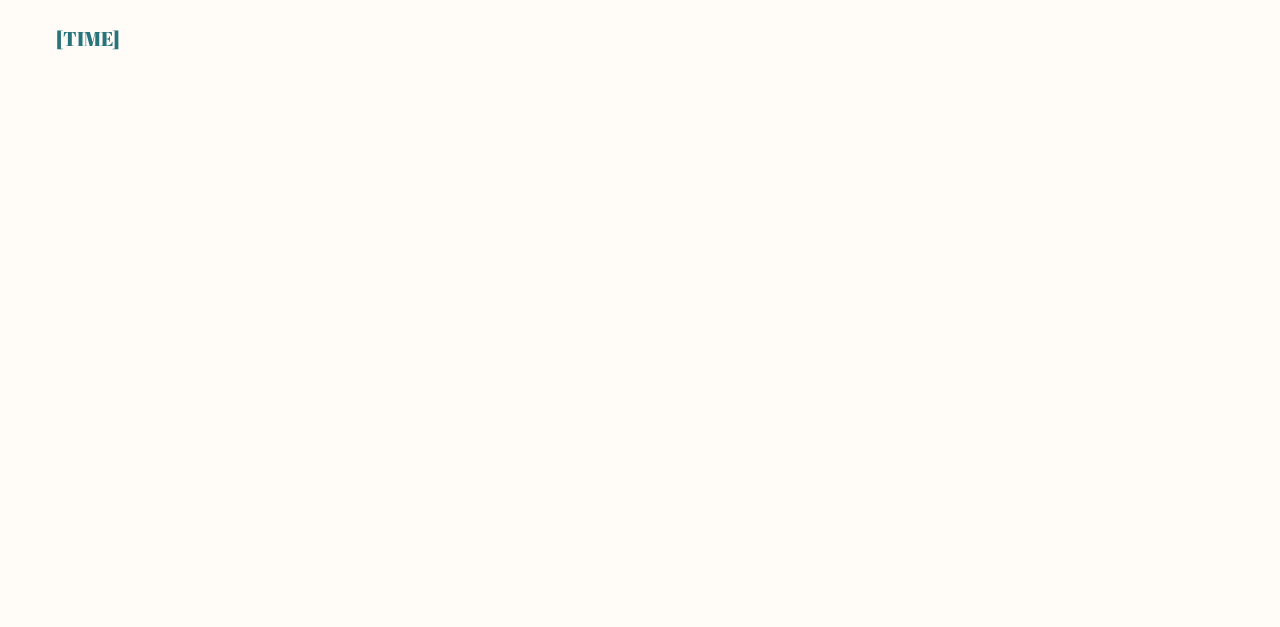 scroll, scrollTop: 0, scrollLeft: 0, axis: both 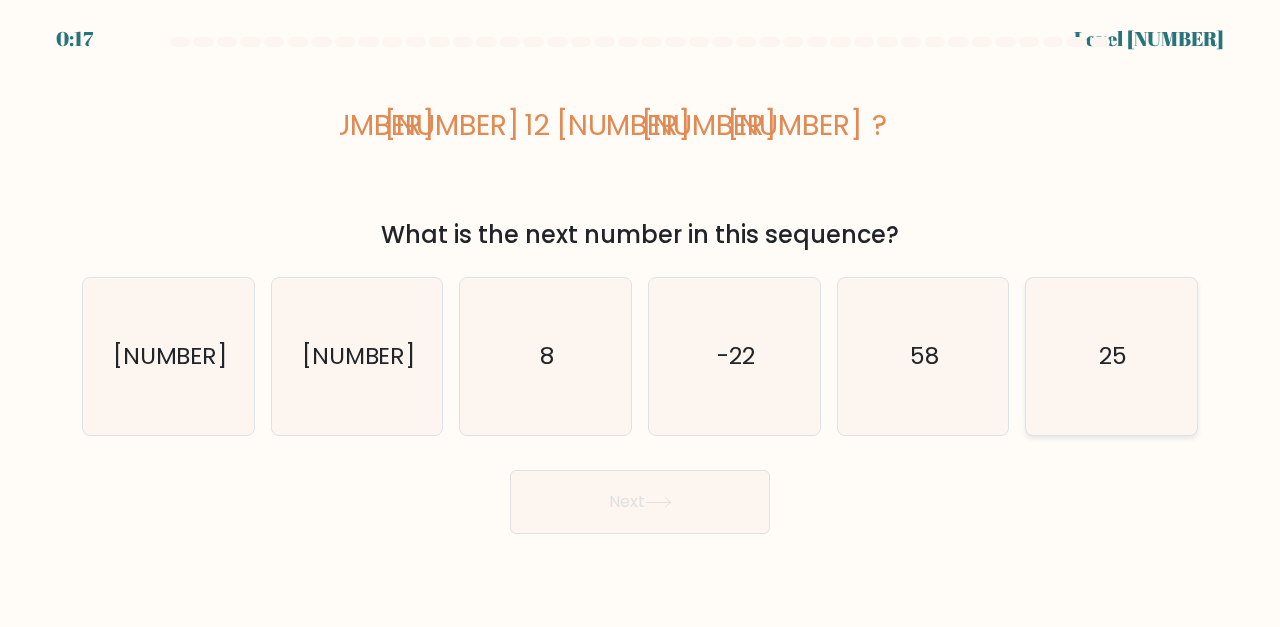 click on "25" at bounding box center [1111, 356] 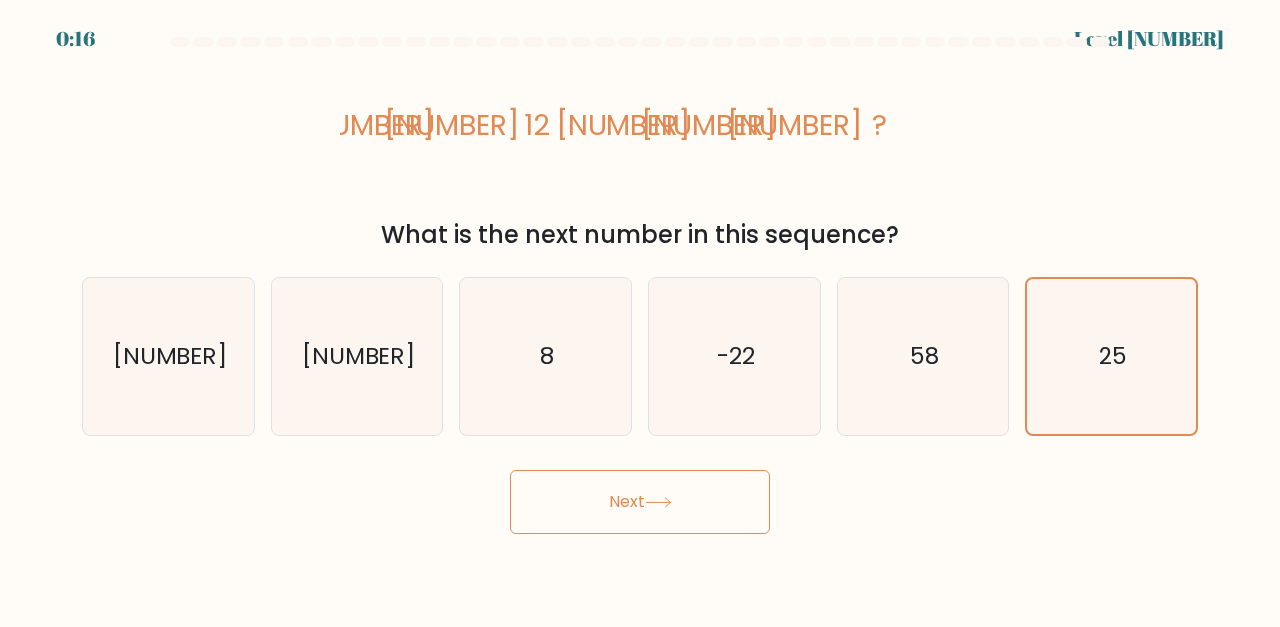 click on "Next" at bounding box center [640, 502] 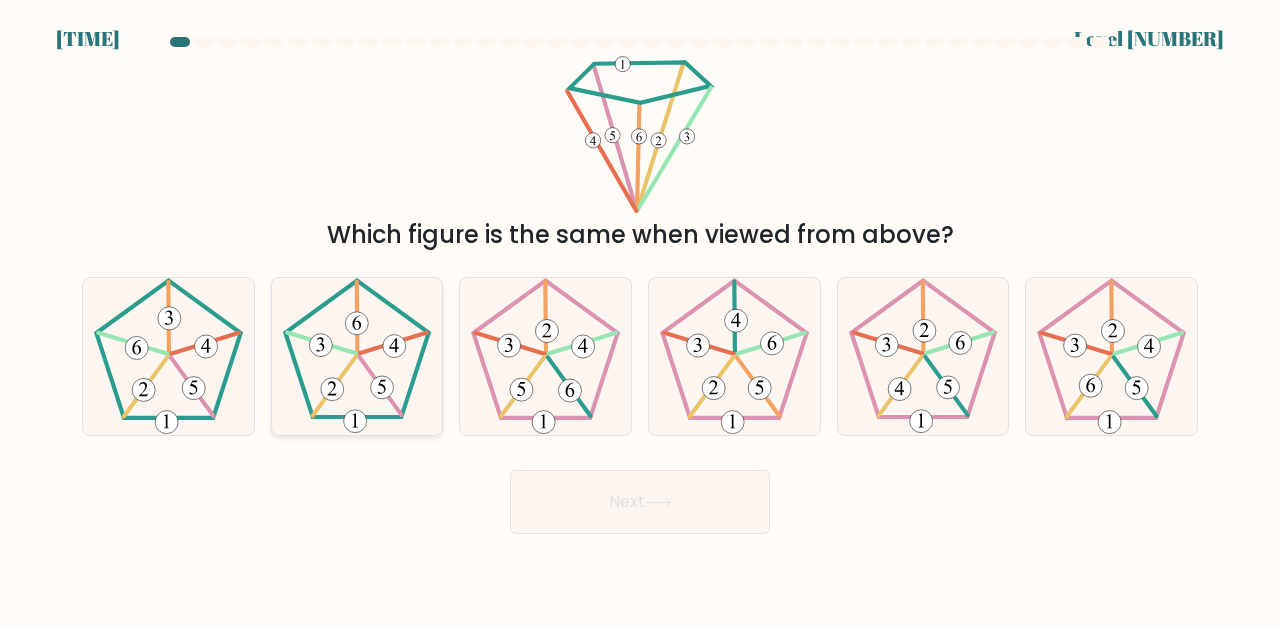 click at bounding box center (357, 317) 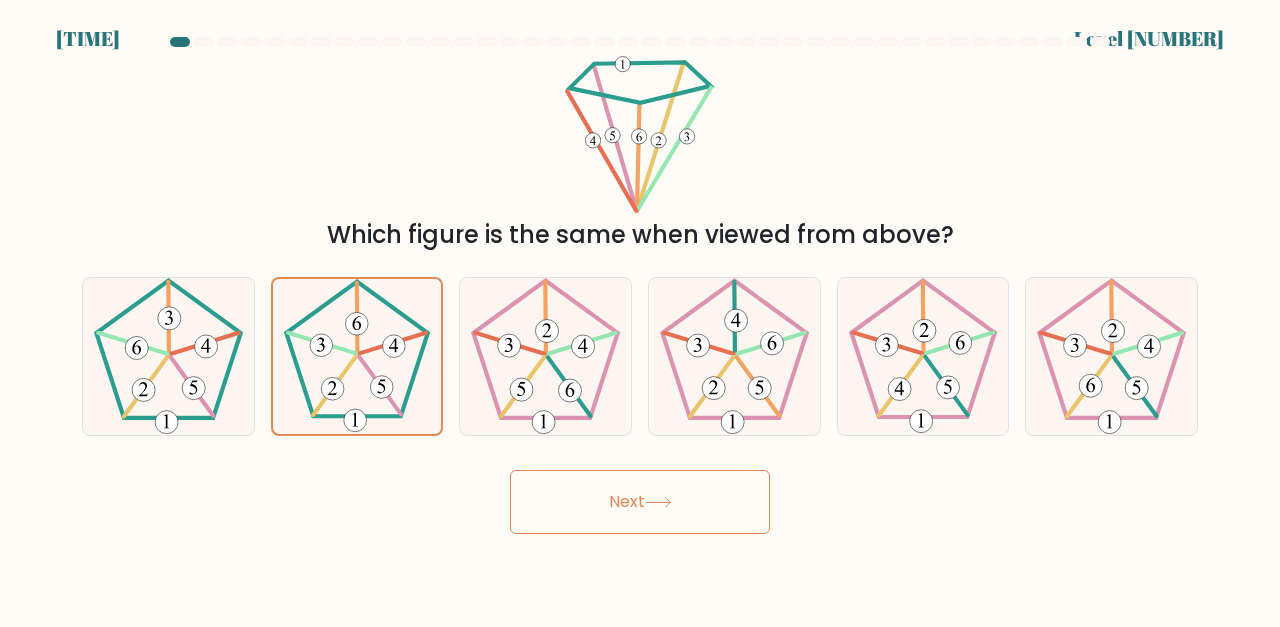click at bounding box center (658, 502) 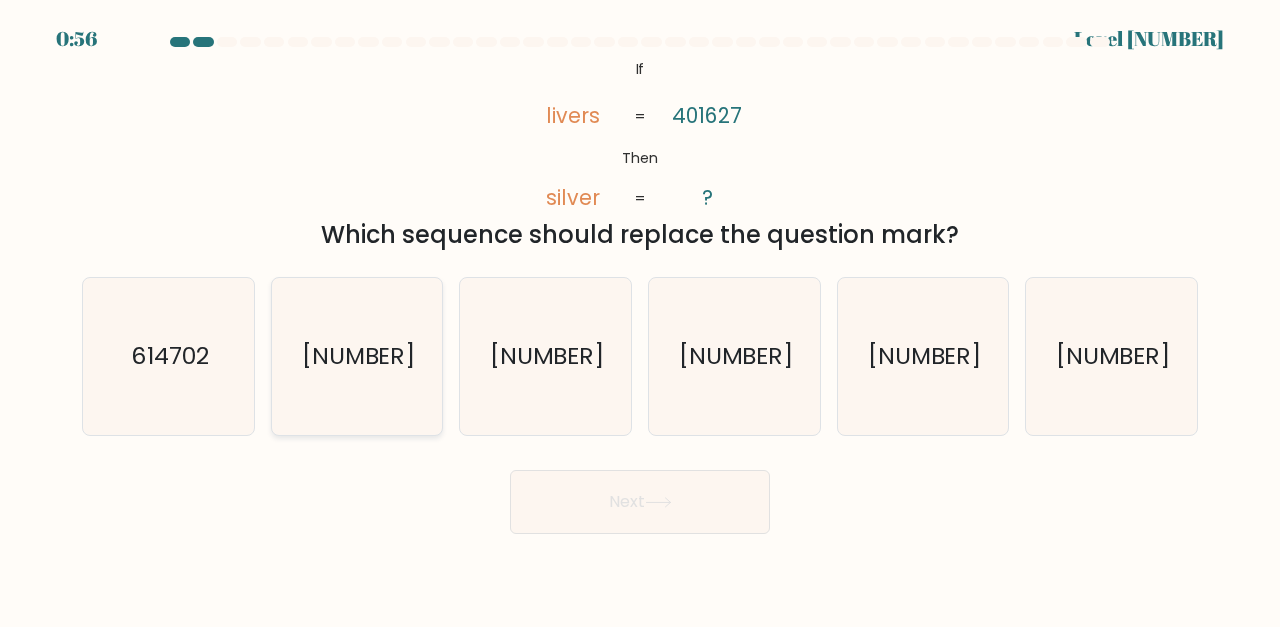 click on "201674" at bounding box center (357, 356) 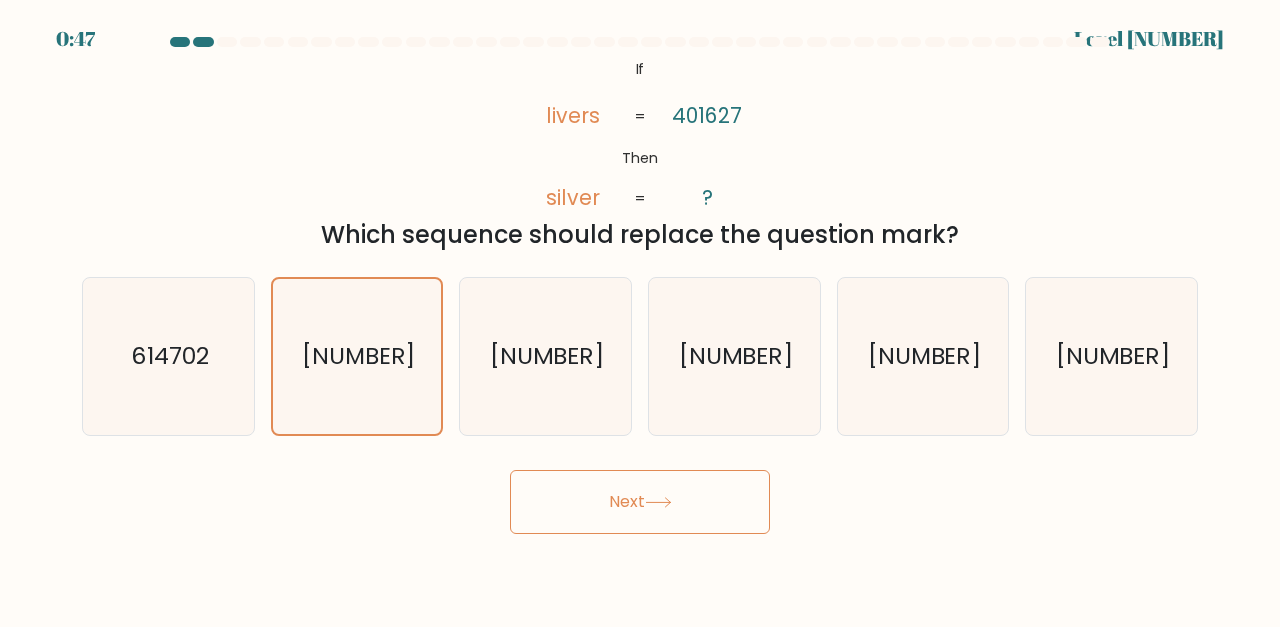 click on "Next" at bounding box center (640, 502) 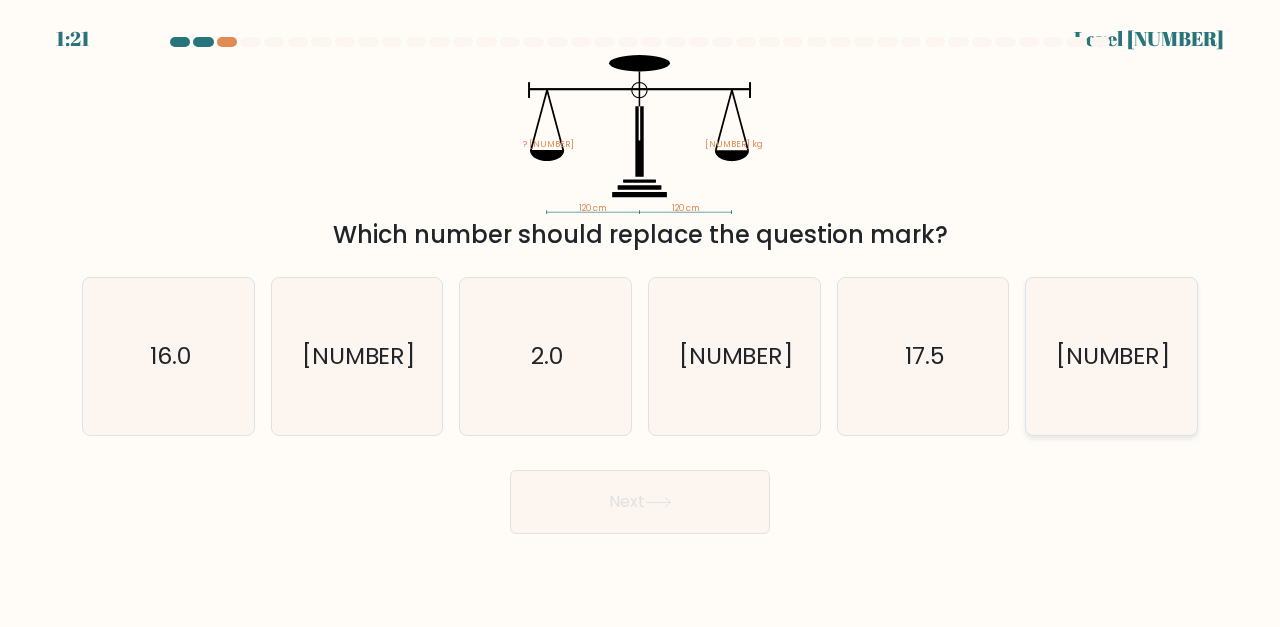 click on "8.5" at bounding box center [1111, 356] 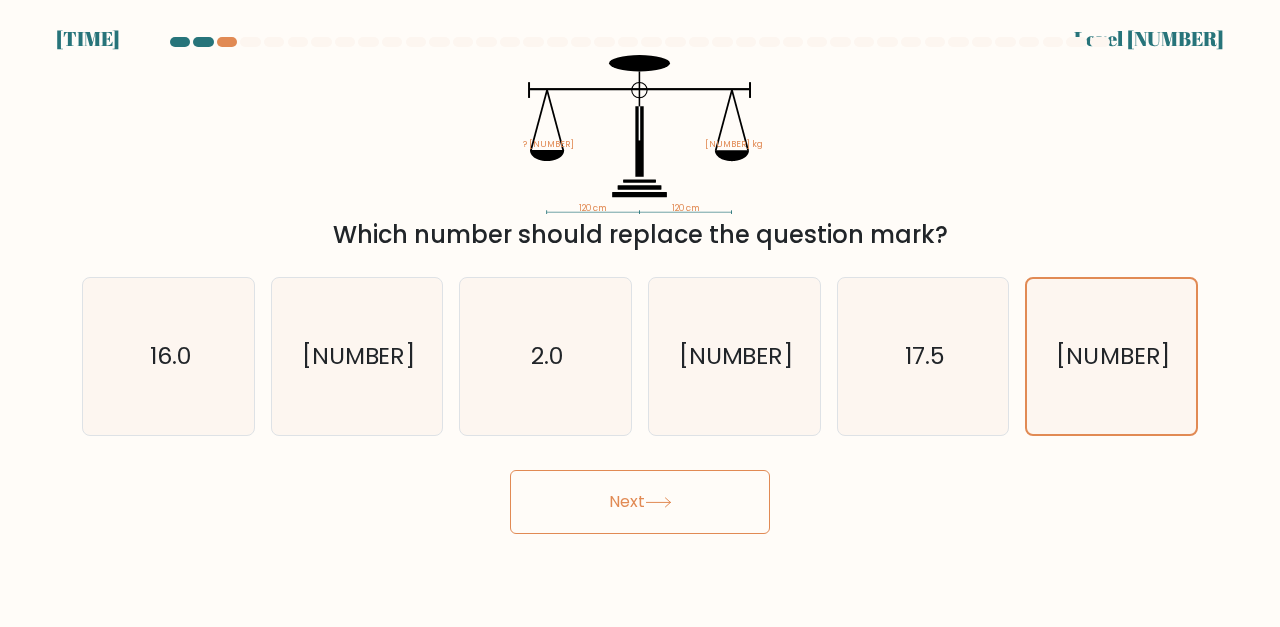 click on "Next" at bounding box center (640, 502) 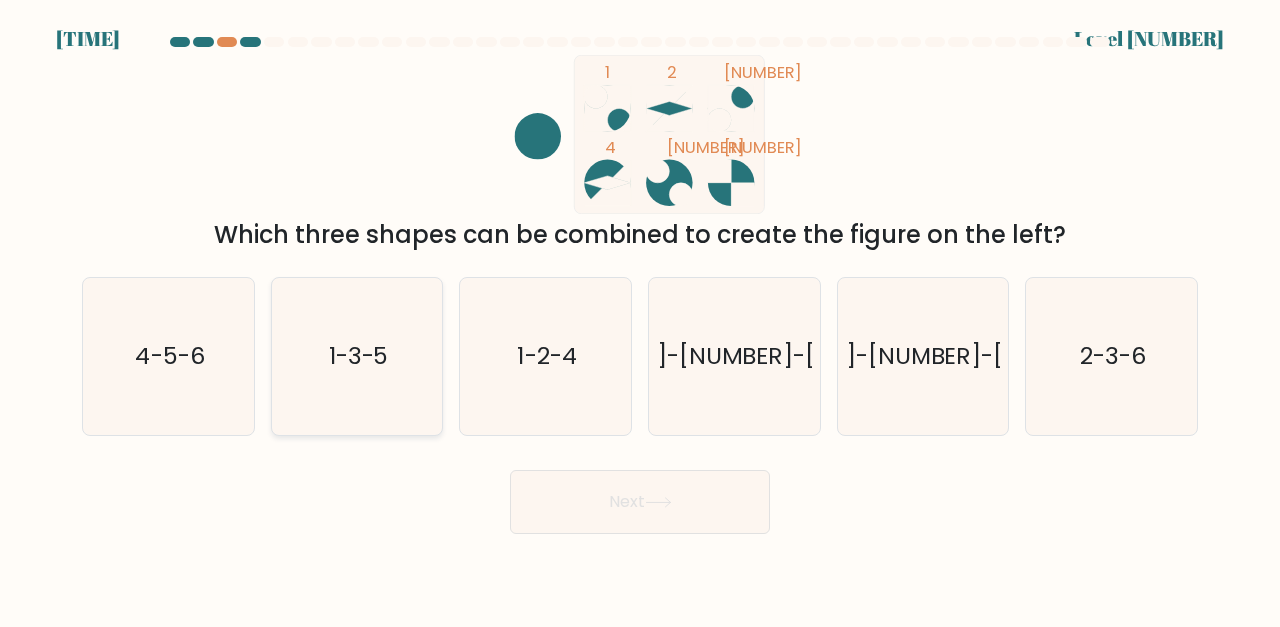 click on "1-3-5" at bounding box center (359, 356) 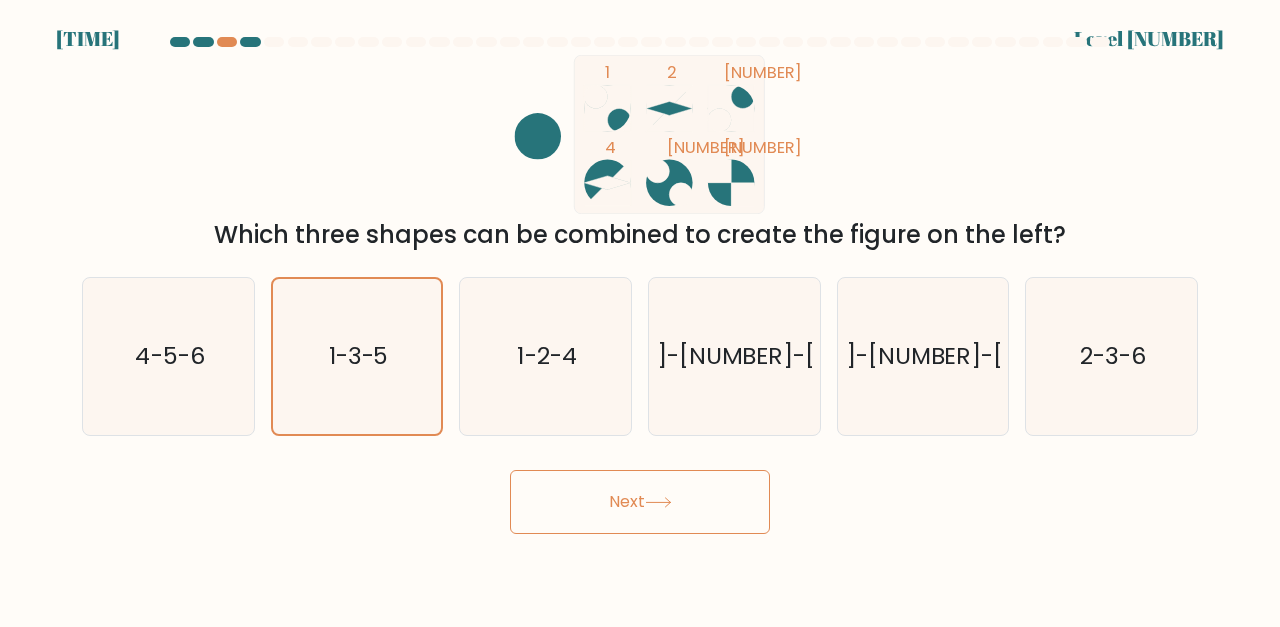 click on "Next" at bounding box center [640, 502] 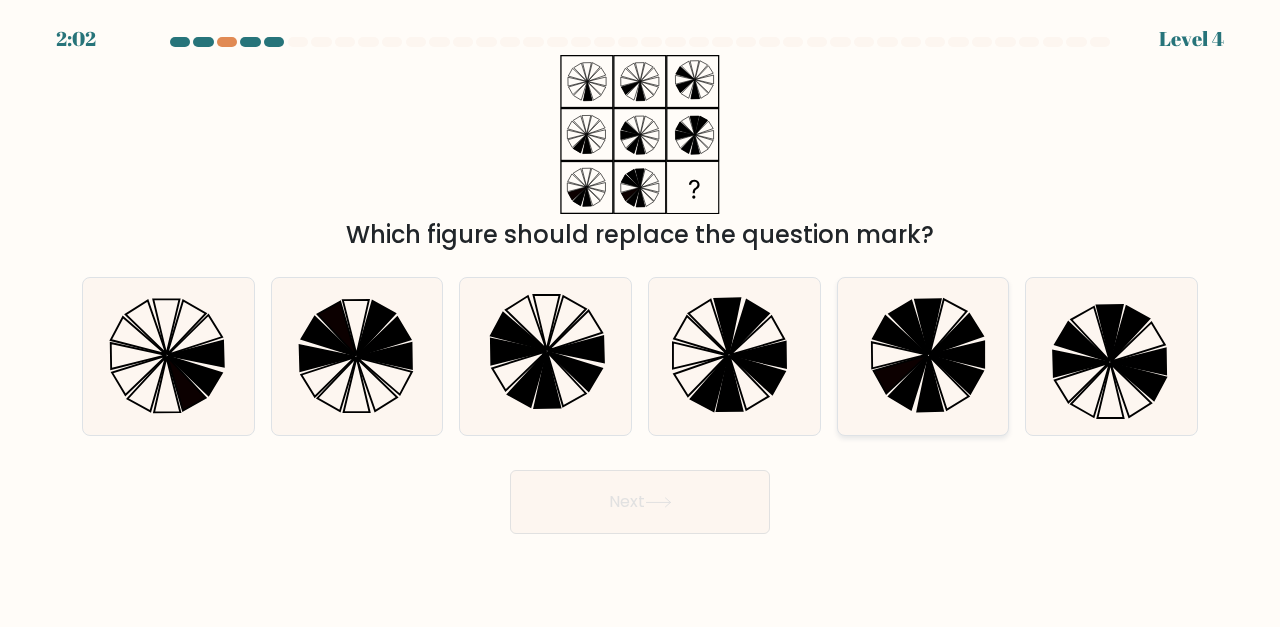 click at bounding box center (923, 356) 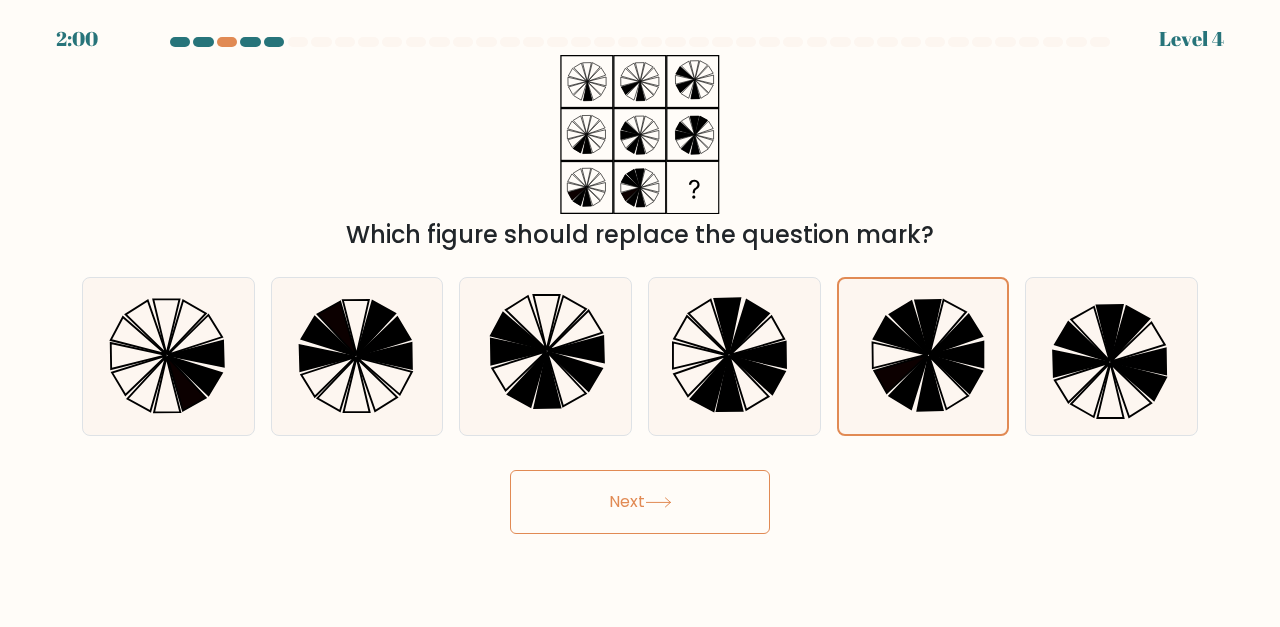 click on "Next" at bounding box center [640, 502] 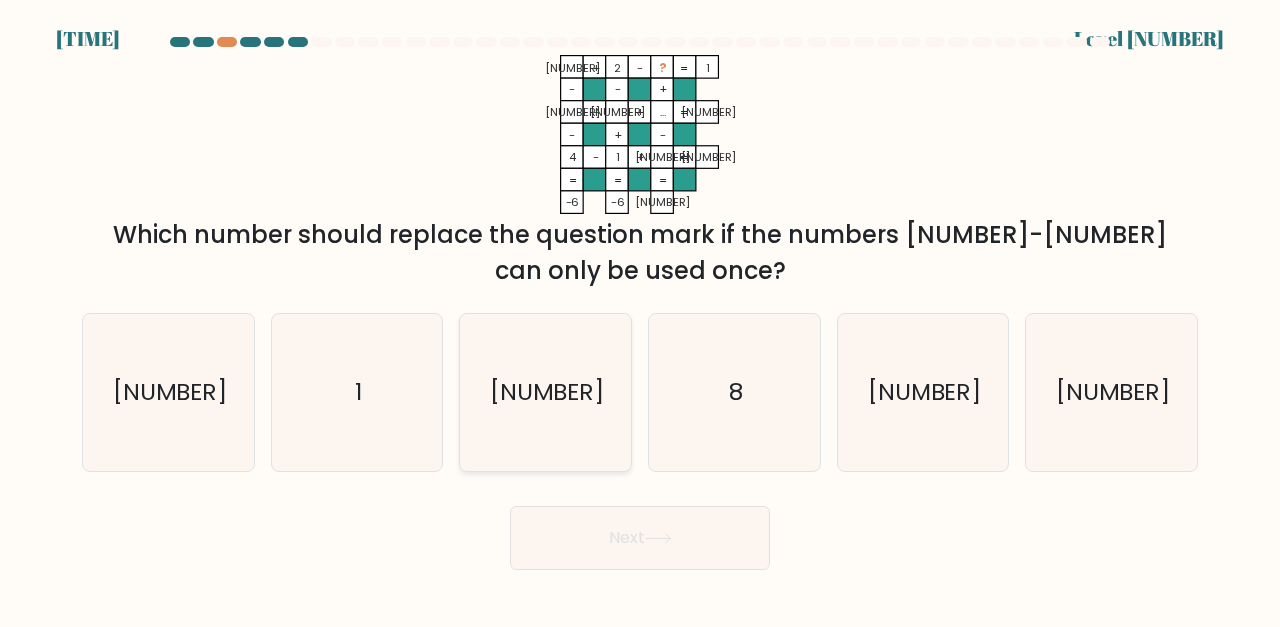 click on "6" at bounding box center [545, 392] 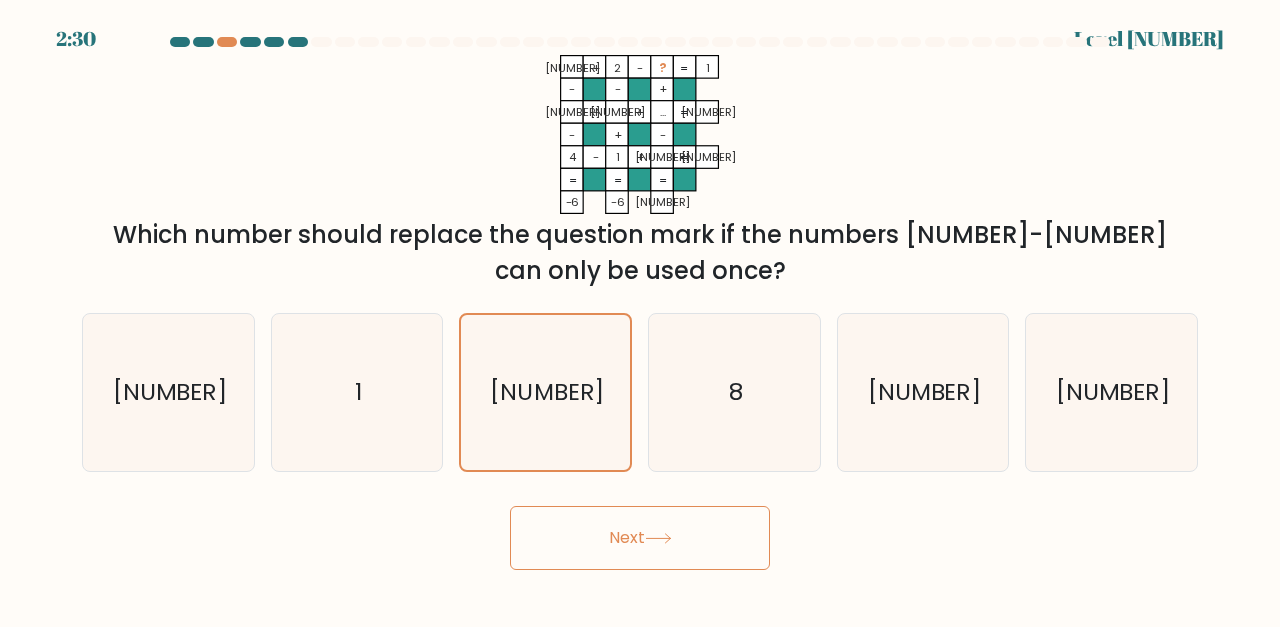 click on "Next" at bounding box center (640, 538) 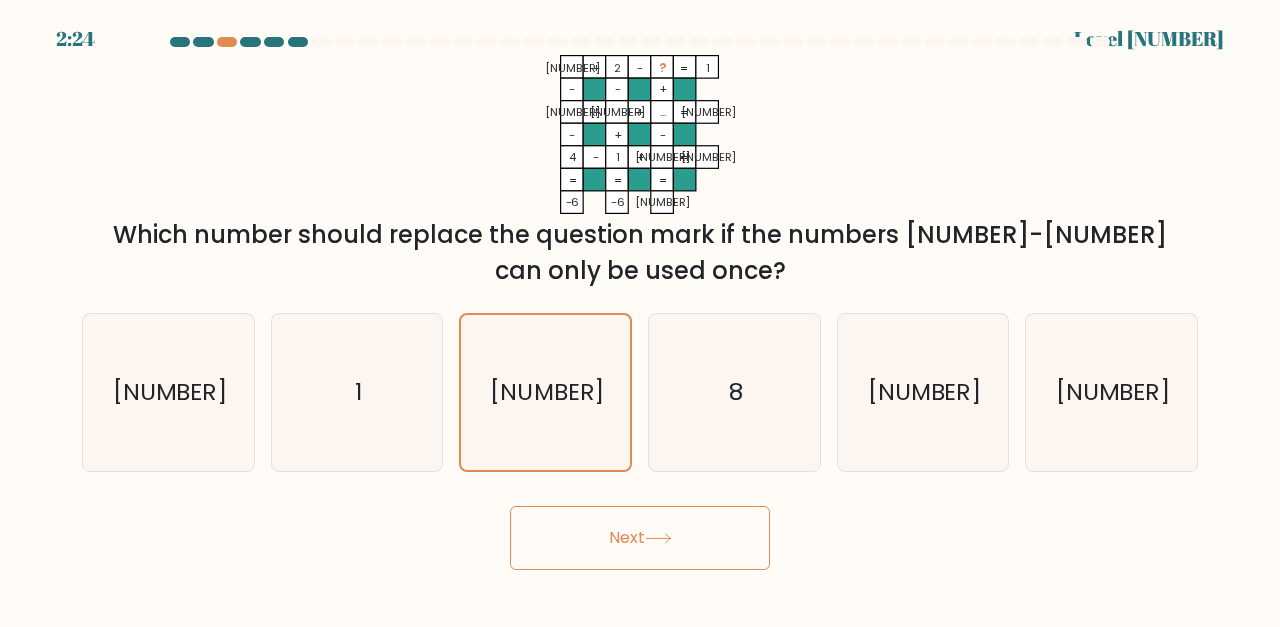 click on "Next" at bounding box center [640, 538] 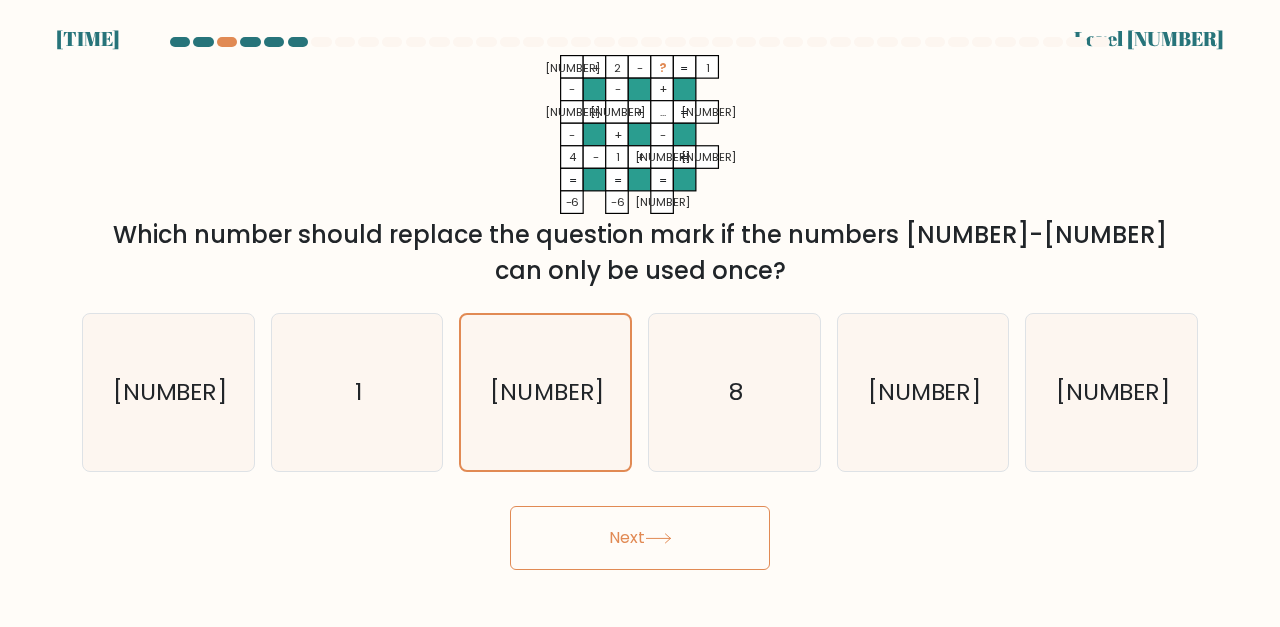 click on "Which number should replace the question mark if the numbers 1-9 can only be used once?" at bounding box center [640, 253] 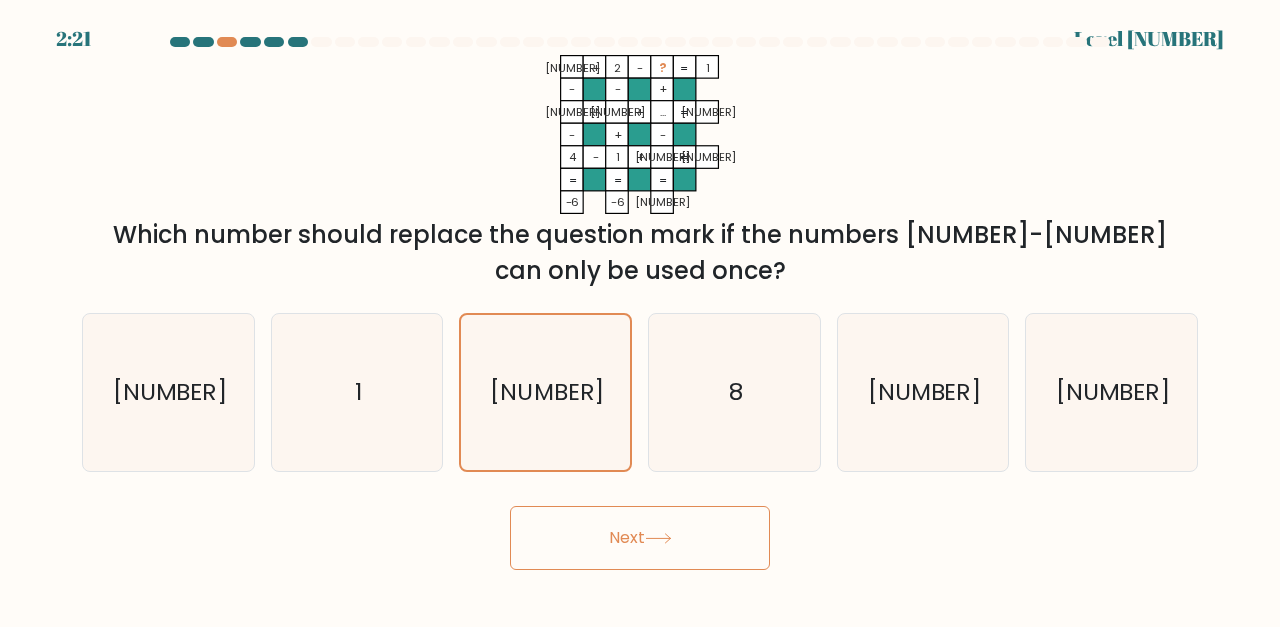 click at bounding box center [658, 538] 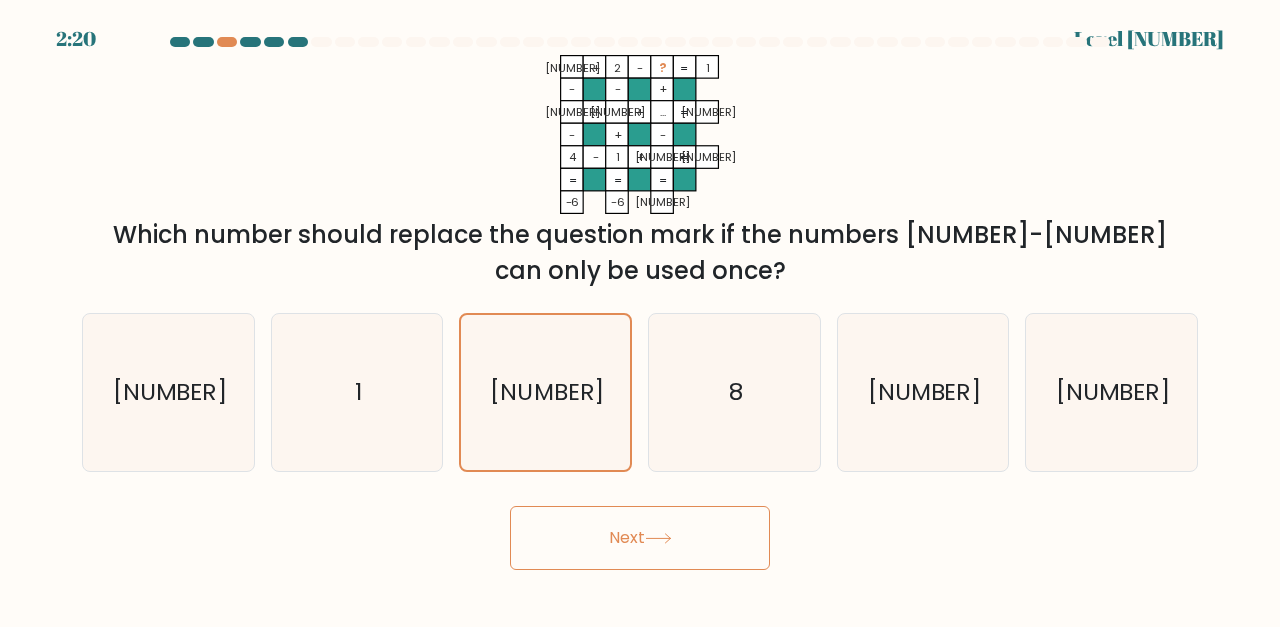 click on "Next" at bounding box center [640, 538] 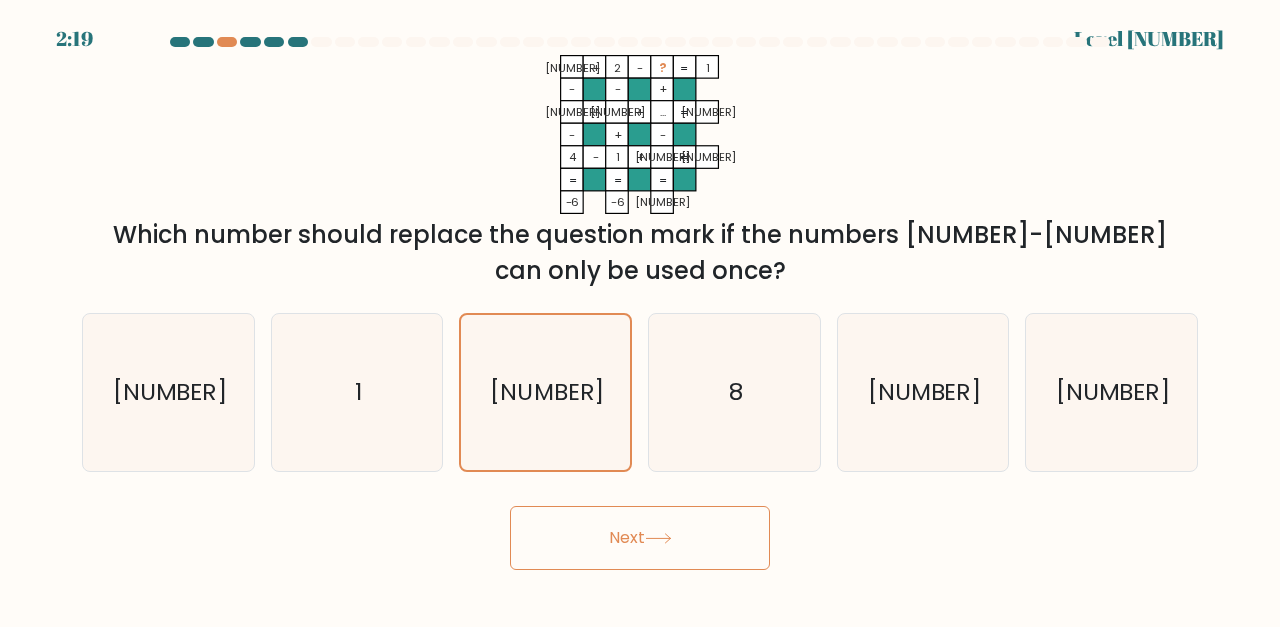 type 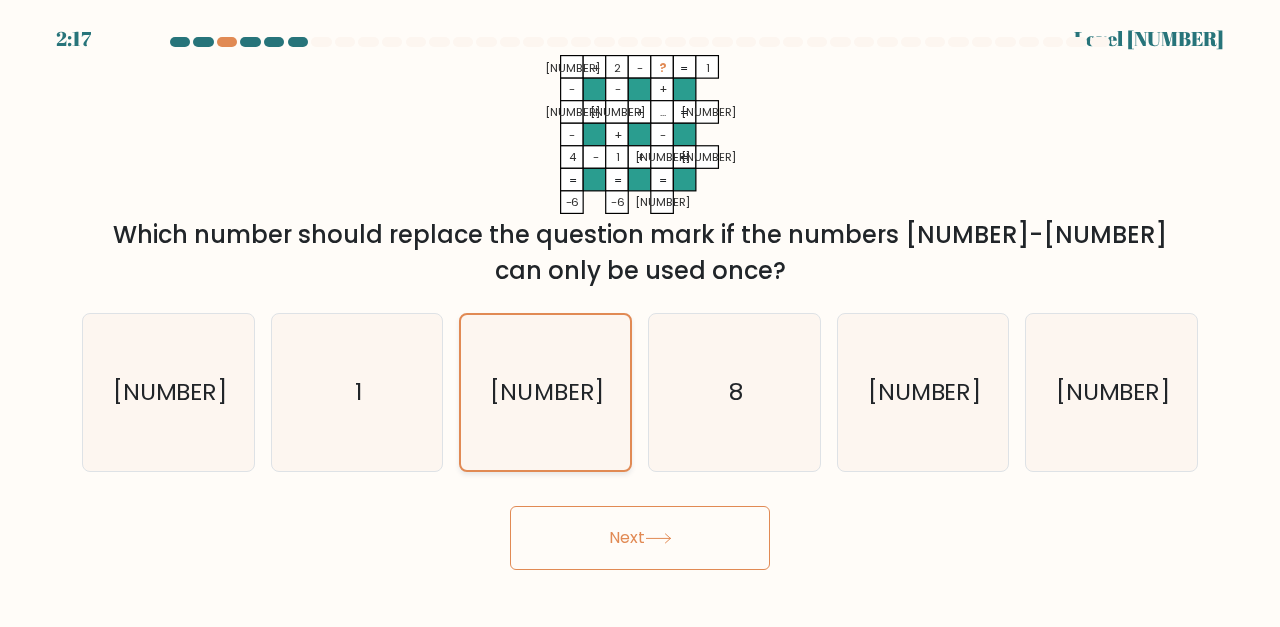 click on "6" at bounding box center [545, 392] 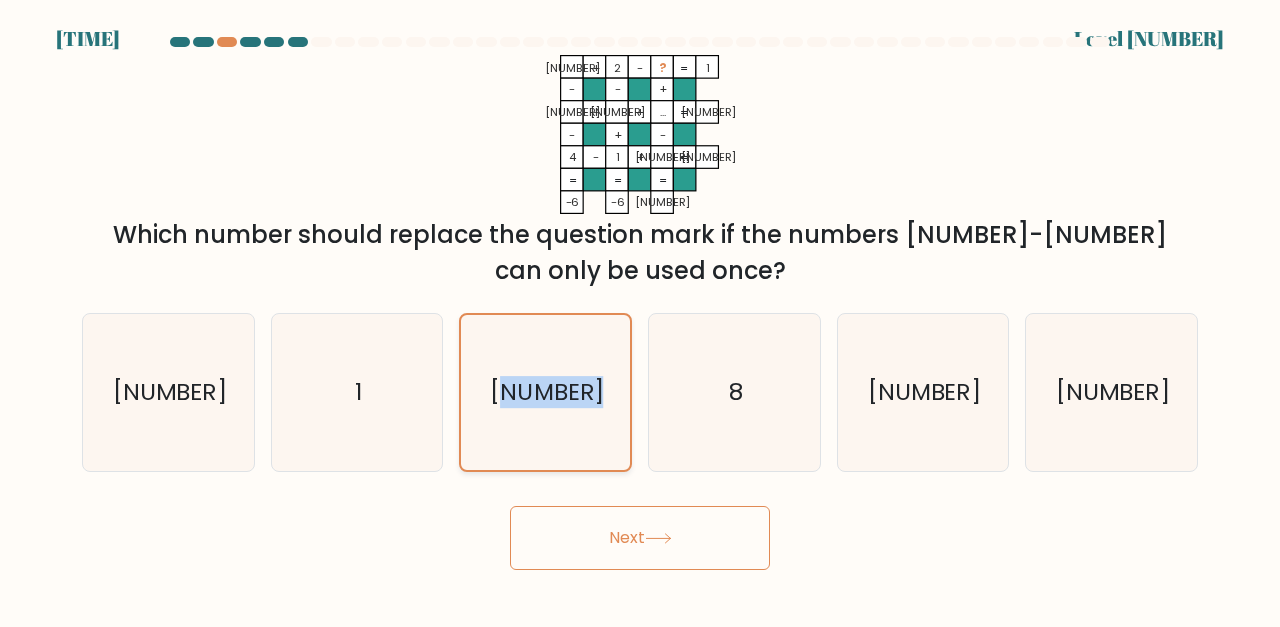 click on "6" at bounding box center (545, 392) 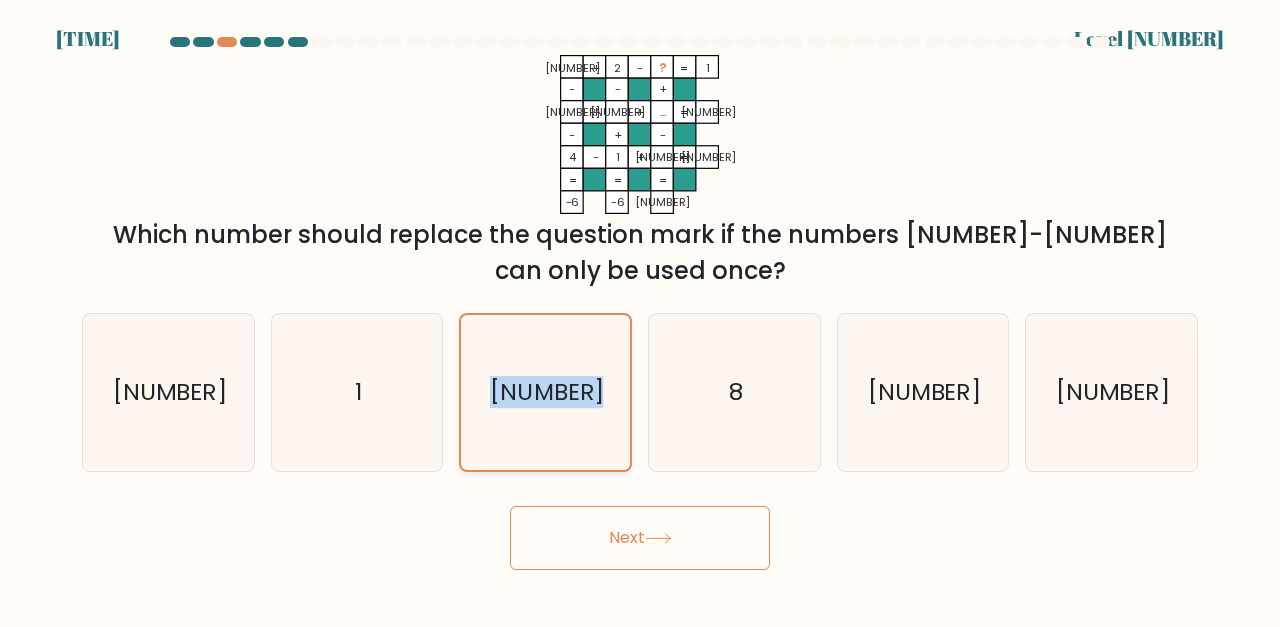 click on "6" at bounding box center [545, 392] 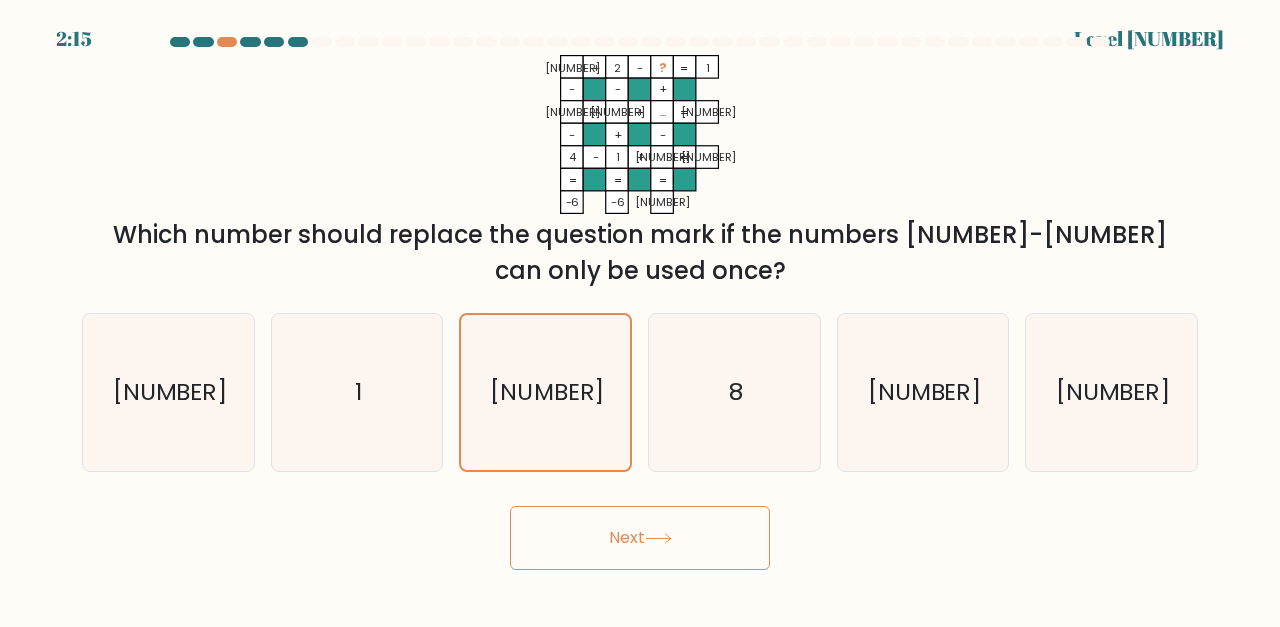 click on "Next" at bounding box center (640, 533) 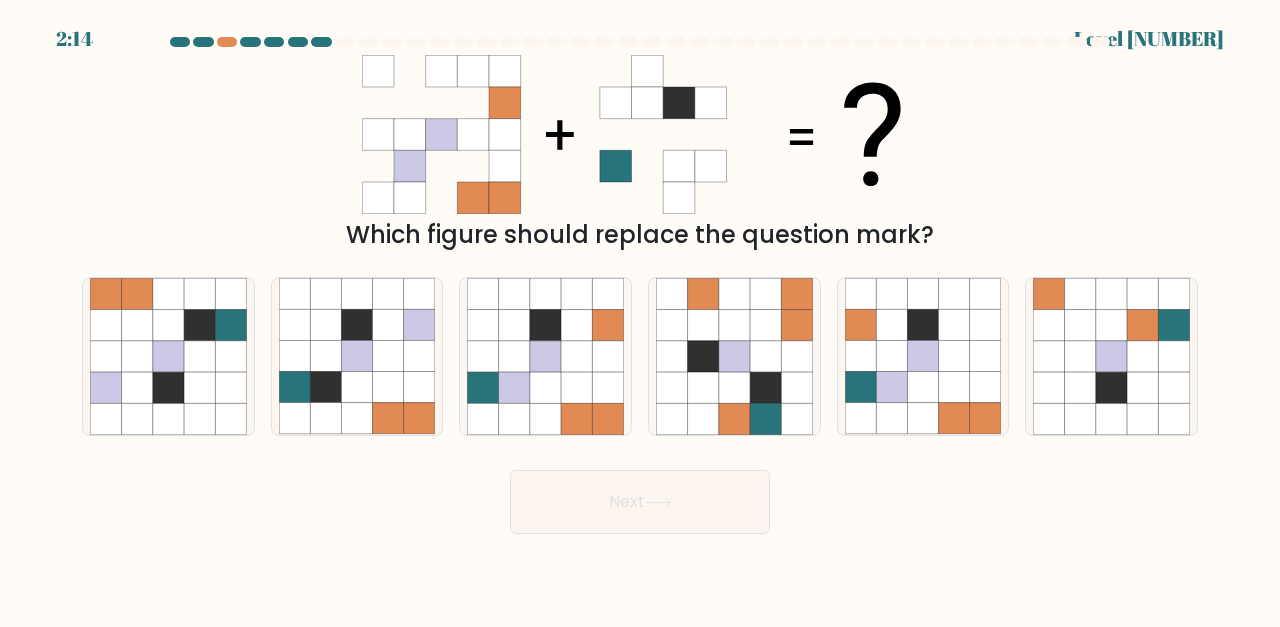 click on "2:14
Level 6" at bounding box center (640, 313) 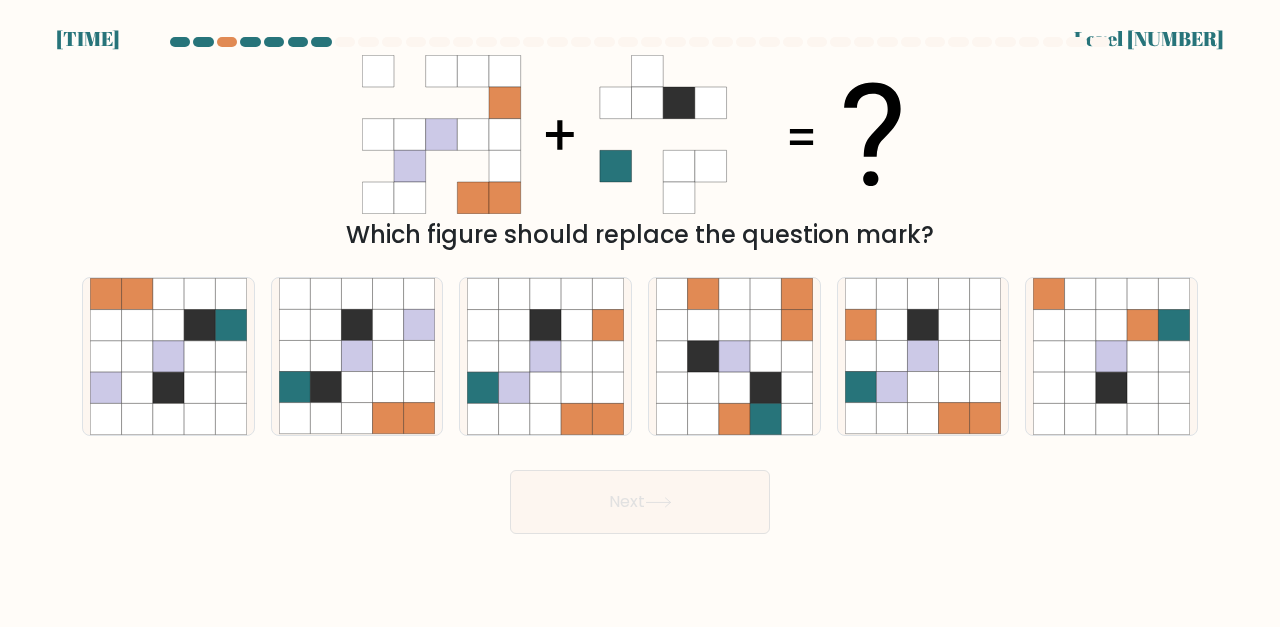 click at bounding box center [321, 42] 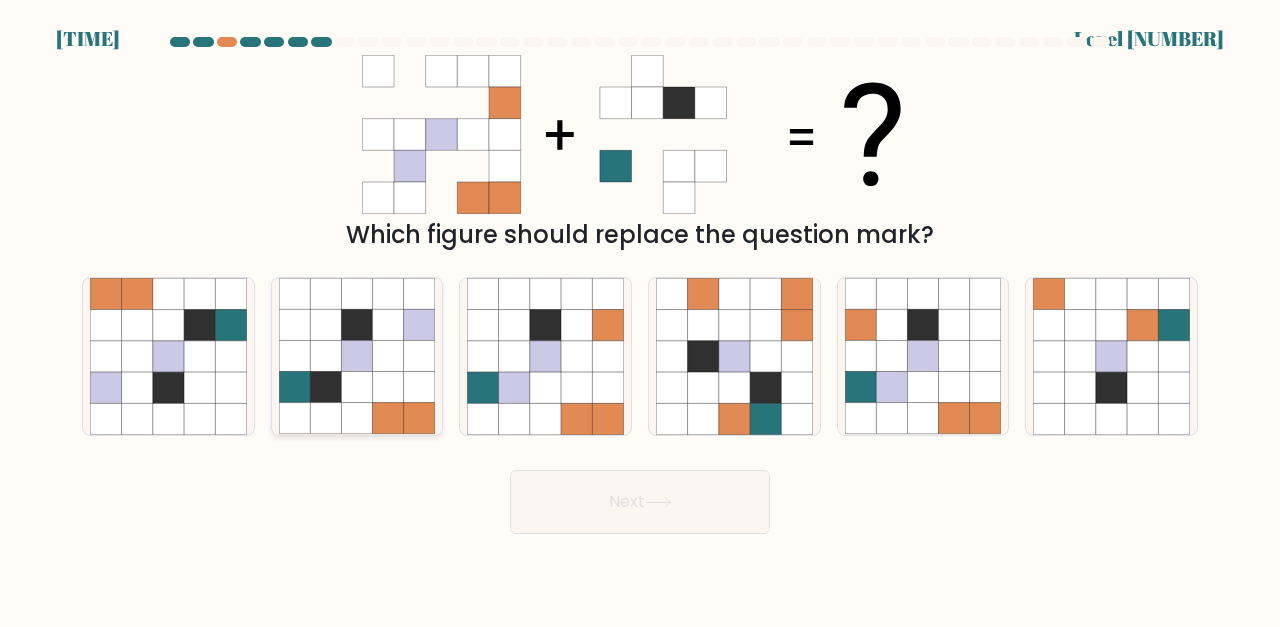 click at bounding box center [356, 387] 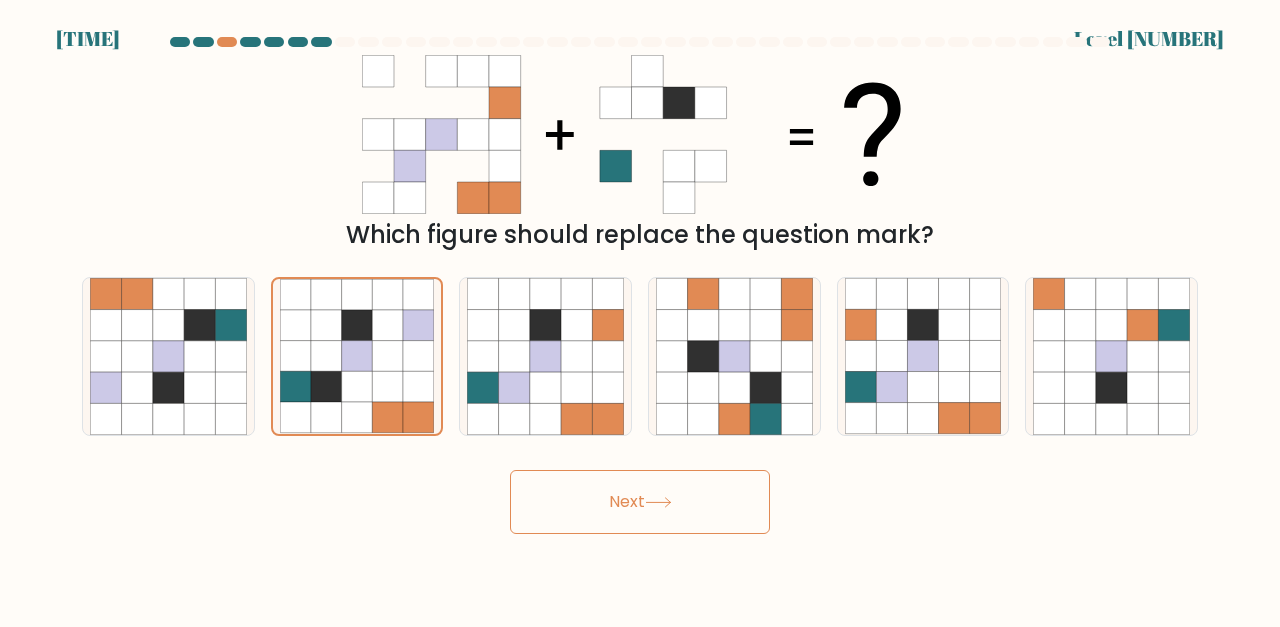 click on "Next" at bounding box center (640, 502) 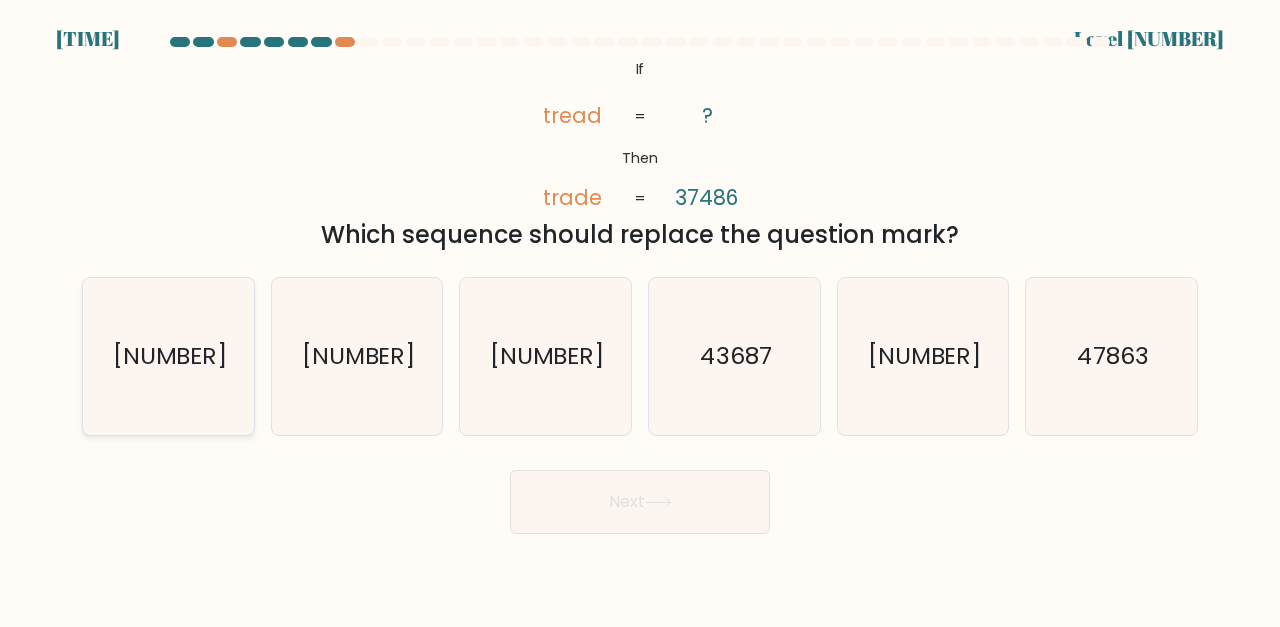 click on "37648" at bounding box center (168, 356) 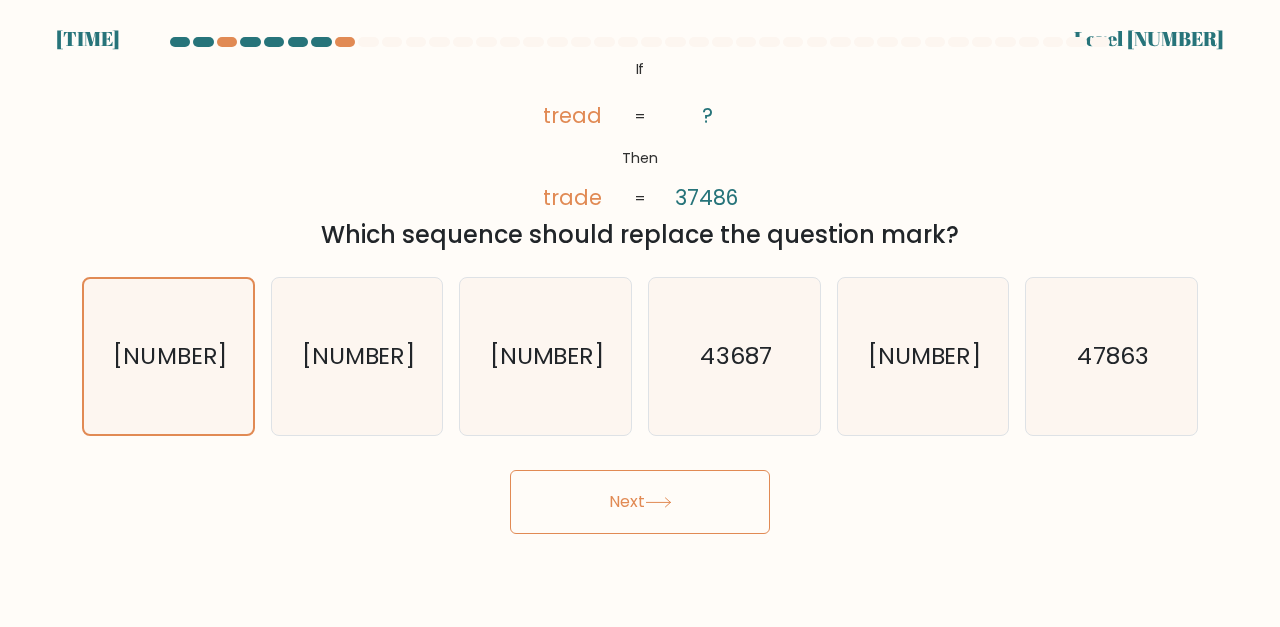 click at bounding box center [658, 502] 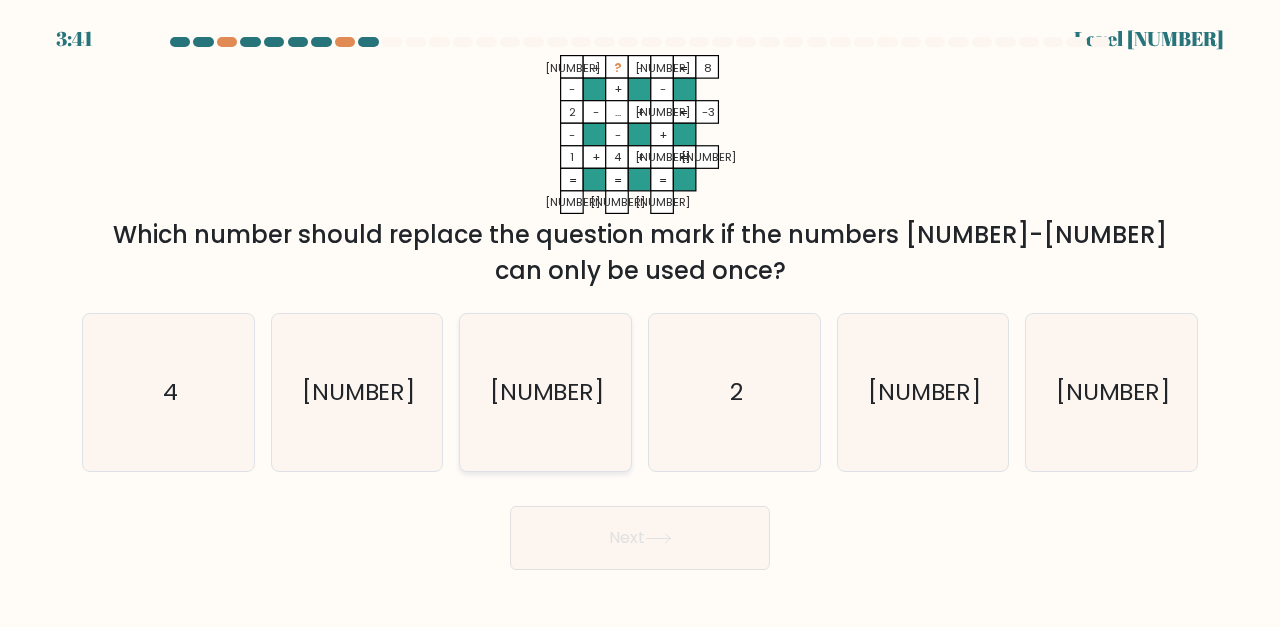 click on "6" at bounding box center [545, 392] 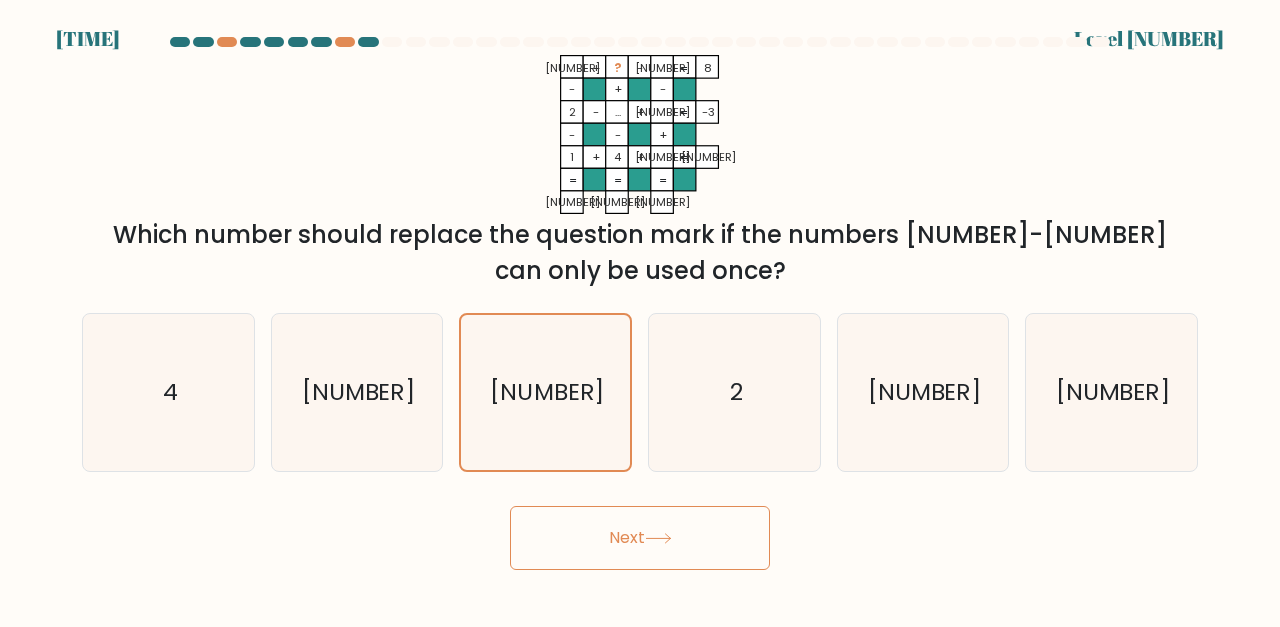 click on "Next" at bounding box center (640, 538) 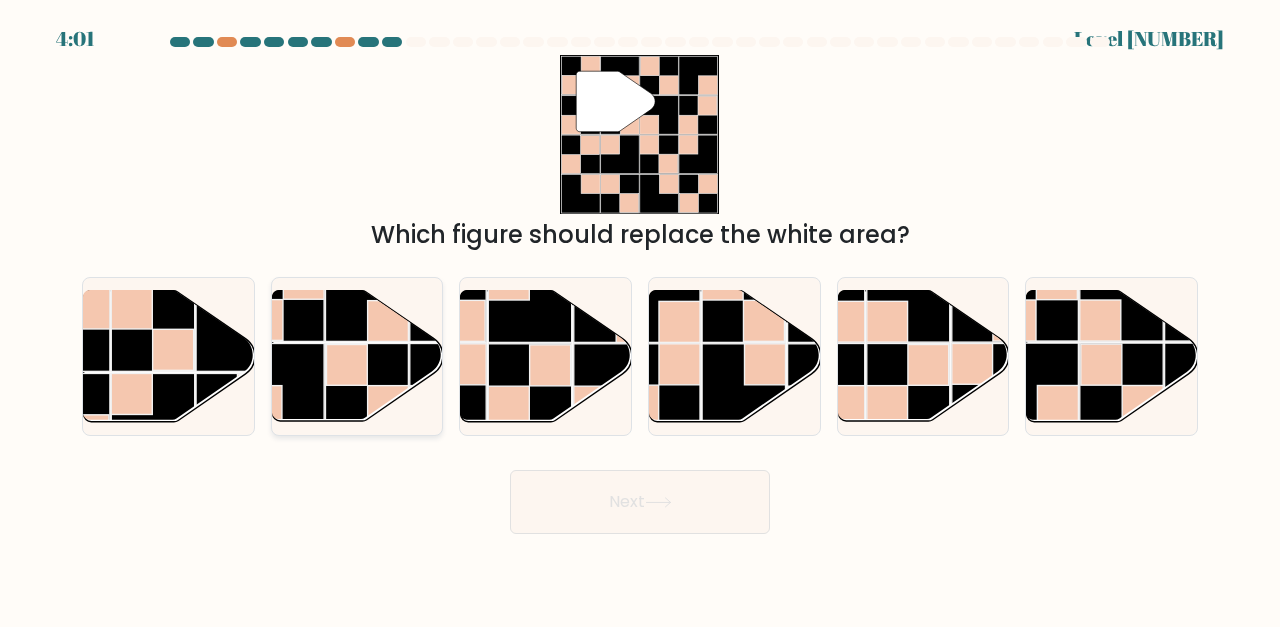 click at bounding box center [366, 385] 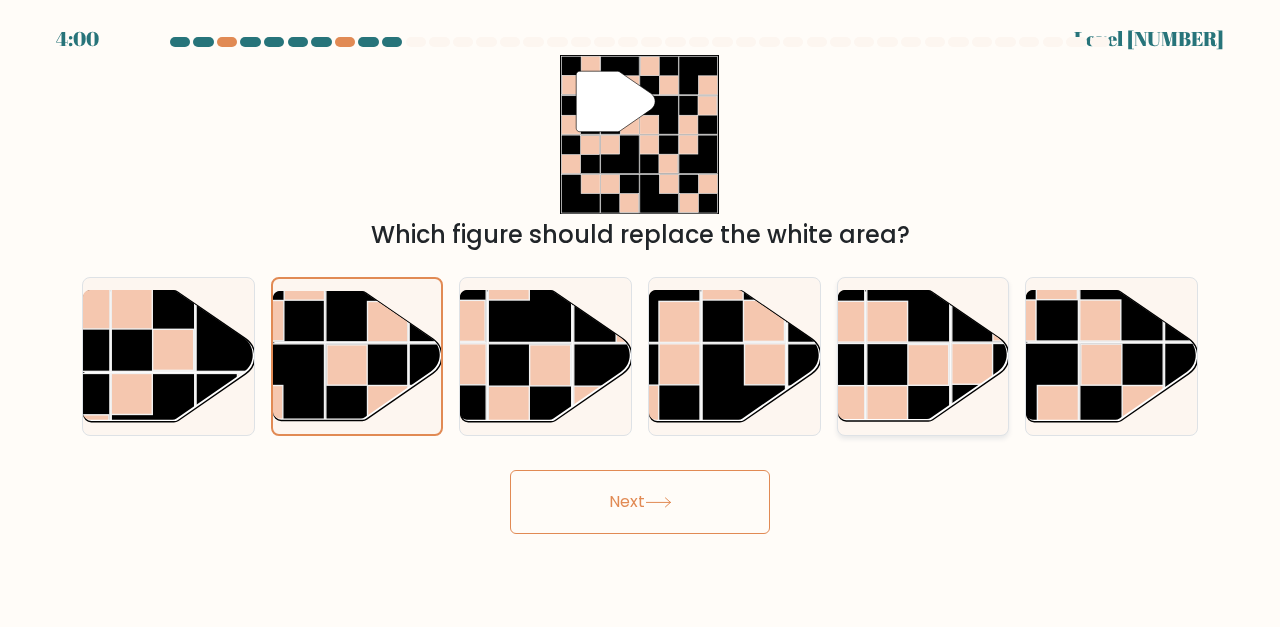 click at bounding box center (972, 364) 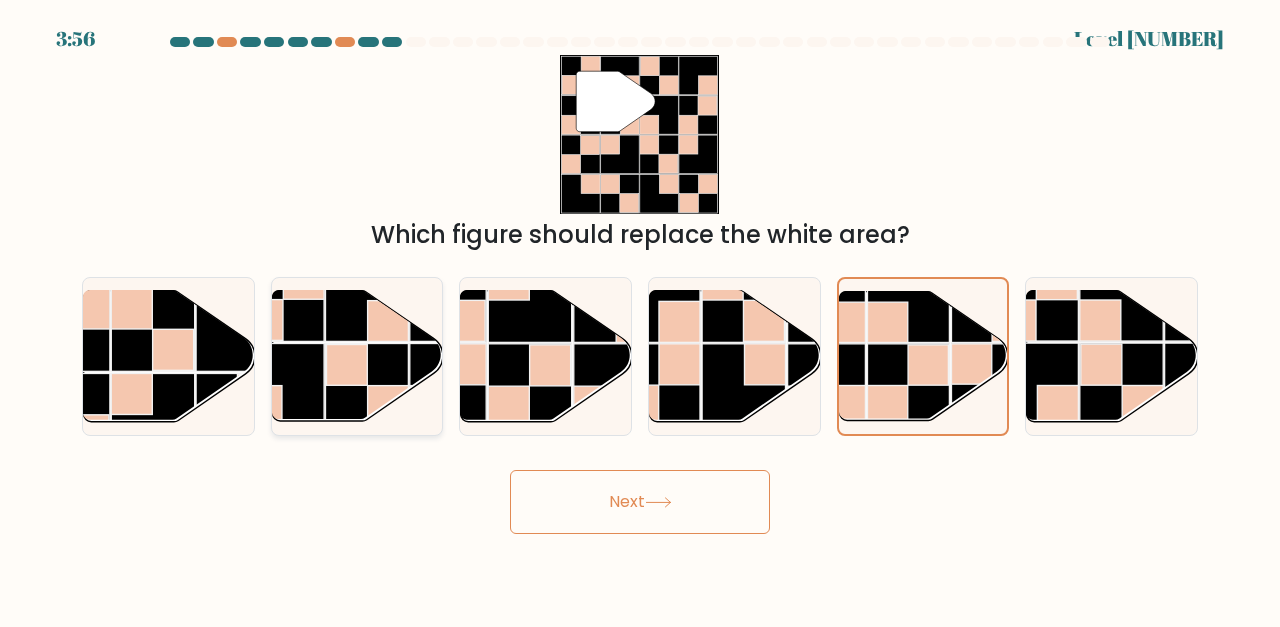 click at bounding box center (366, 299) 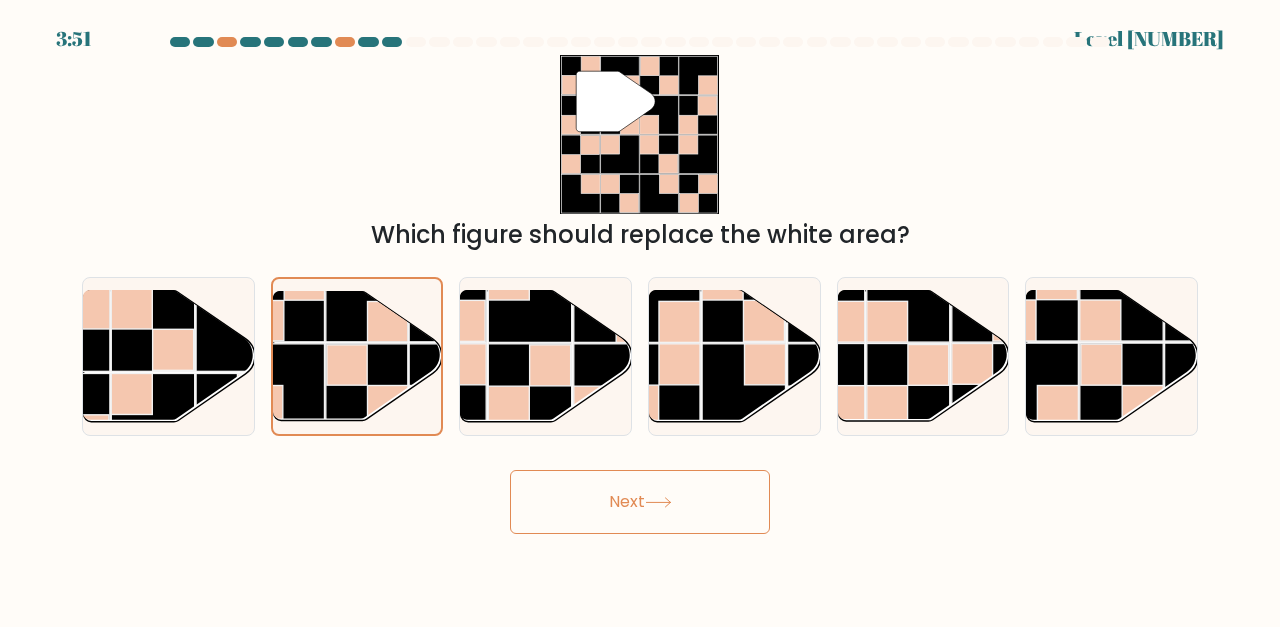 click on "Next" at bounding box center [640, 502] 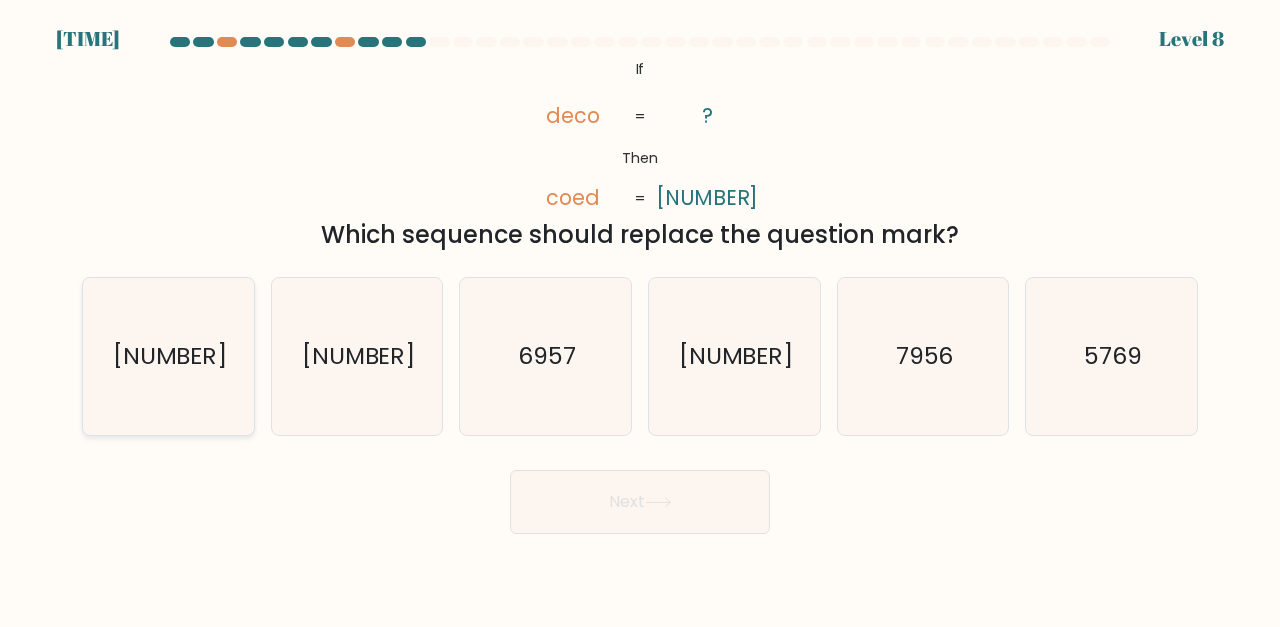click on "6597" at bounding box center [168, 356] 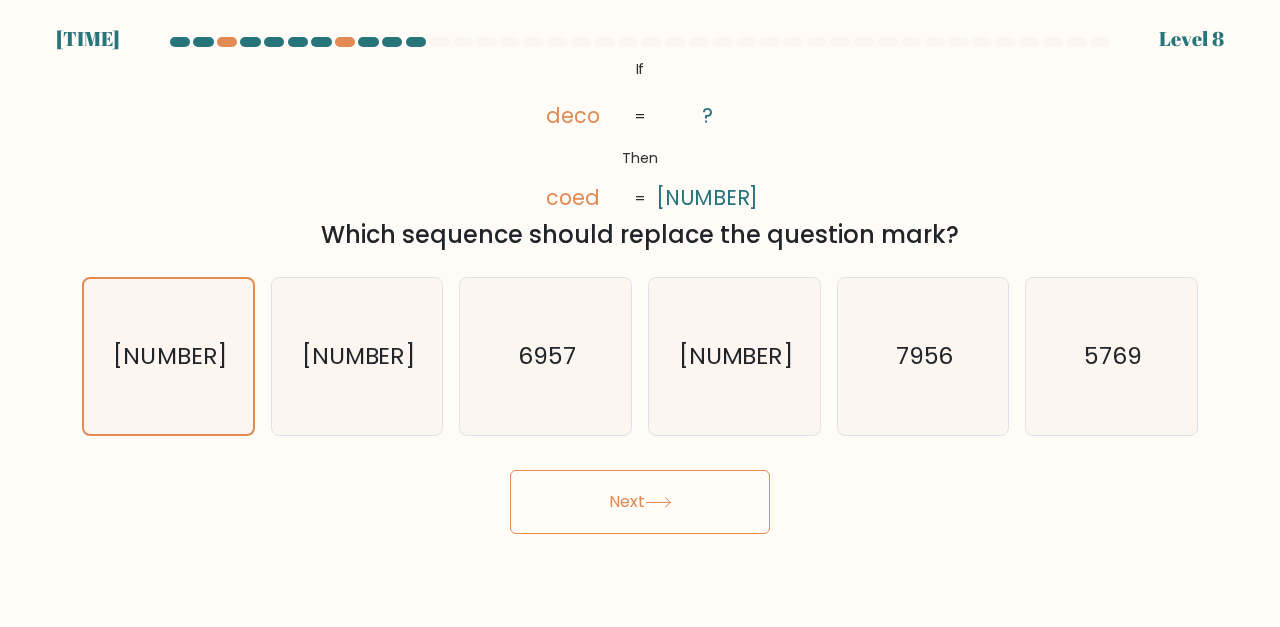 click on "Next" at bounding box center (640, 502) 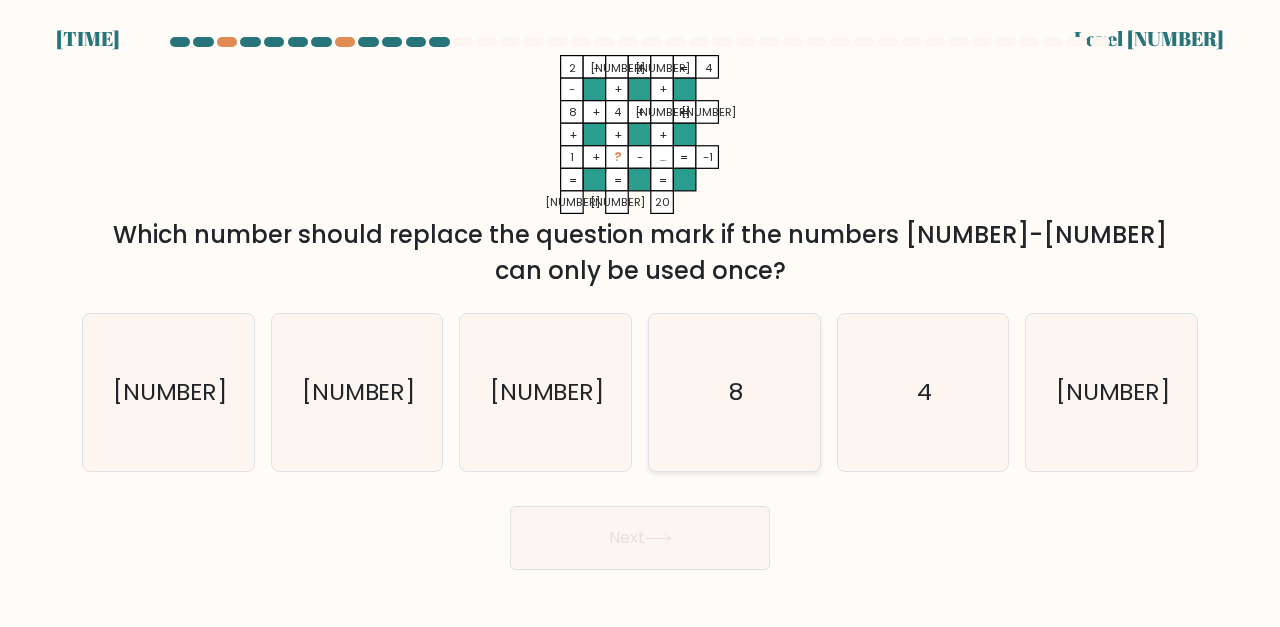 click on "8" at bounding box center [734, 392] 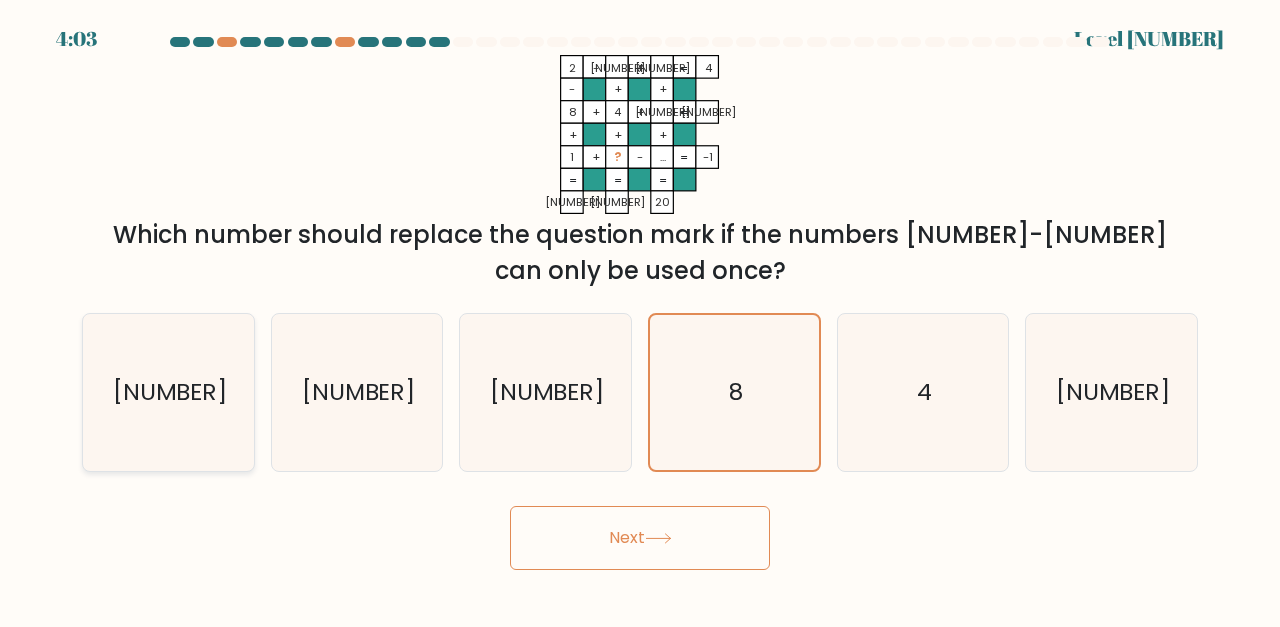 click on "7" at bounding box center (168, 392) 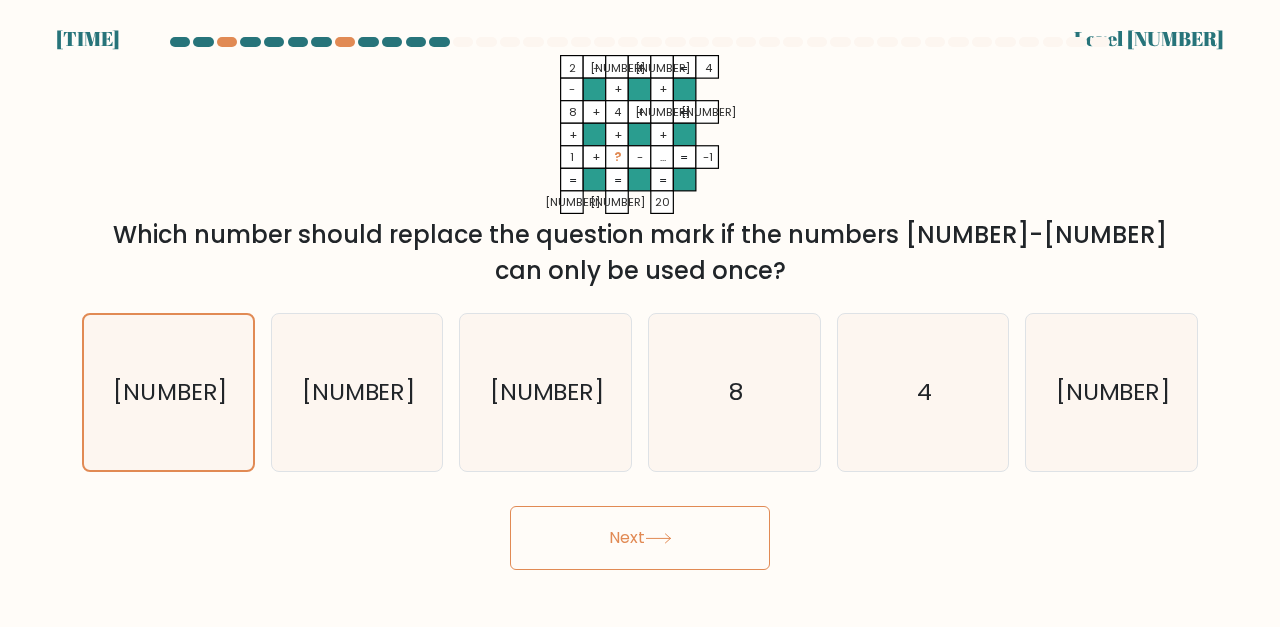 click on "Next" at bounding box center [640, 538] 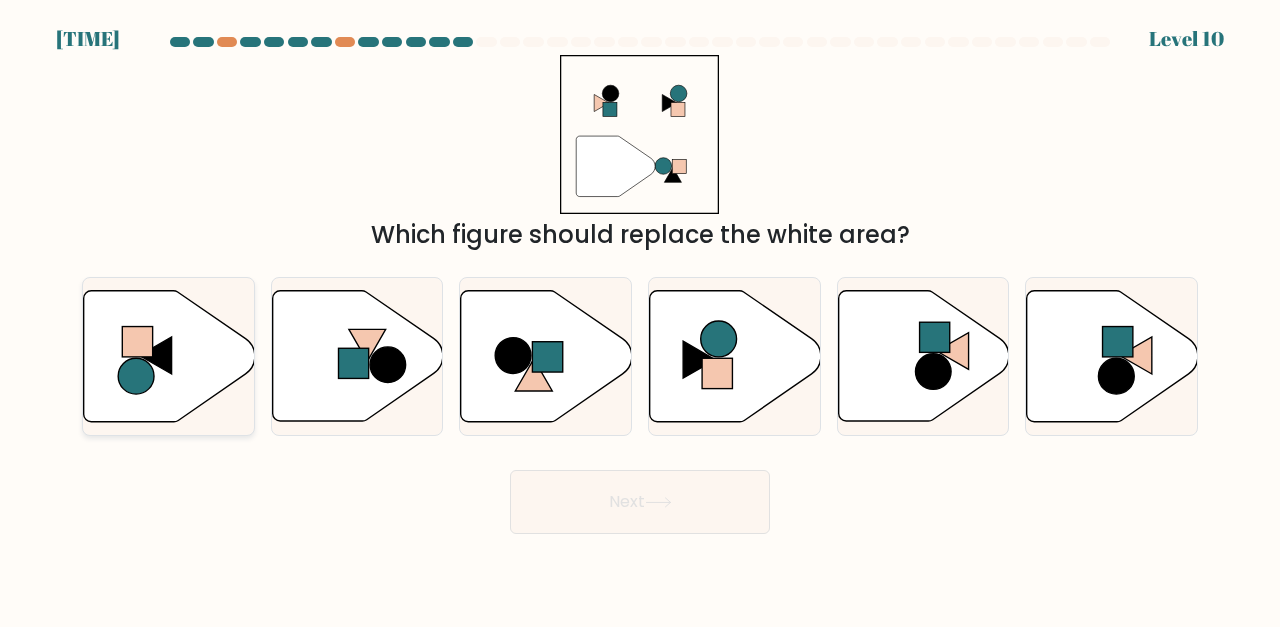 click at bounding box center [169, 356] 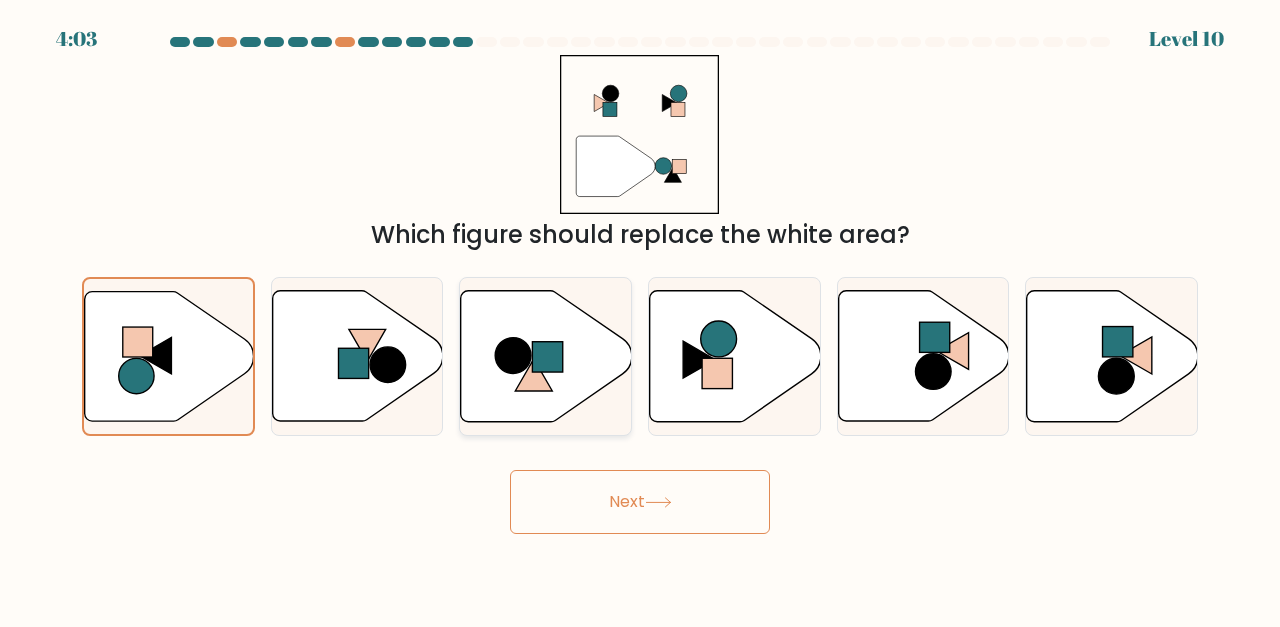 click at bounding box center (546, 356) 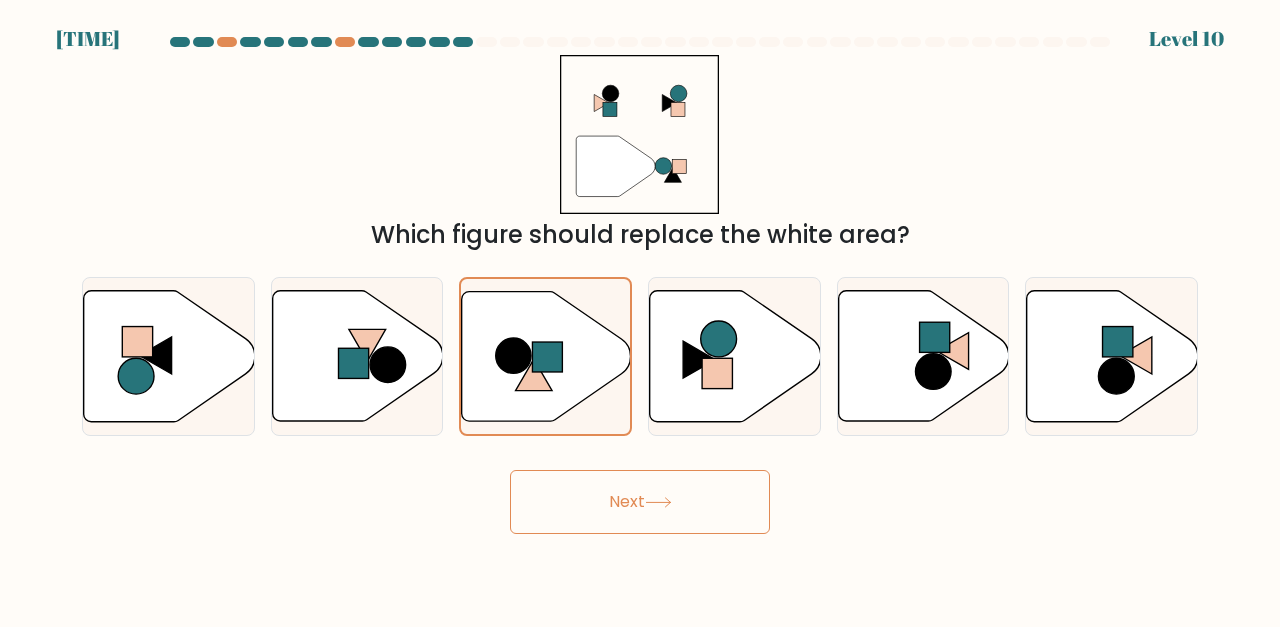 click on "Next" at bounding box center (640, 502) 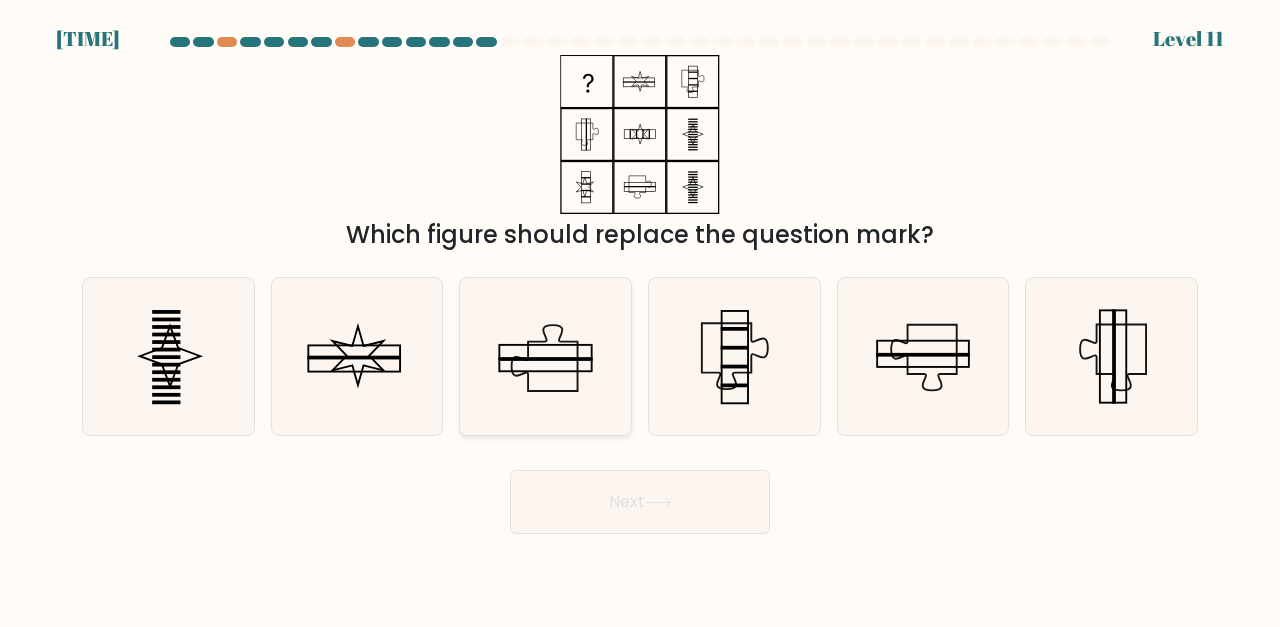 click at bounding box center [545, 356] 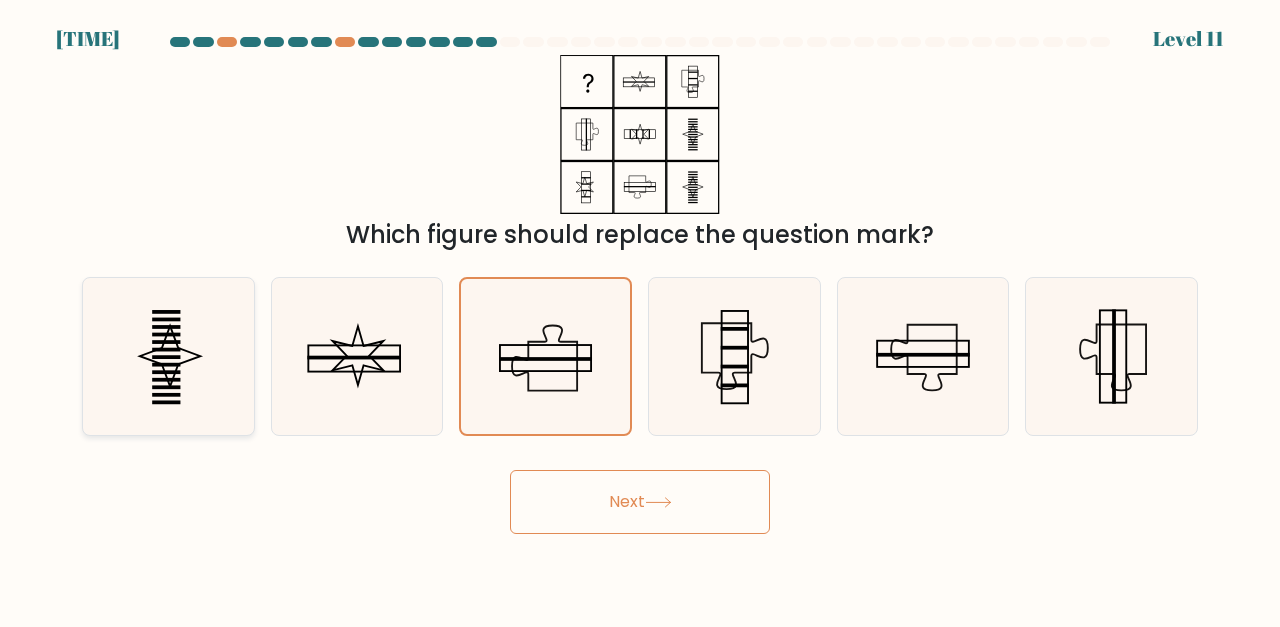 click at bounding box center [168, 356] 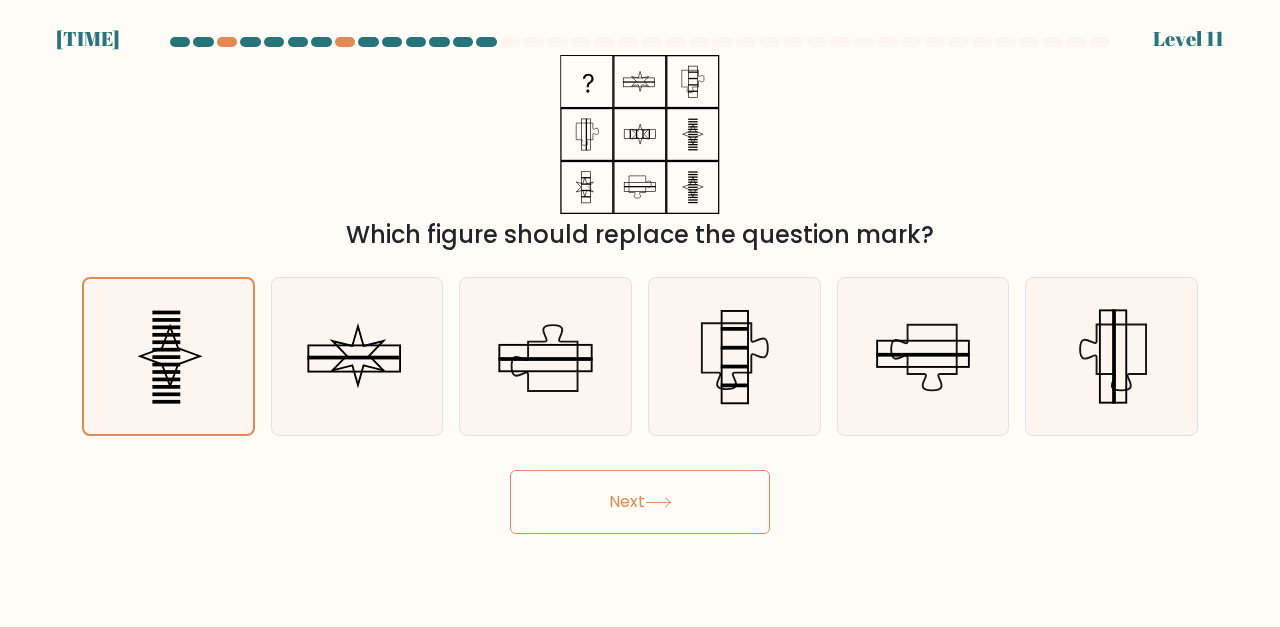 click on "Next" at bounding box center (640, 502) 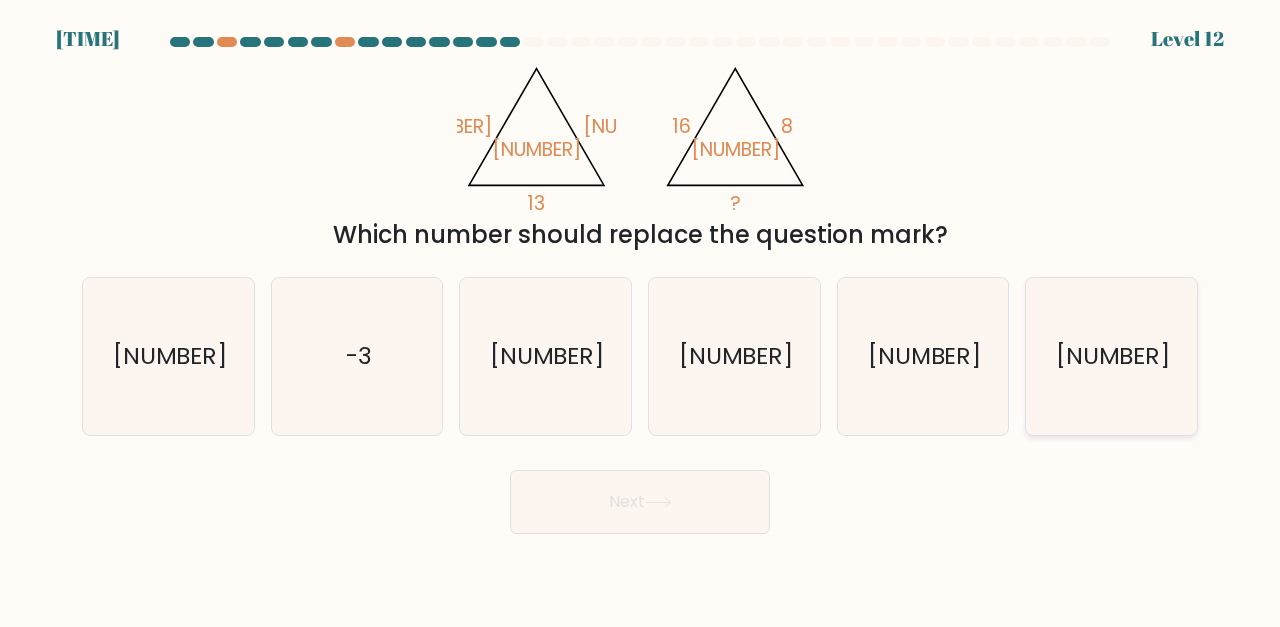 click on "3" at bounding box center (1111, 356) 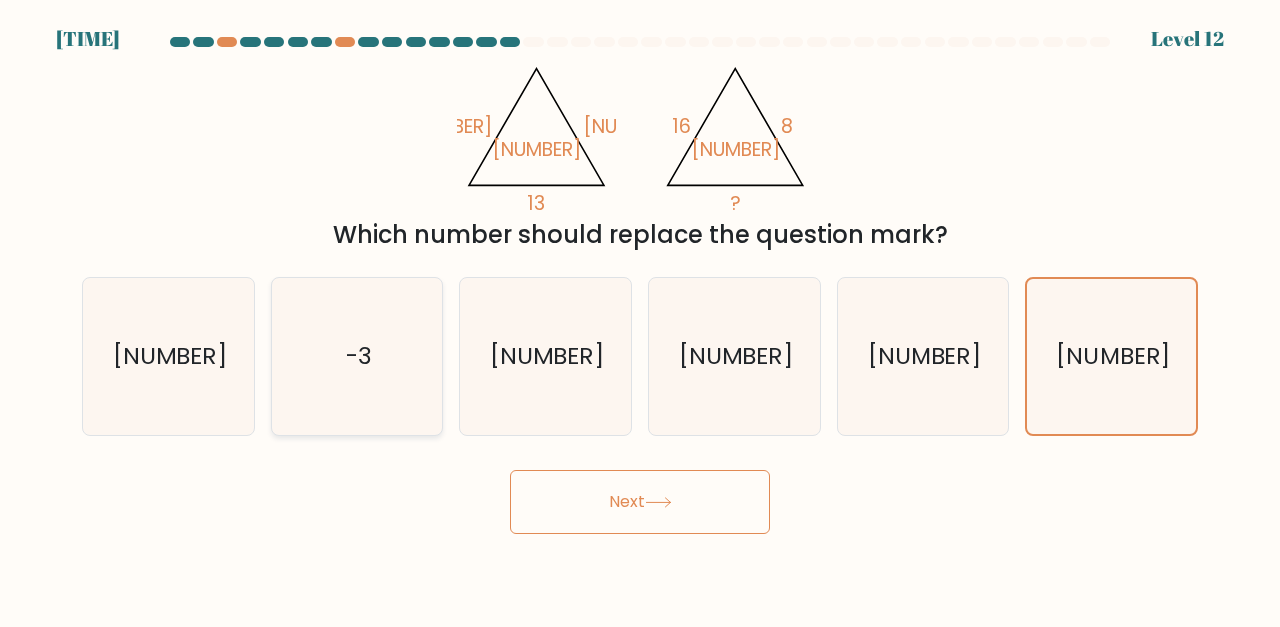 click on "-3" at bounding box center (357, 356) 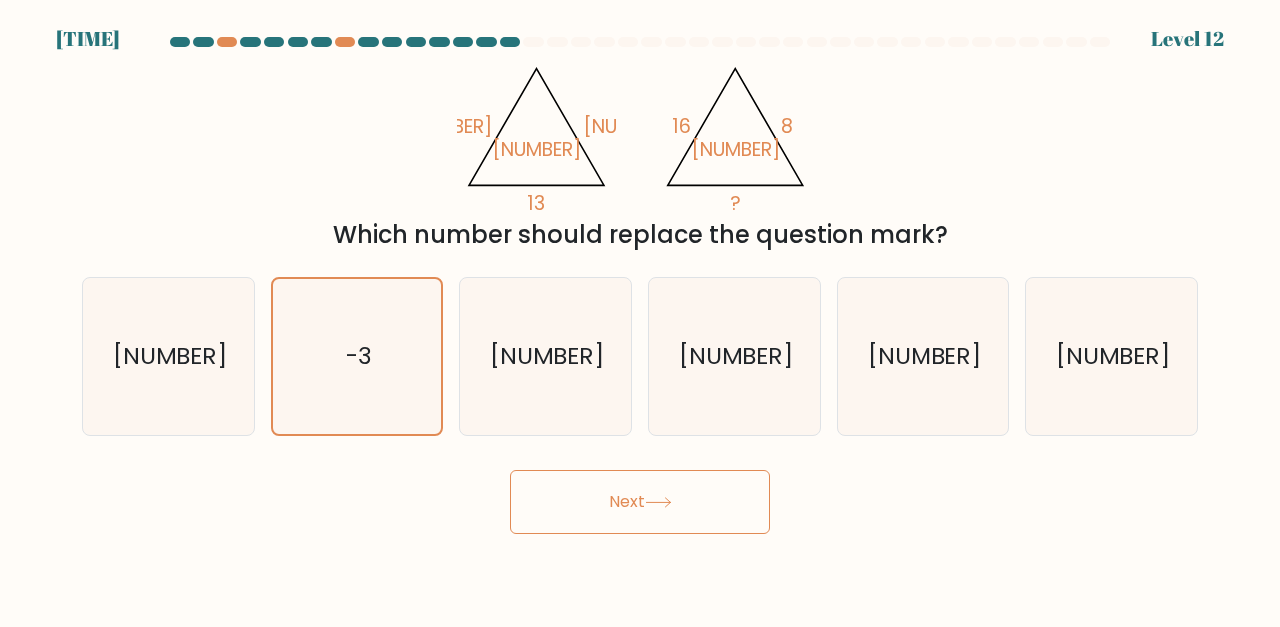 click on "Next" at bounding box center [640, 502] 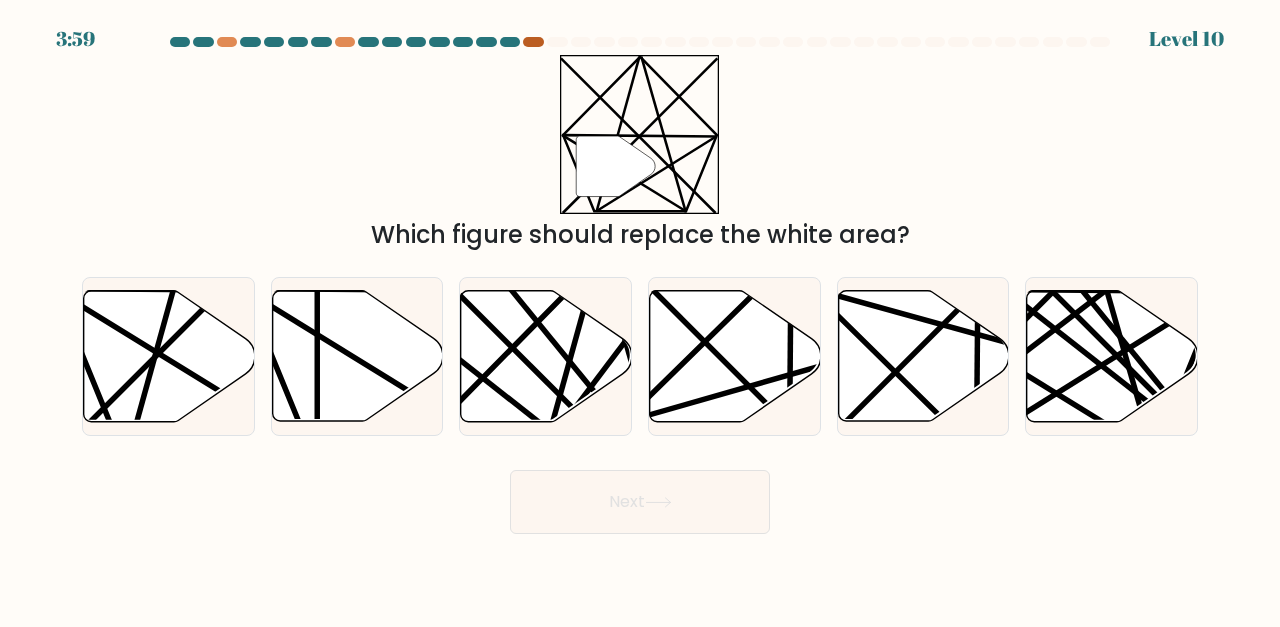 click at bounding box center (533, 42) 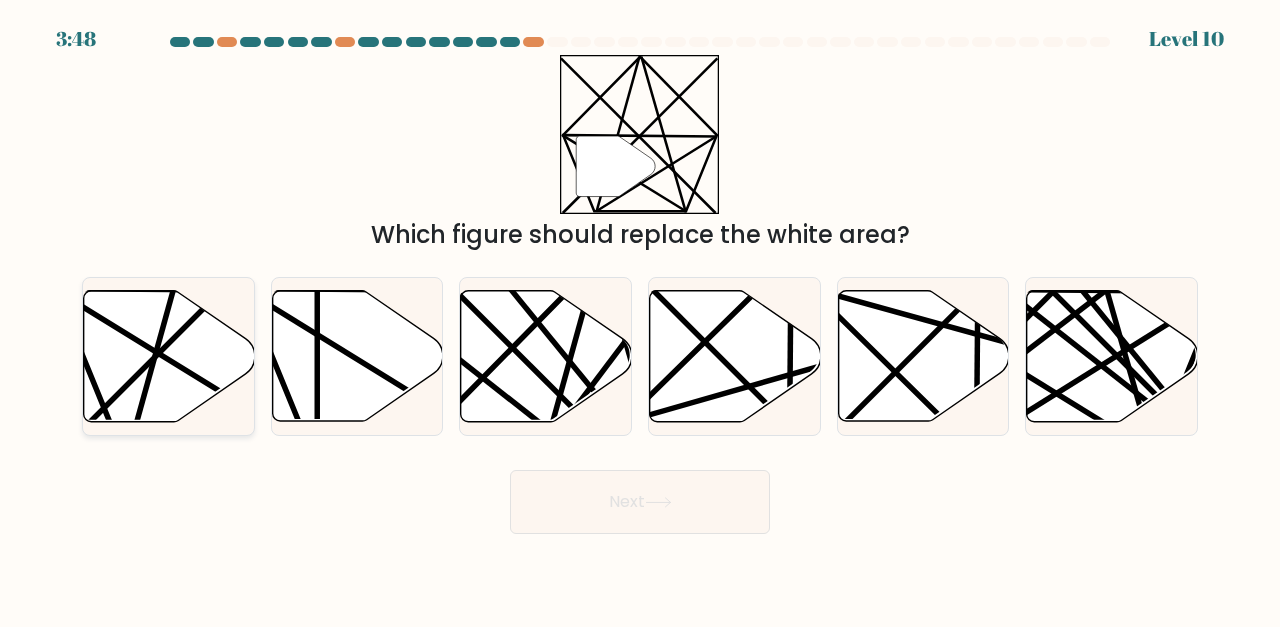 click at bounding box center (169, 356) 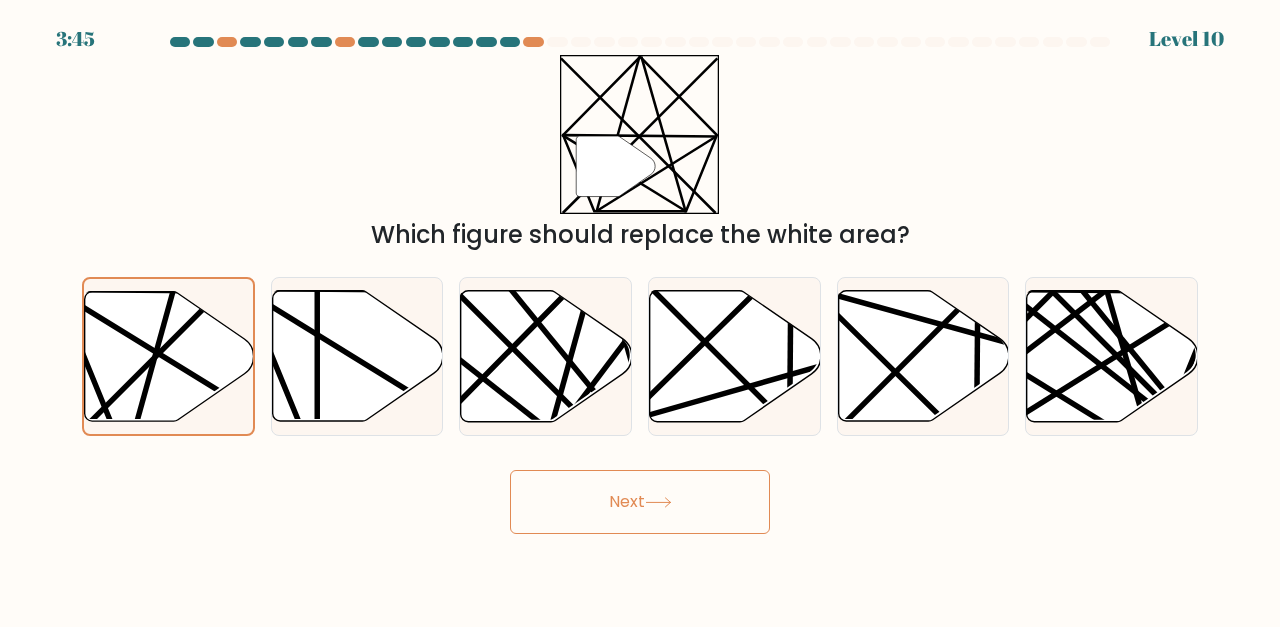 click on "Next" at bounding box center [640, 502] 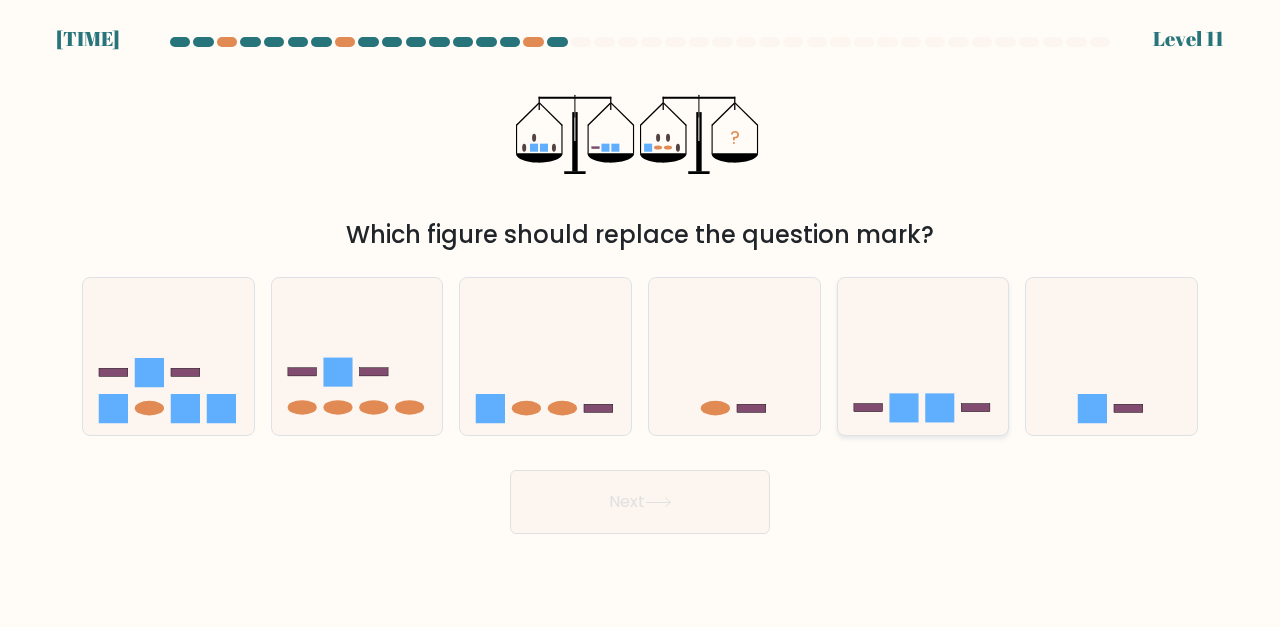 click at bounding box center [923, 356] 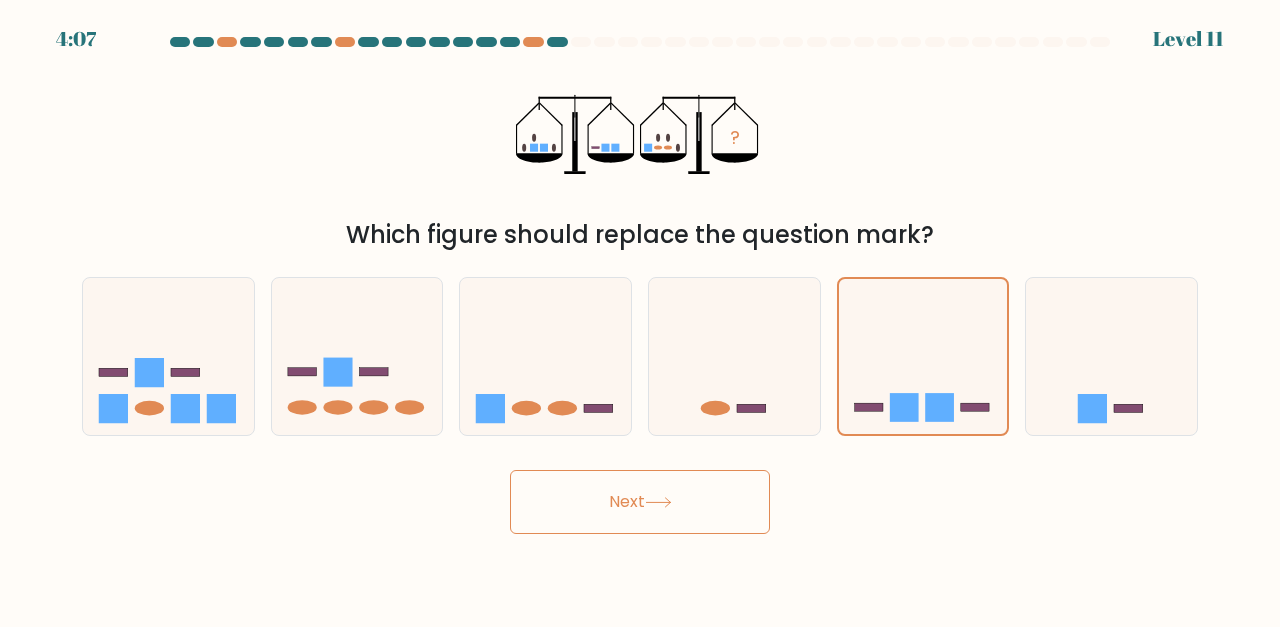 click on "Next" at bounding box center [640, 502] 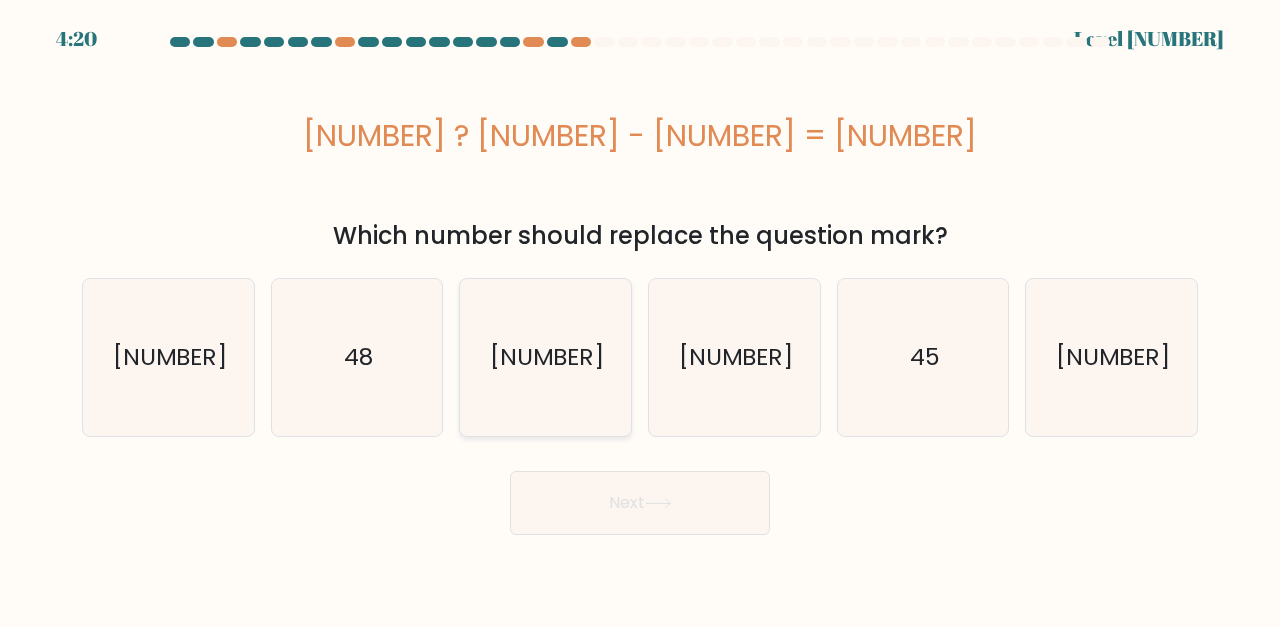 click on "38" at bounding box center (545, 357) 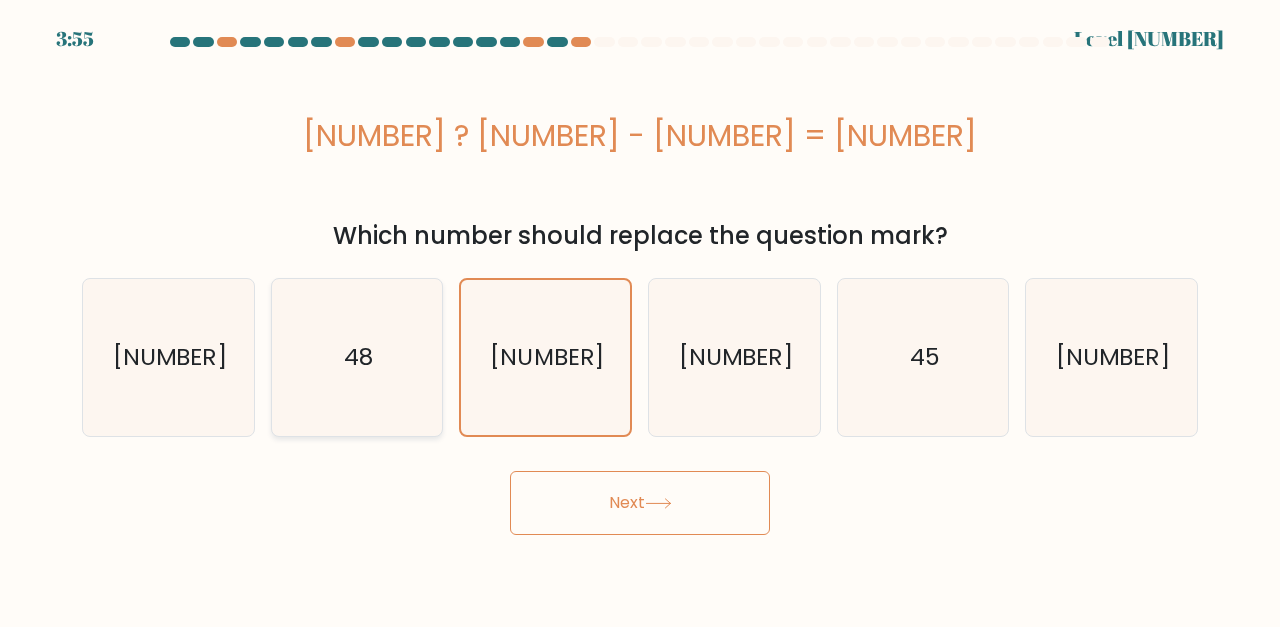 click on "48" at bounding box center [357, 357] 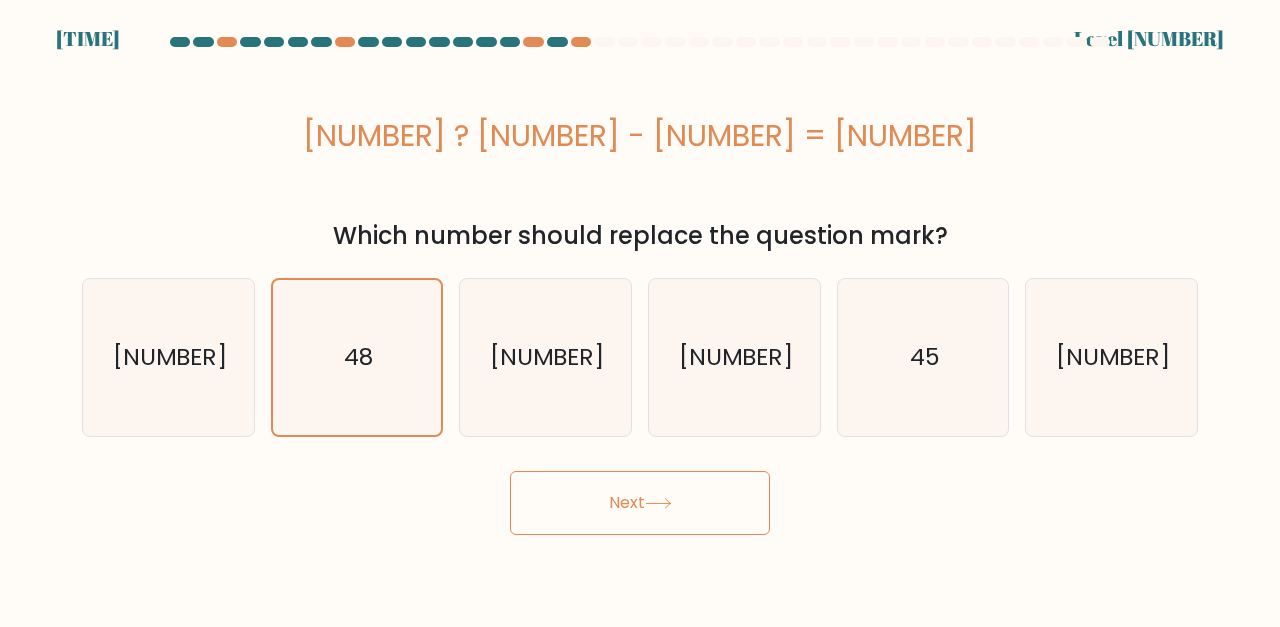 click on "Next" at bounding box center (640, 503) 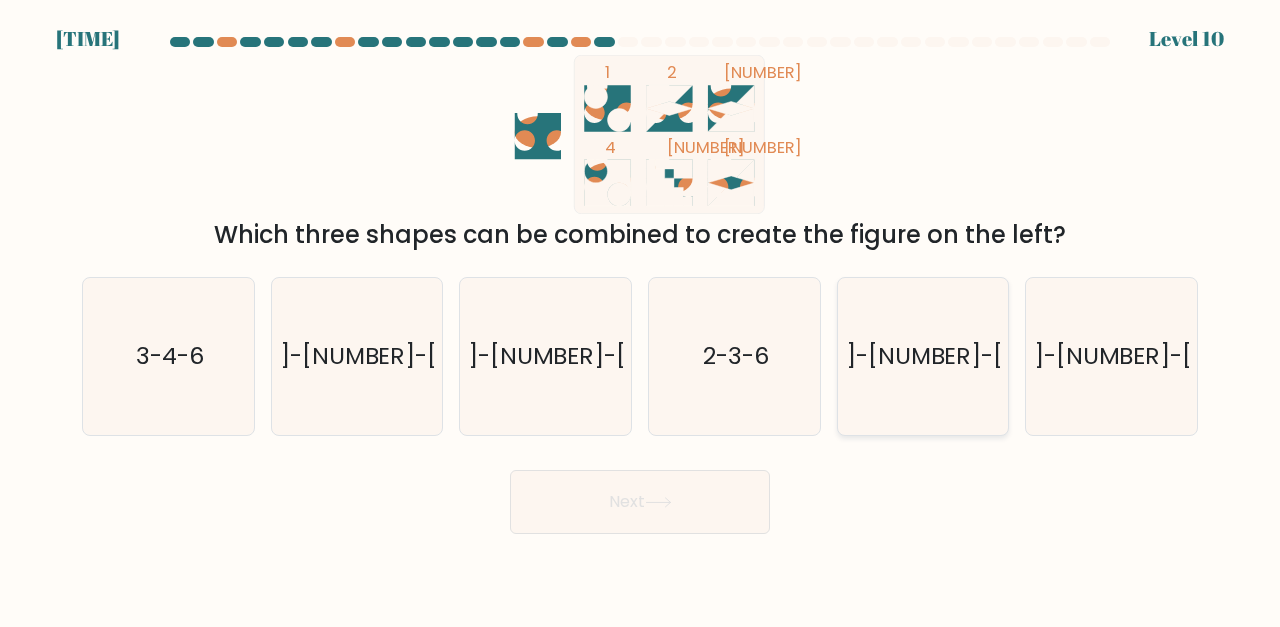 click on "1-3-6" at bounding box center (925, 356) 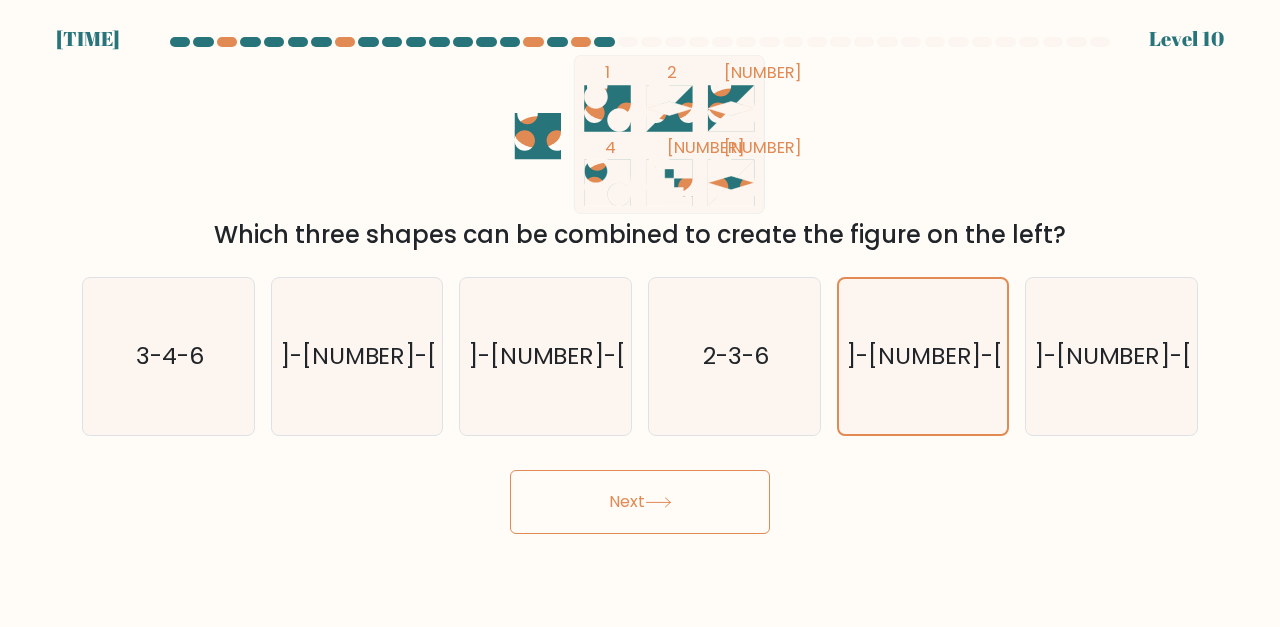 click on "Next" at bounding box center [640, 502] 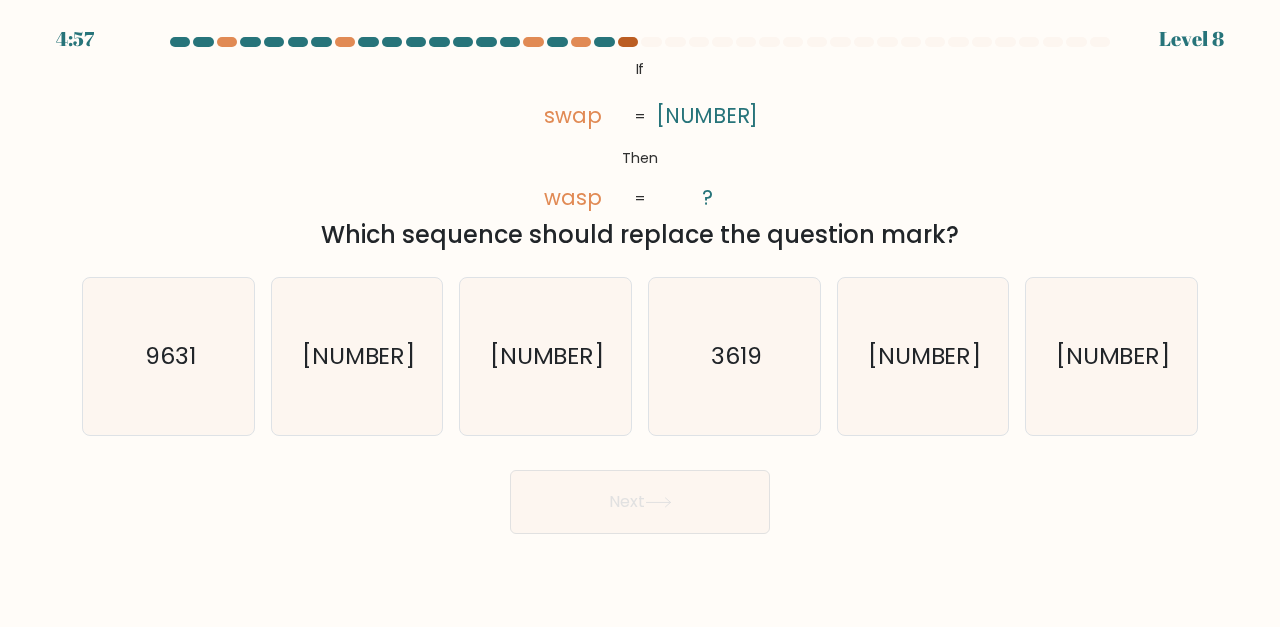 click at bounding box center (628, 42) 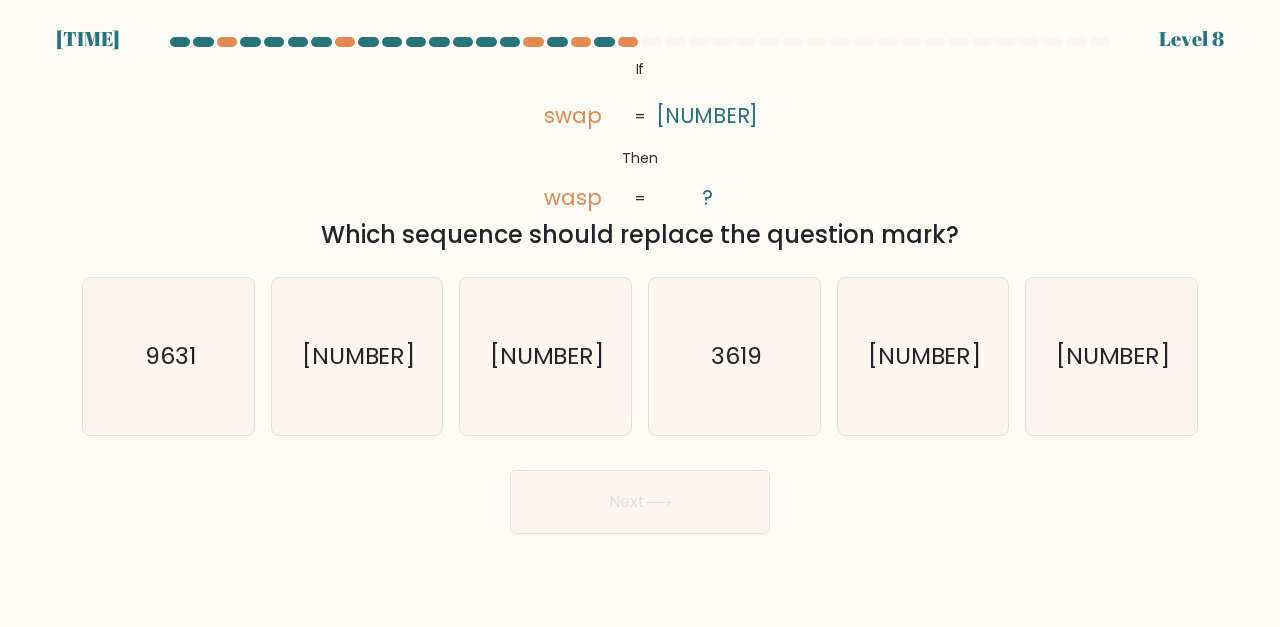 click at bounding box center (640, 42) 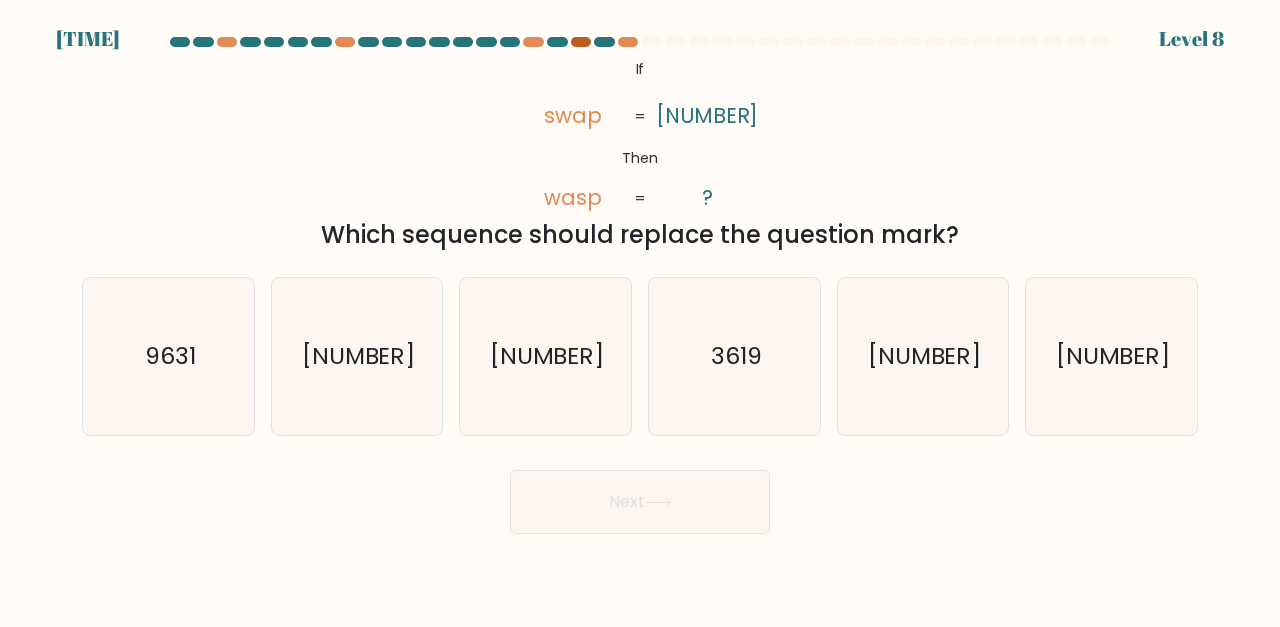 click at bounding box center [581, 42] 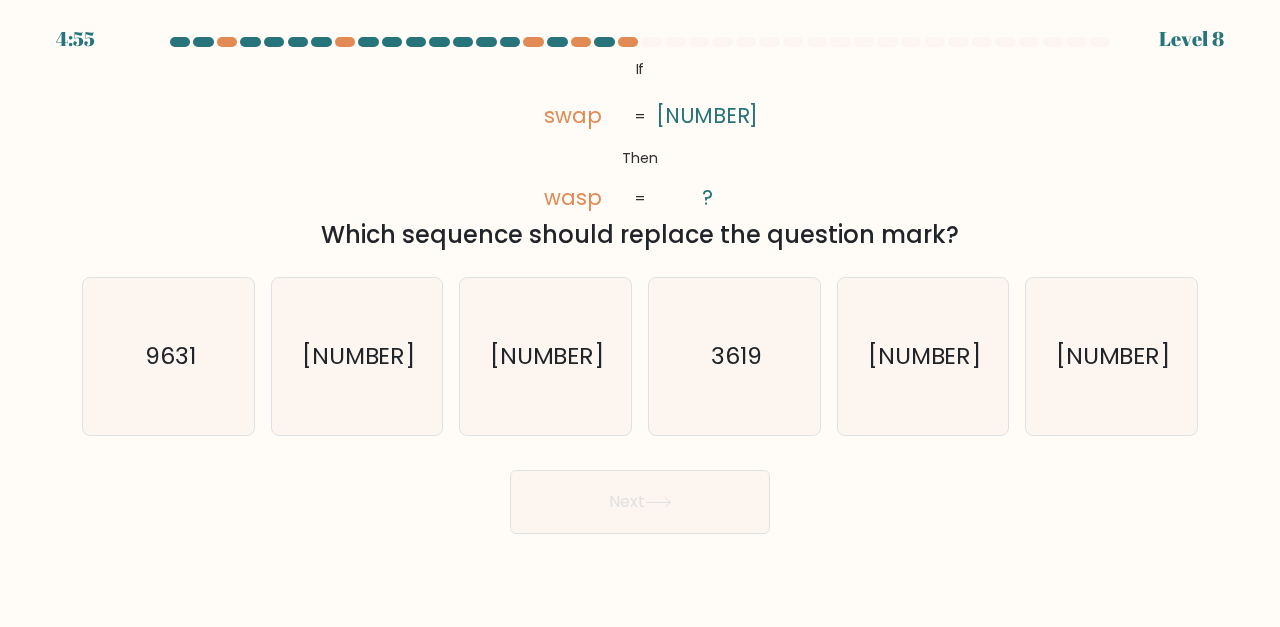 click on "@import url('https://fonts.googleapis.com/css?family=Abril+Fatface:400,100,100italic,300,300italic,400italic,500,500italic,700,700italic,900,900italic');           If       Then       swap       wasp       3961       ?       =       =" at bounding box center (640, 134) 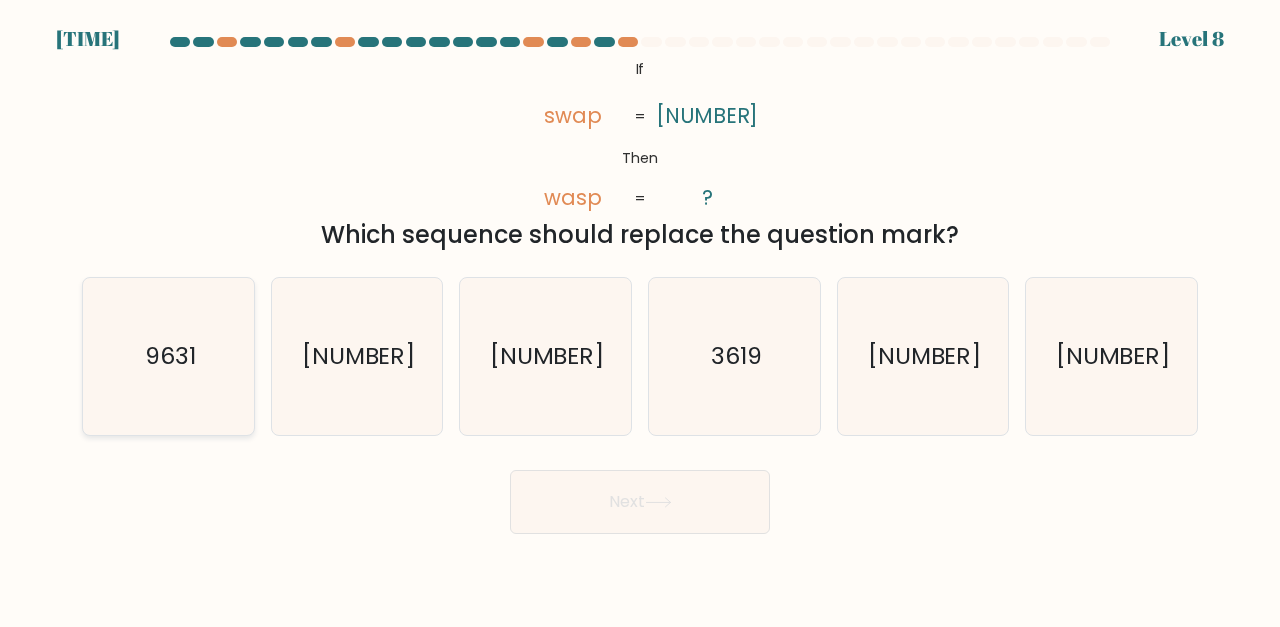 click on "9631" at bounding box center [168, 356] 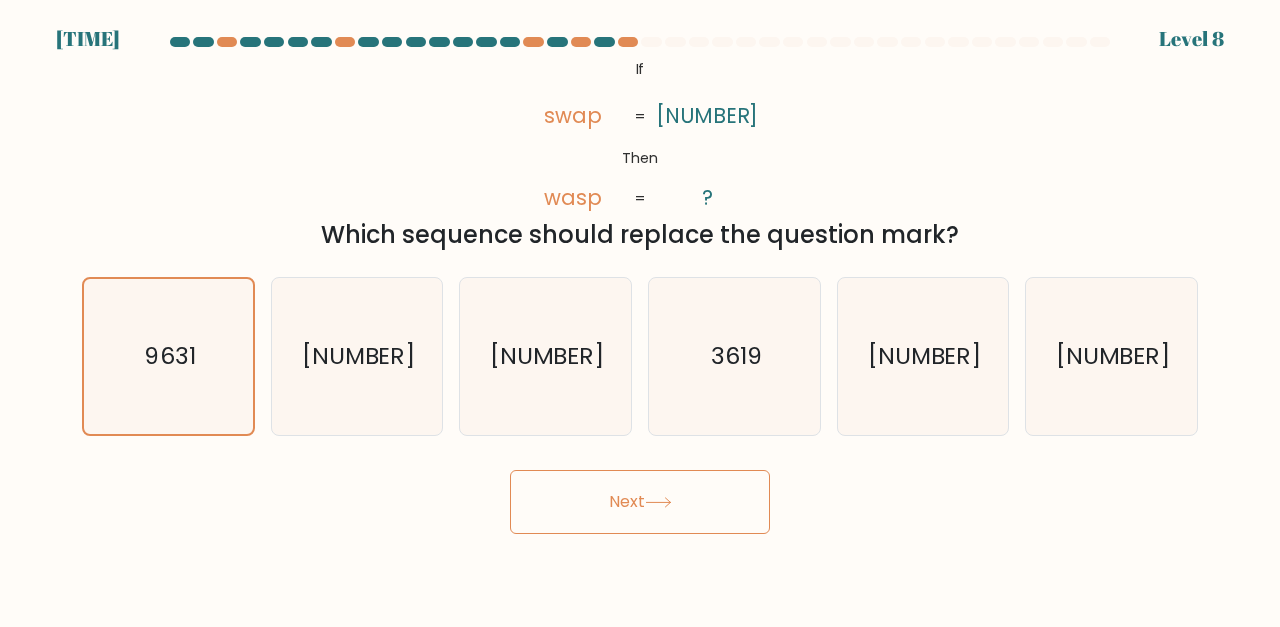 click on "Next" at bounding box center [640, 502] 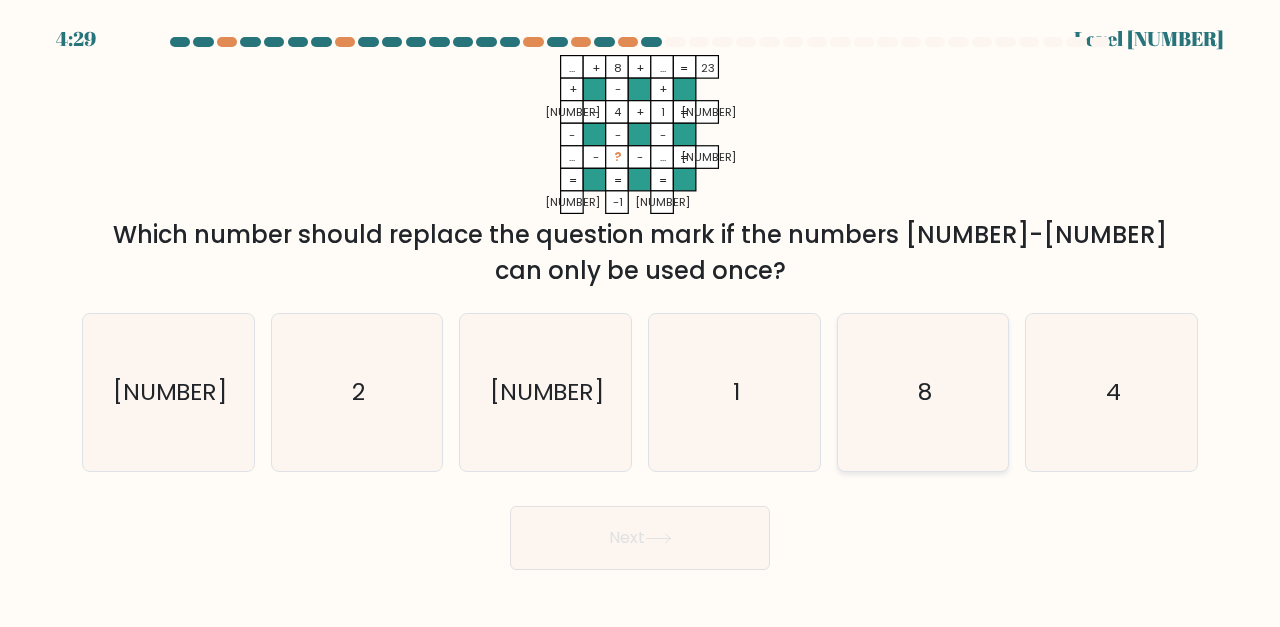 click on "8" at bounding box center (923, 392) 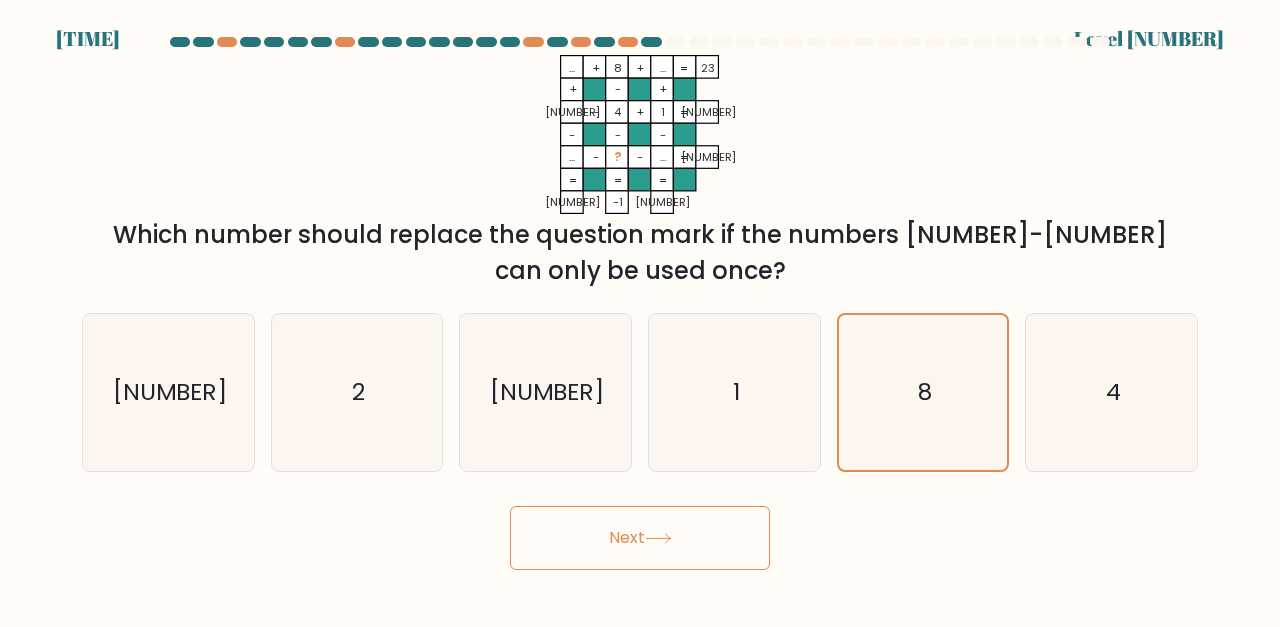 click on "Next" at bounding box center [640, 538] 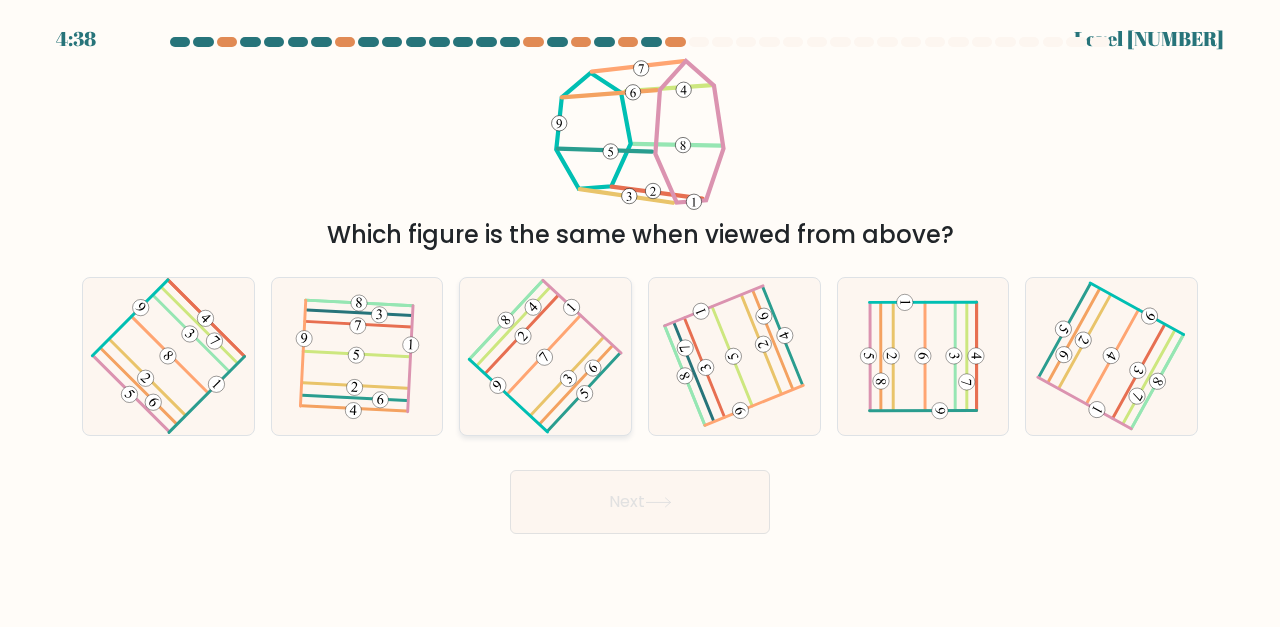 click at bounding box center [545, 356] 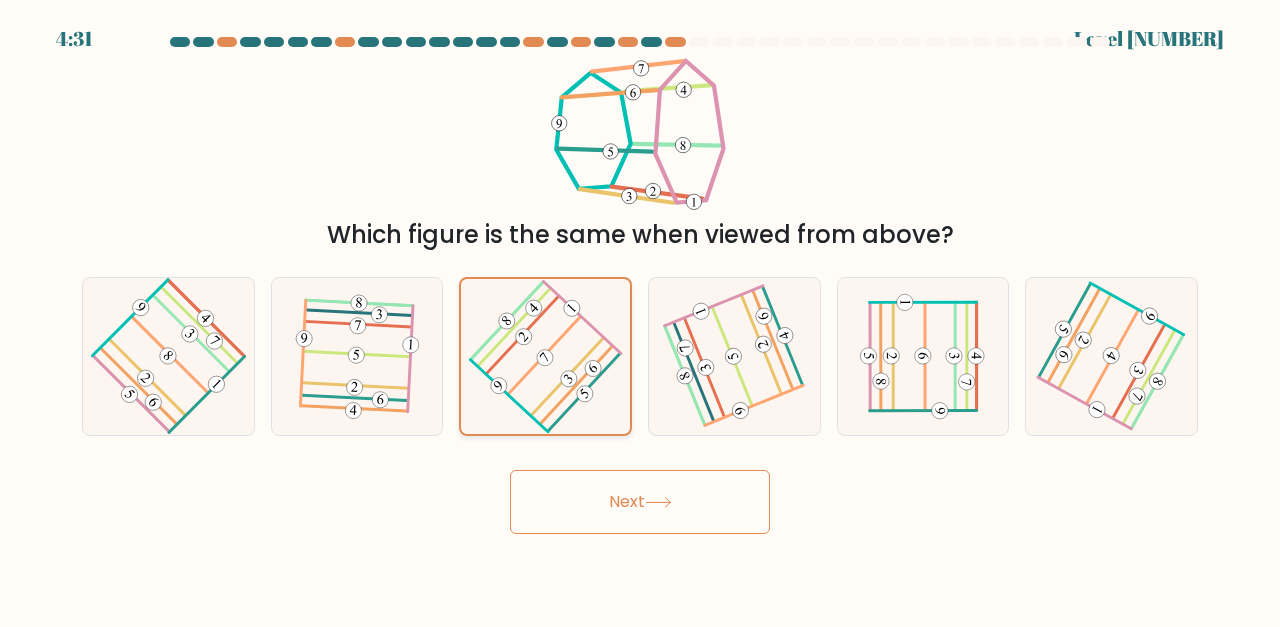click at bounding box center [545, 357] 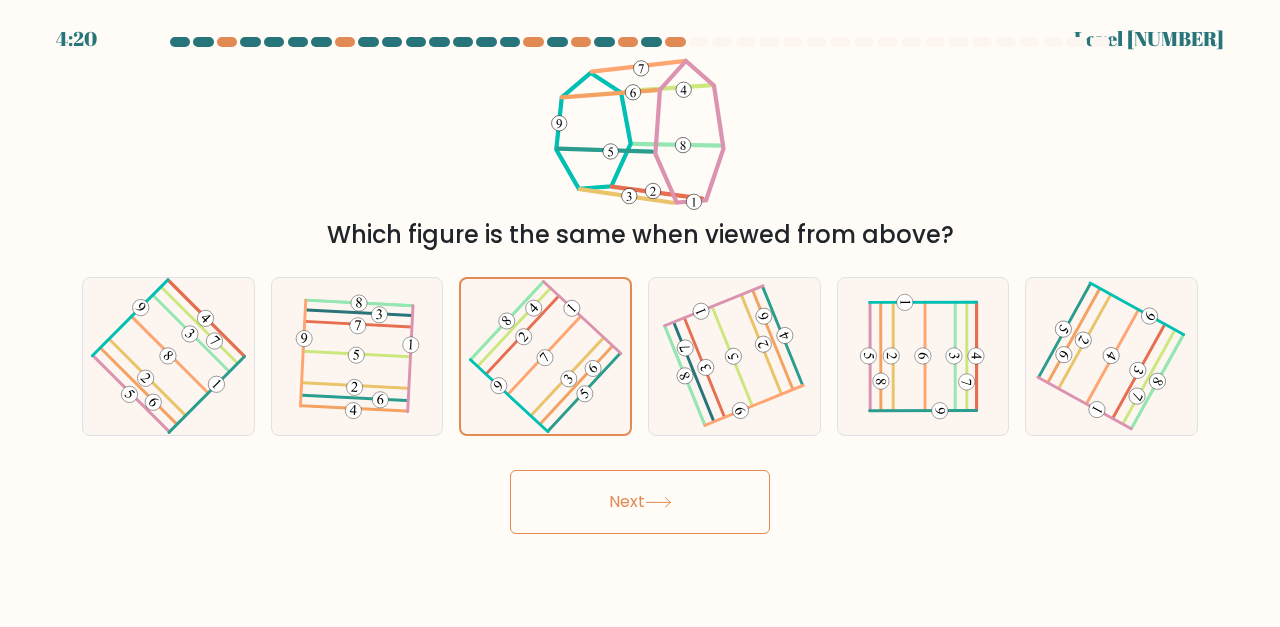 click on "Next" at bounding box center [640, 502] 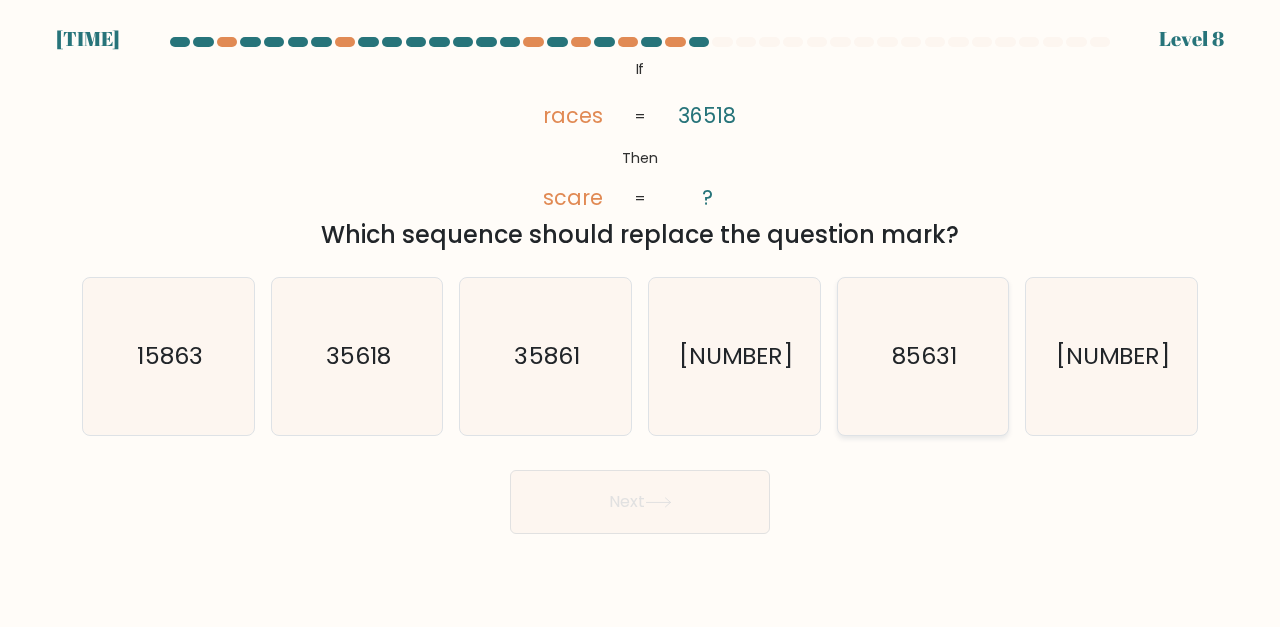 click on "85631" at bounding box center (923, 356) 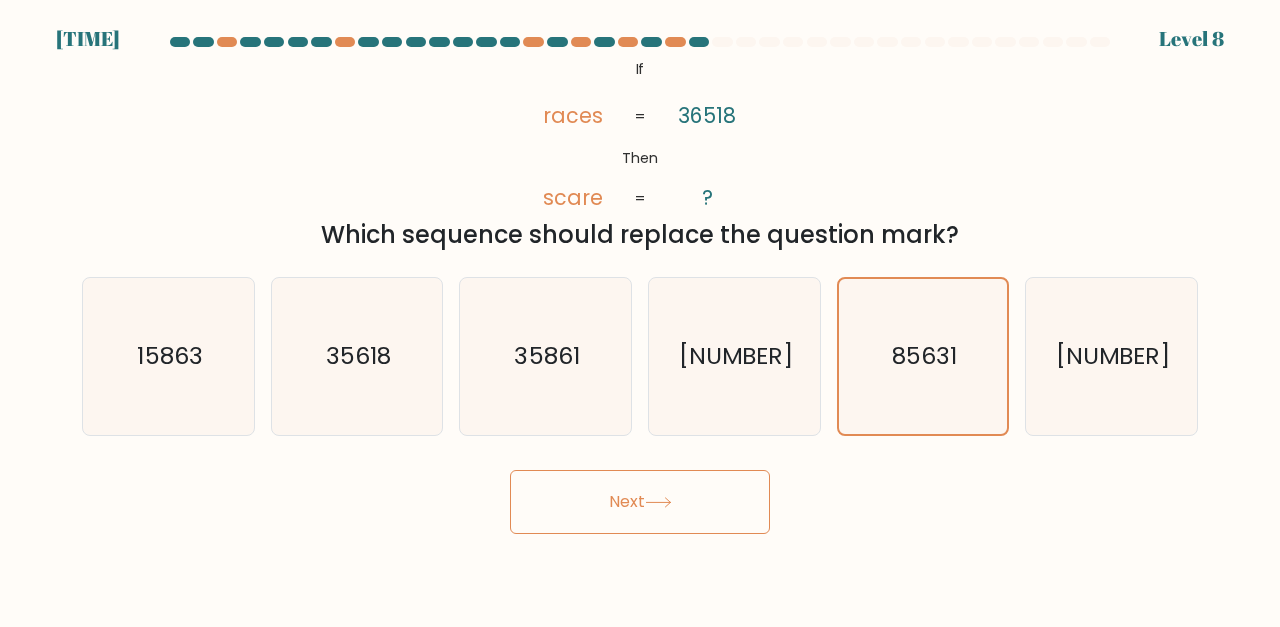 click at bounding box center [658, 502] 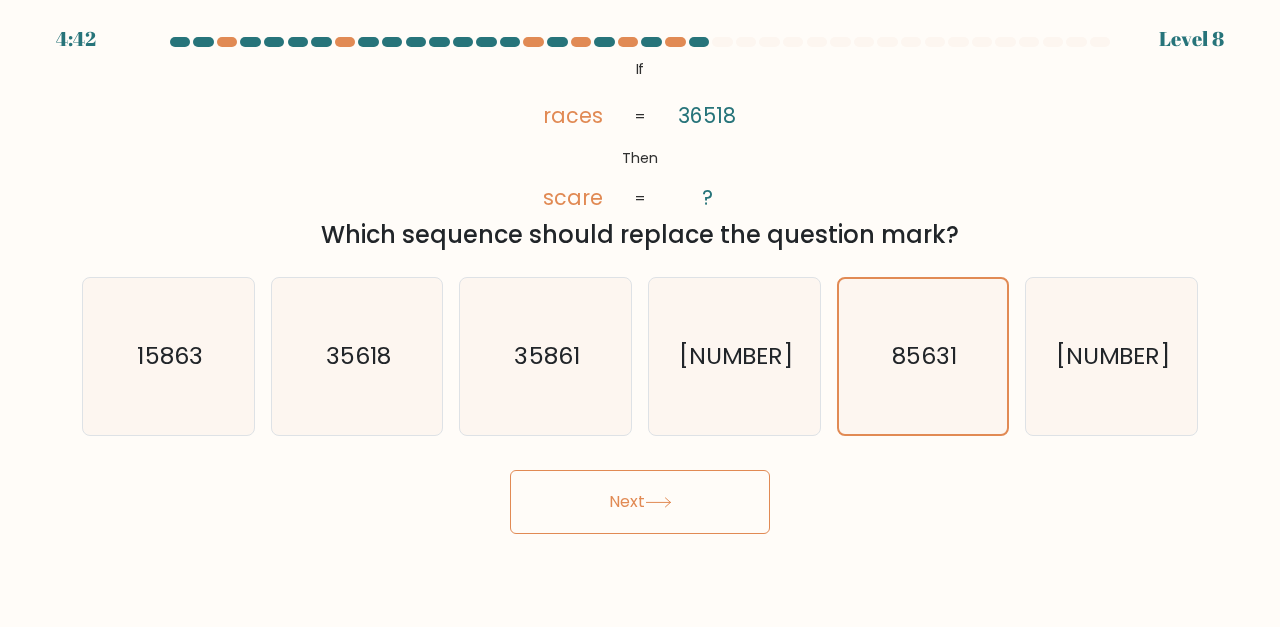 click on "Next" at bounding box center (640, 502) 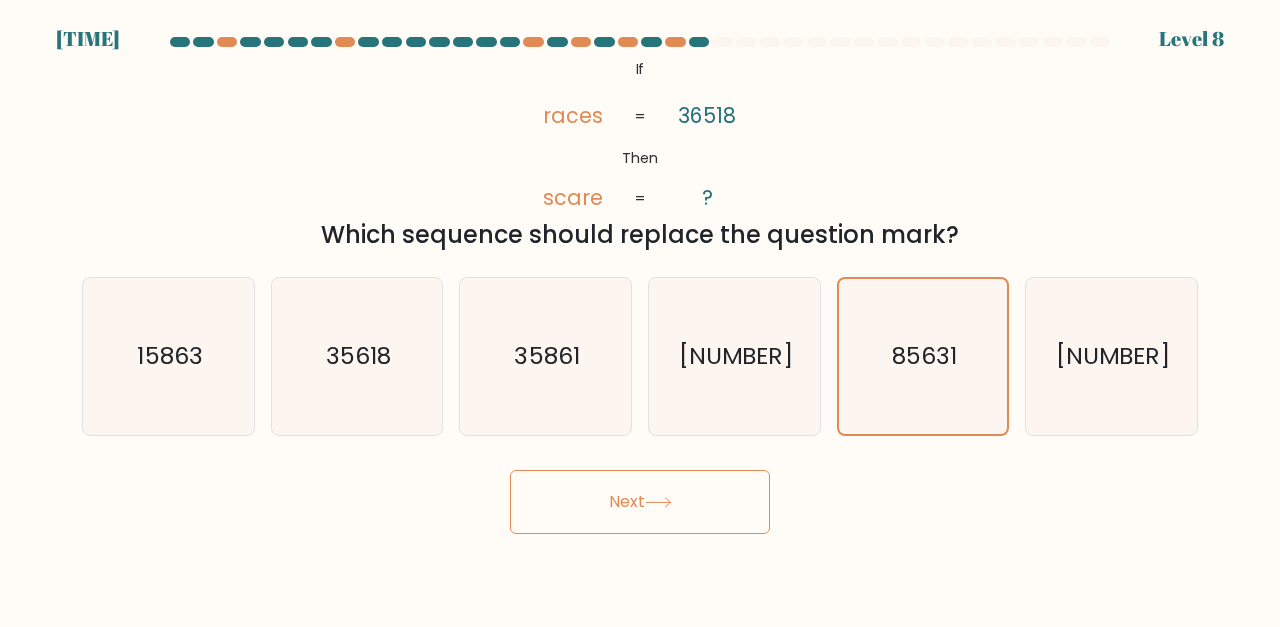 click on "Next" at bounding box center (640, 497) 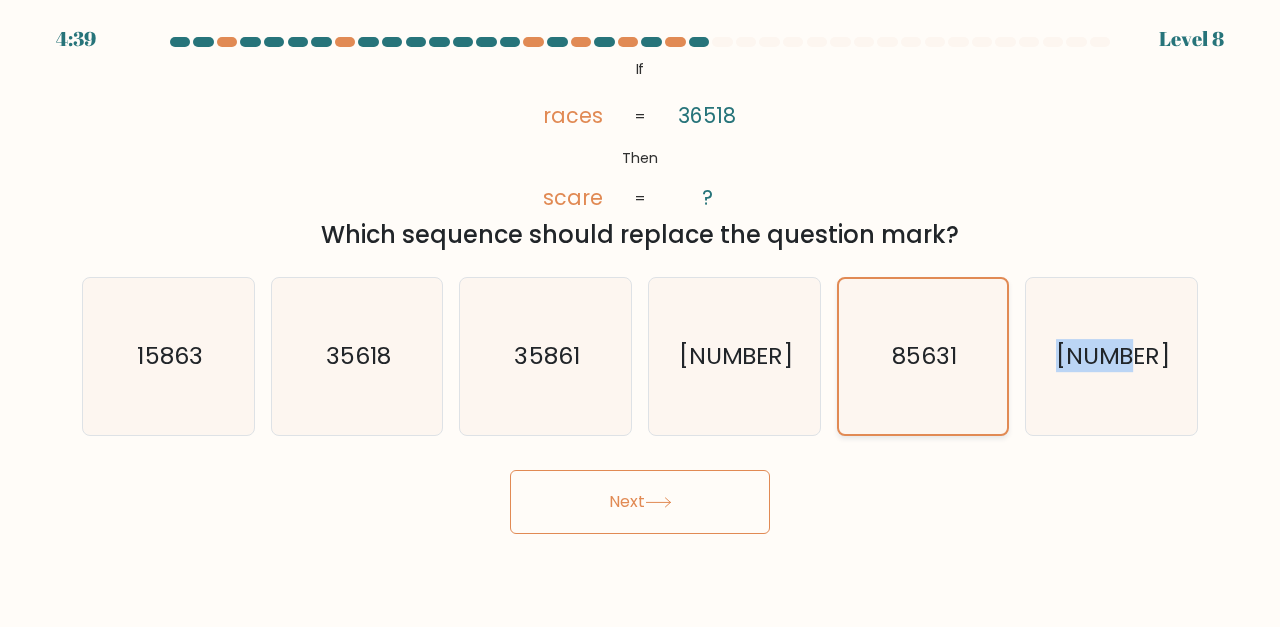 click on "85631" at bounding box center [924, 357] 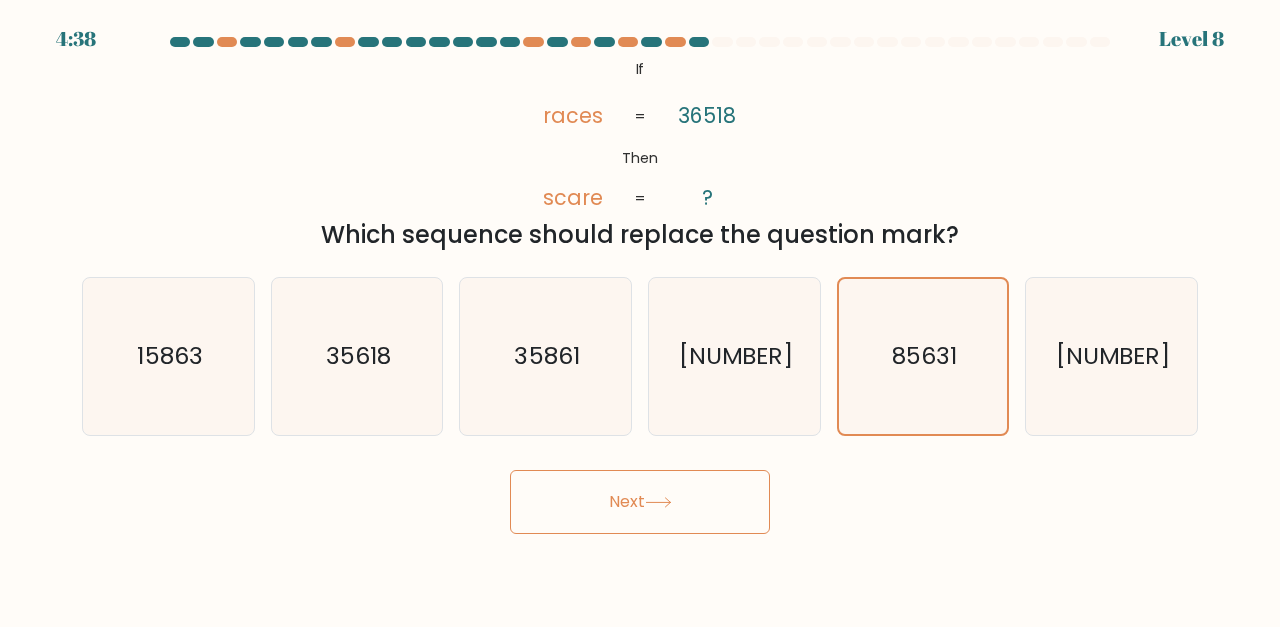 click on "Next" at bounding box center (640, 502) 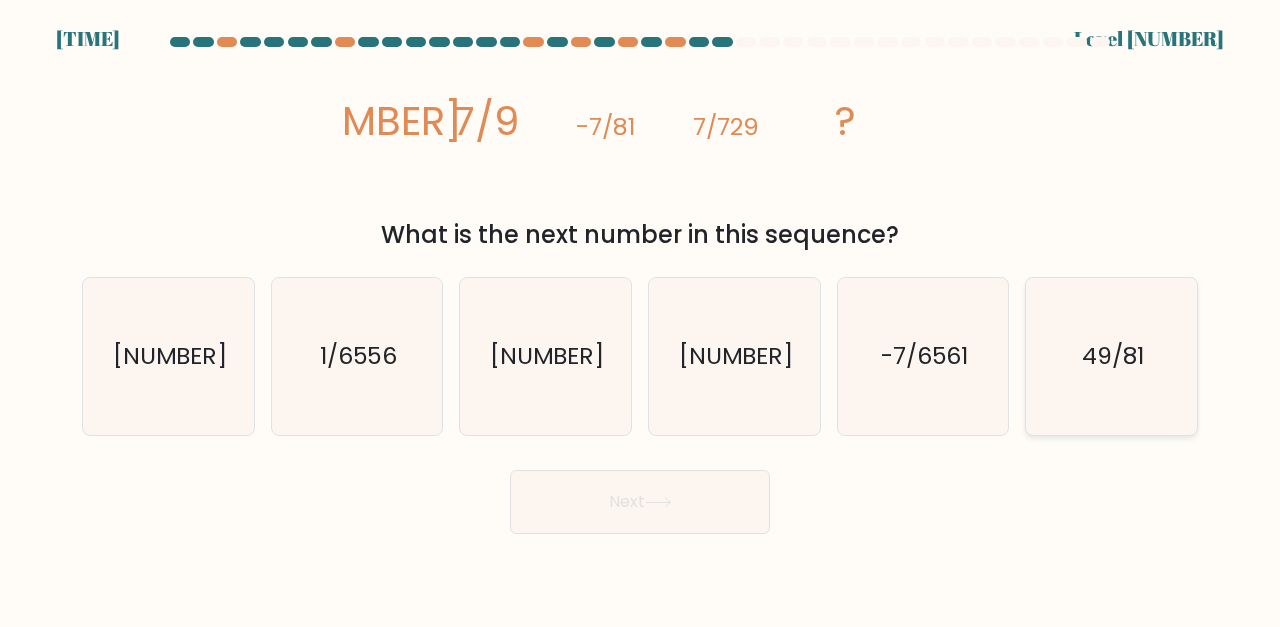 click on "49/81" at bounding box center (1111, 356) 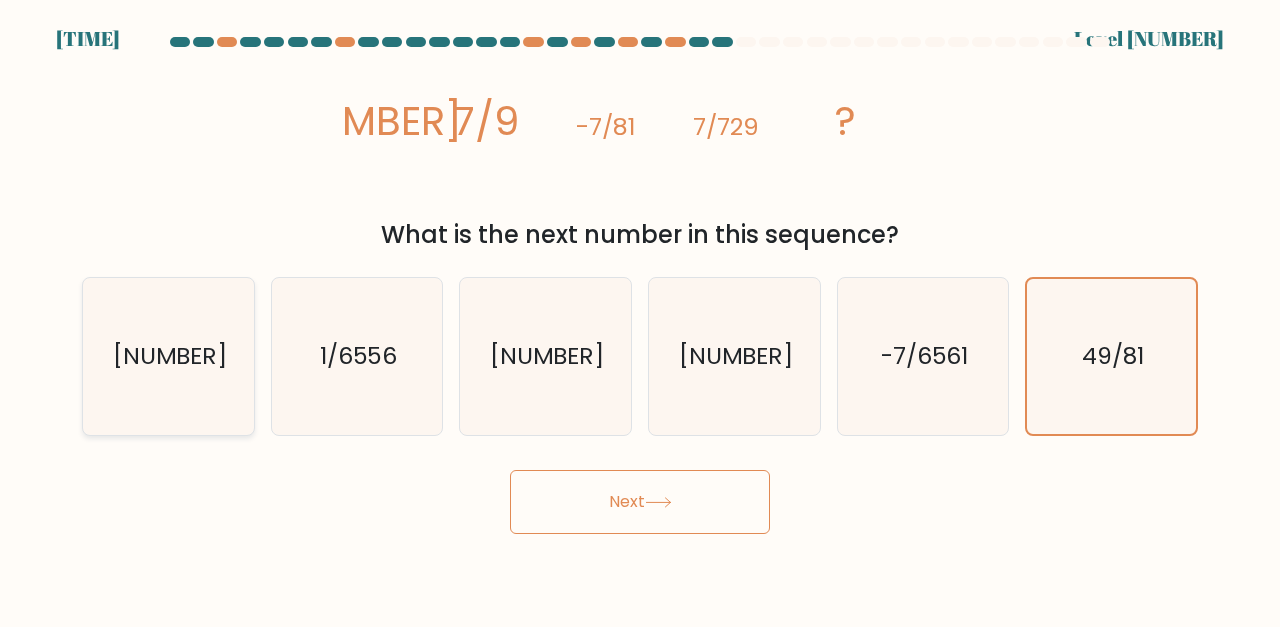 click on "-7/6562" at bounding box center (170, 356) 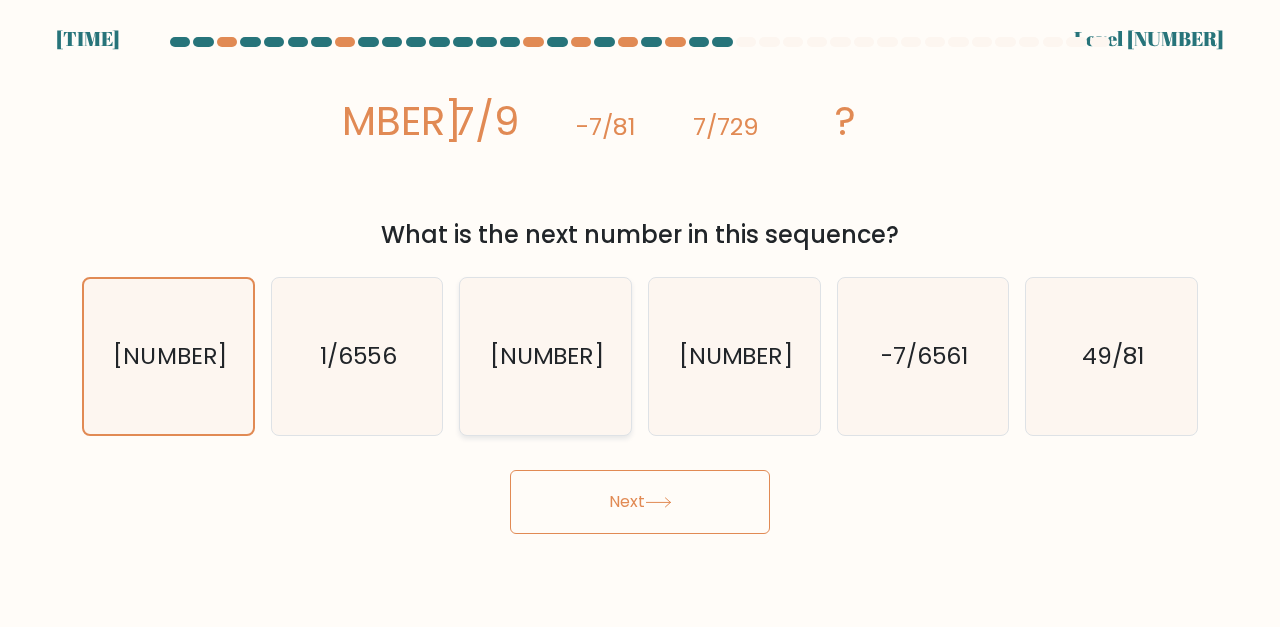 click on "-11/6558" at bounding box center (545, 356) 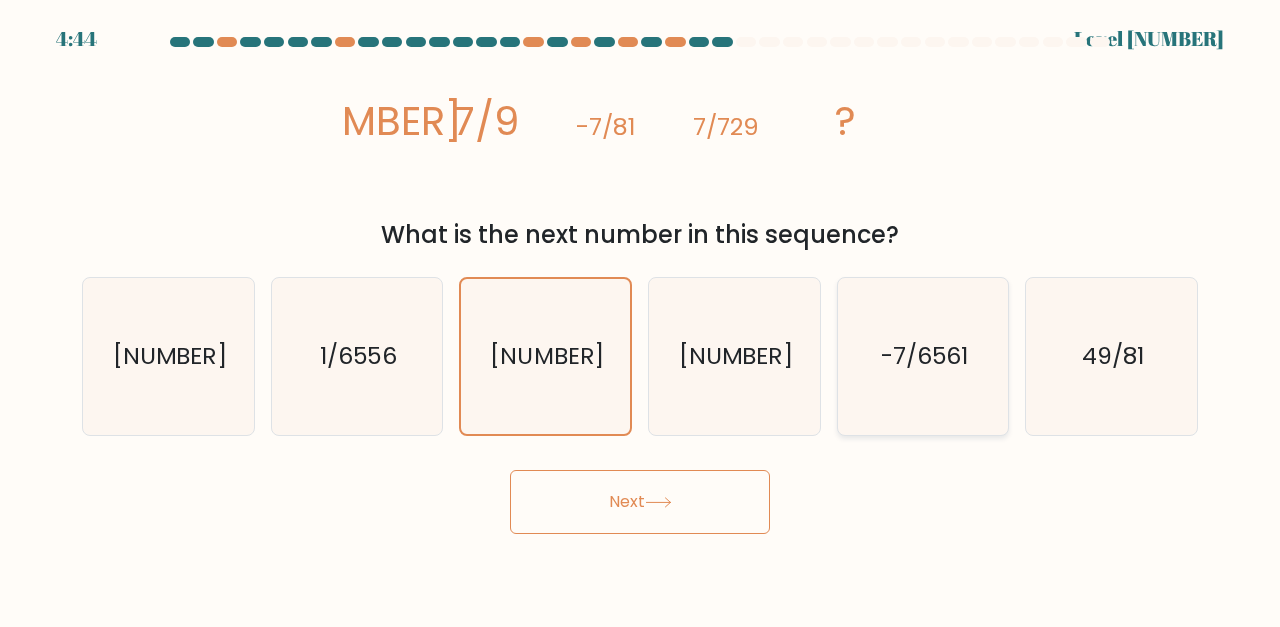 click on "-7/6561" at bounding box center (923, 356) 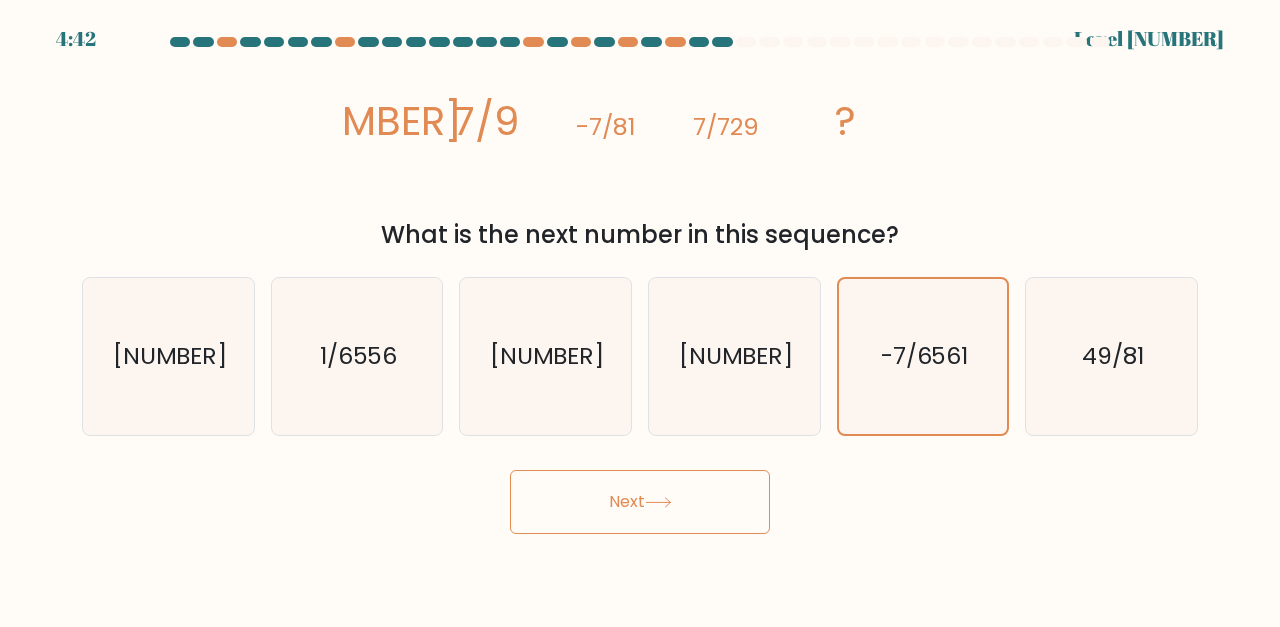 click at bounding box center [658, 502] 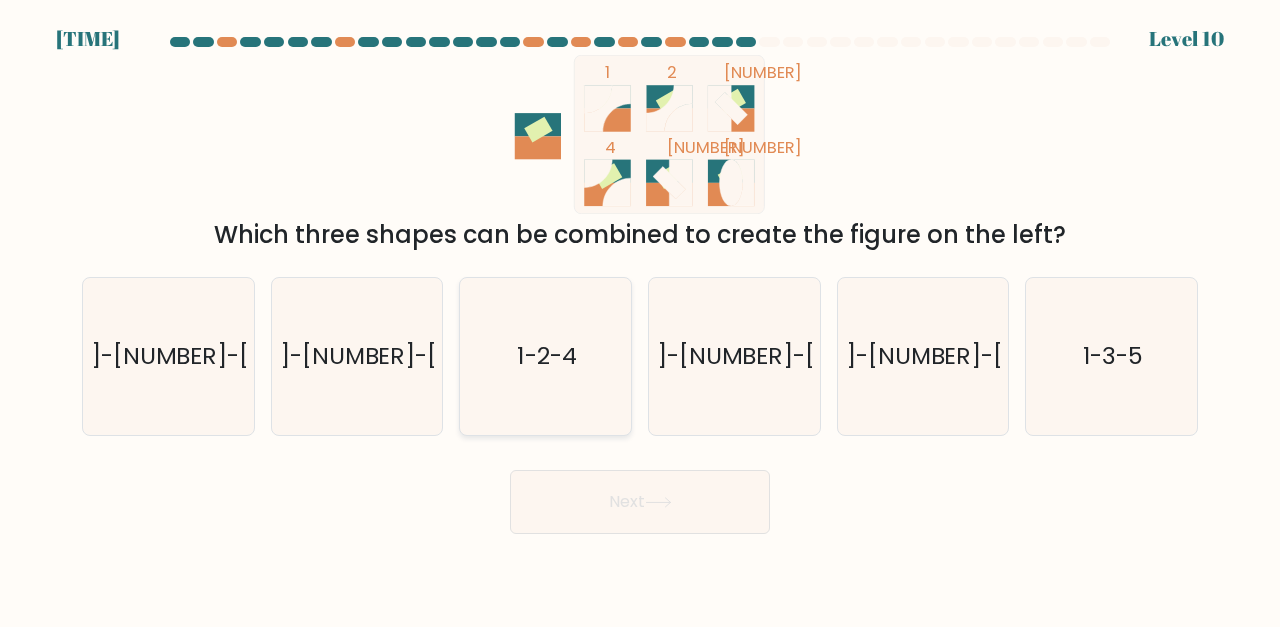 click on "1-2-4" at bounding box center [545, 356] 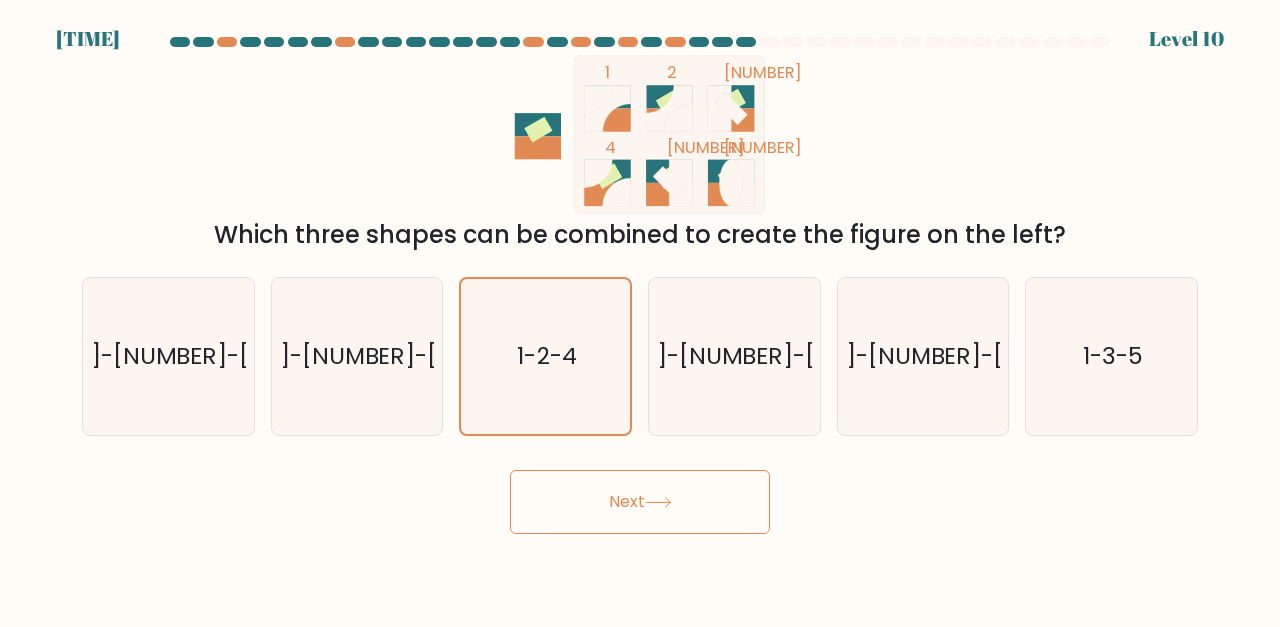 click on "Next" at bounding box center [640, 502] 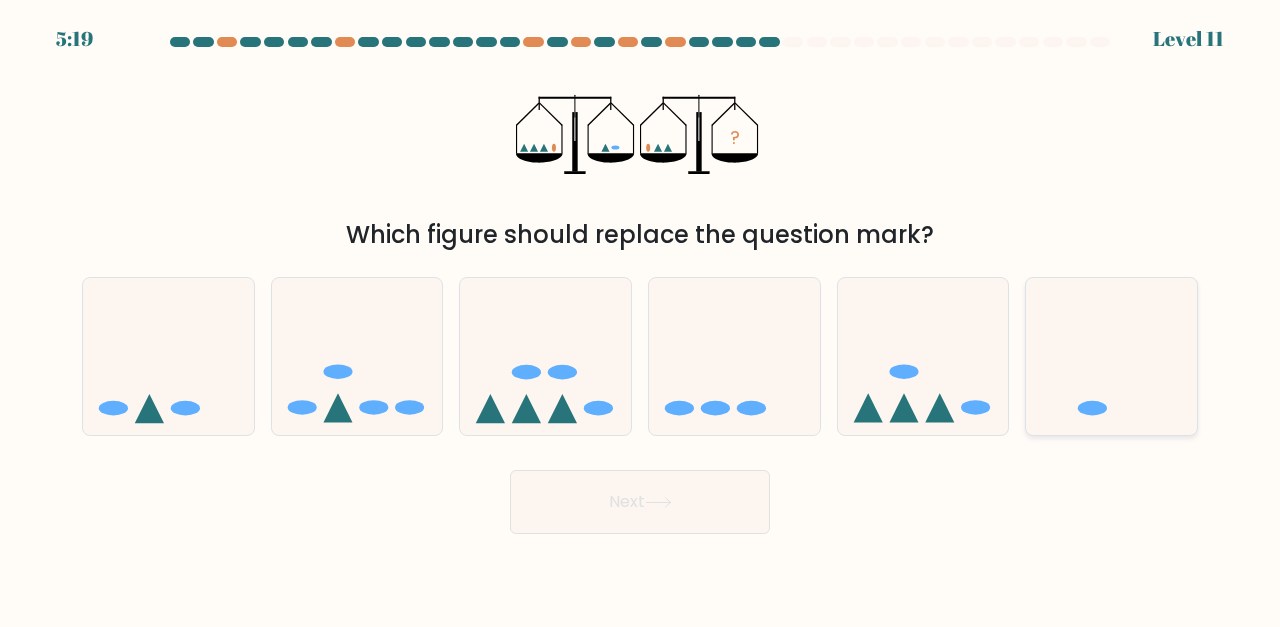click at bounding box center [1111, 356] 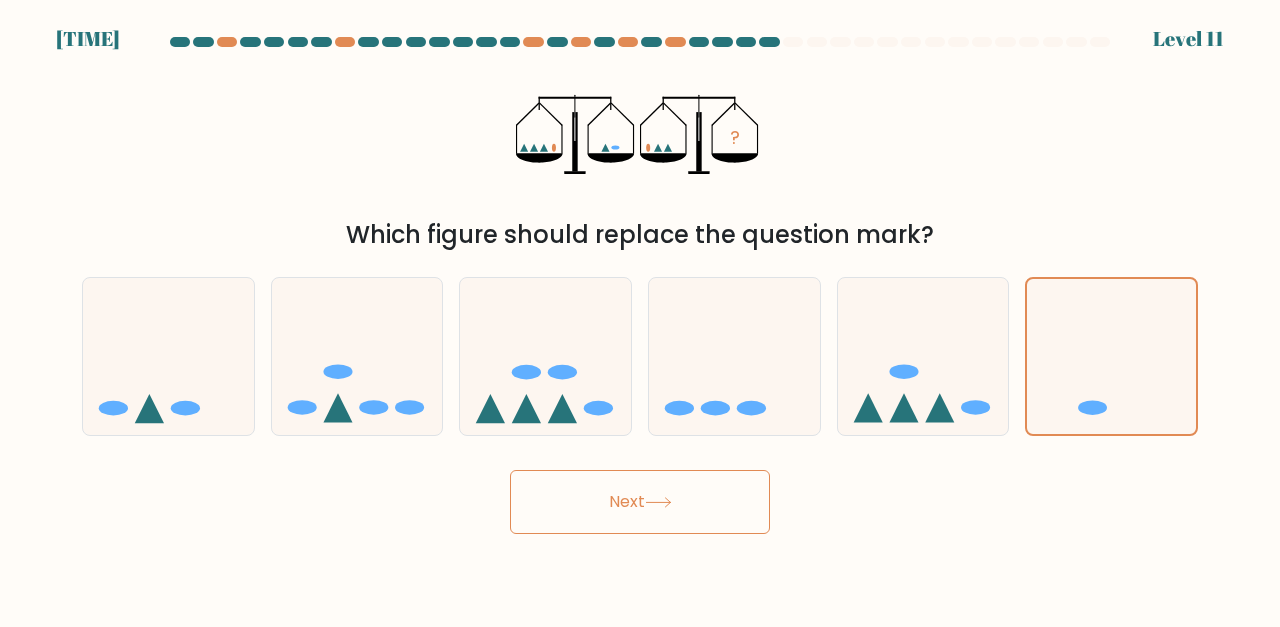 click on "Next" at bounding box center [640, 502] 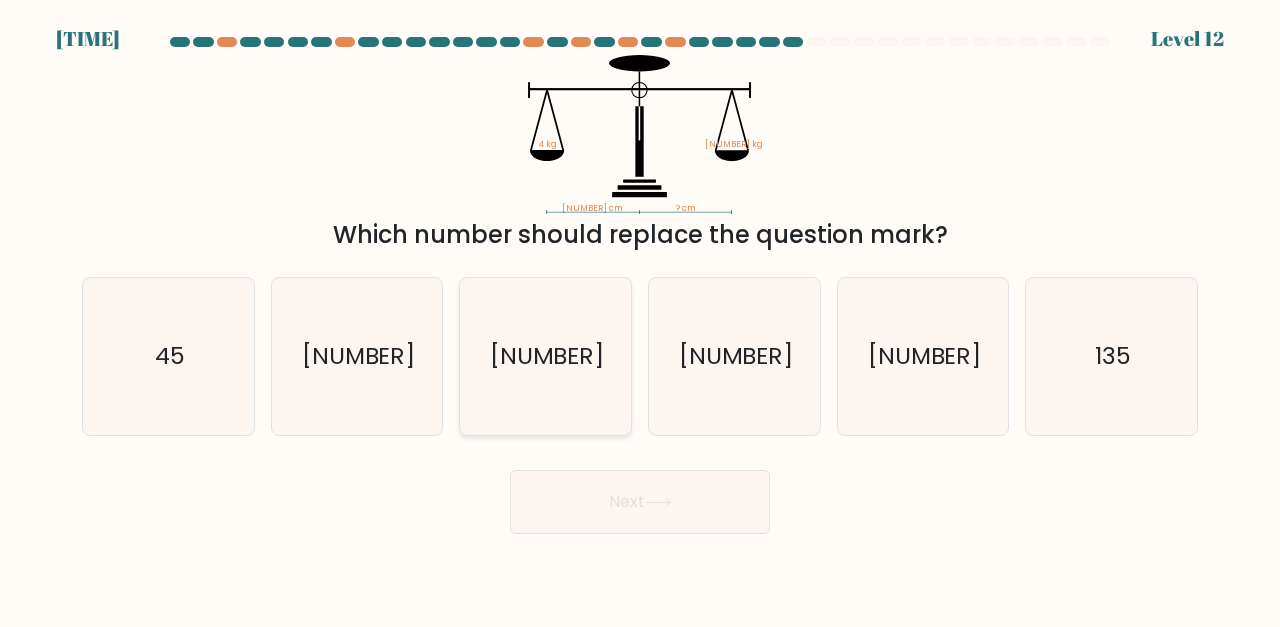 click on "60" at bounding box center (545, 356) 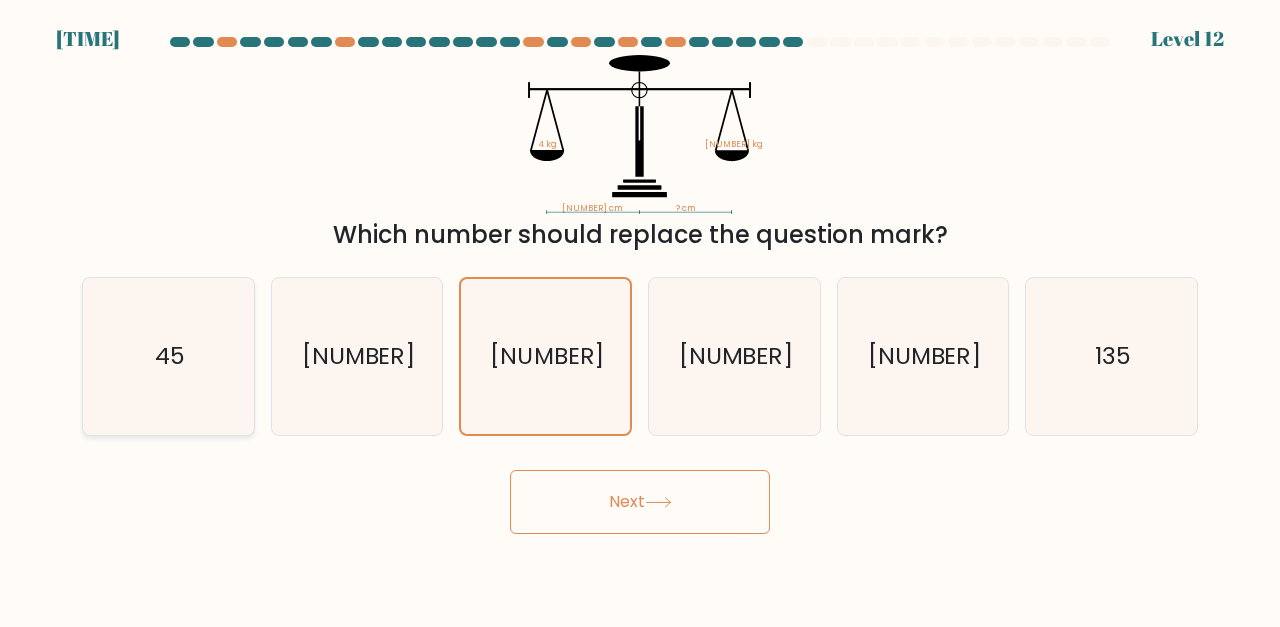 click on "45" at bounding box center [168, 356] 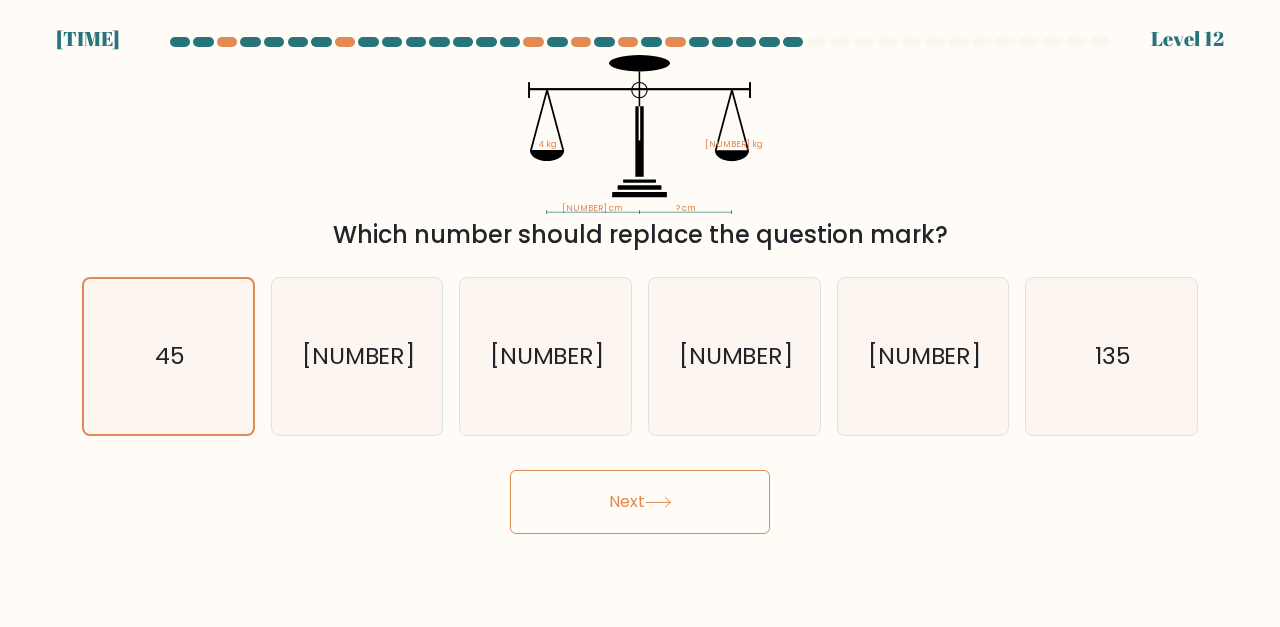 click on "Next" at bounding box center [640, 502] 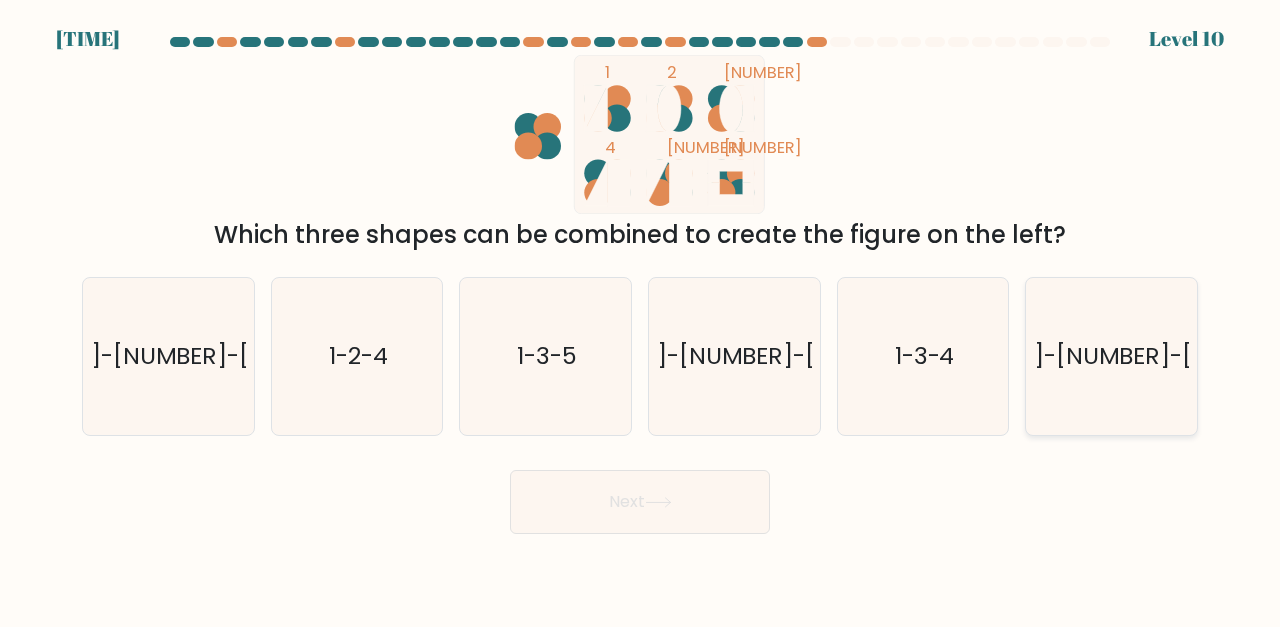 click on "1-4-5" at bounding box center (1113, 356) 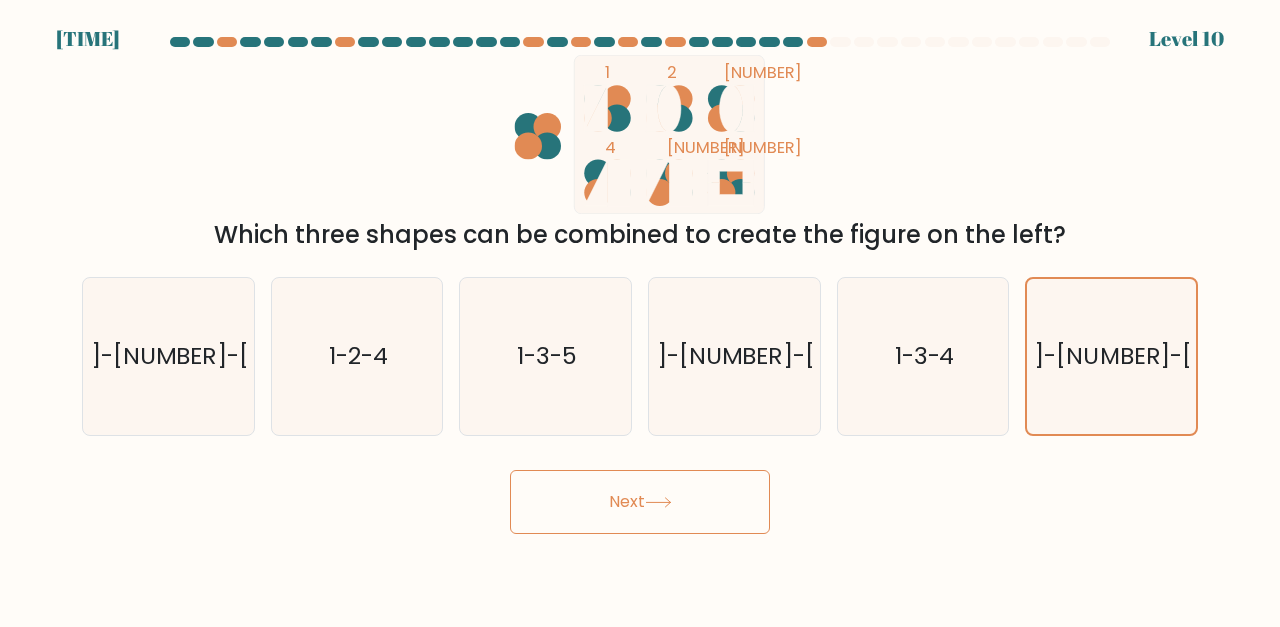 click on "Next" at bounding box center (640, 502) 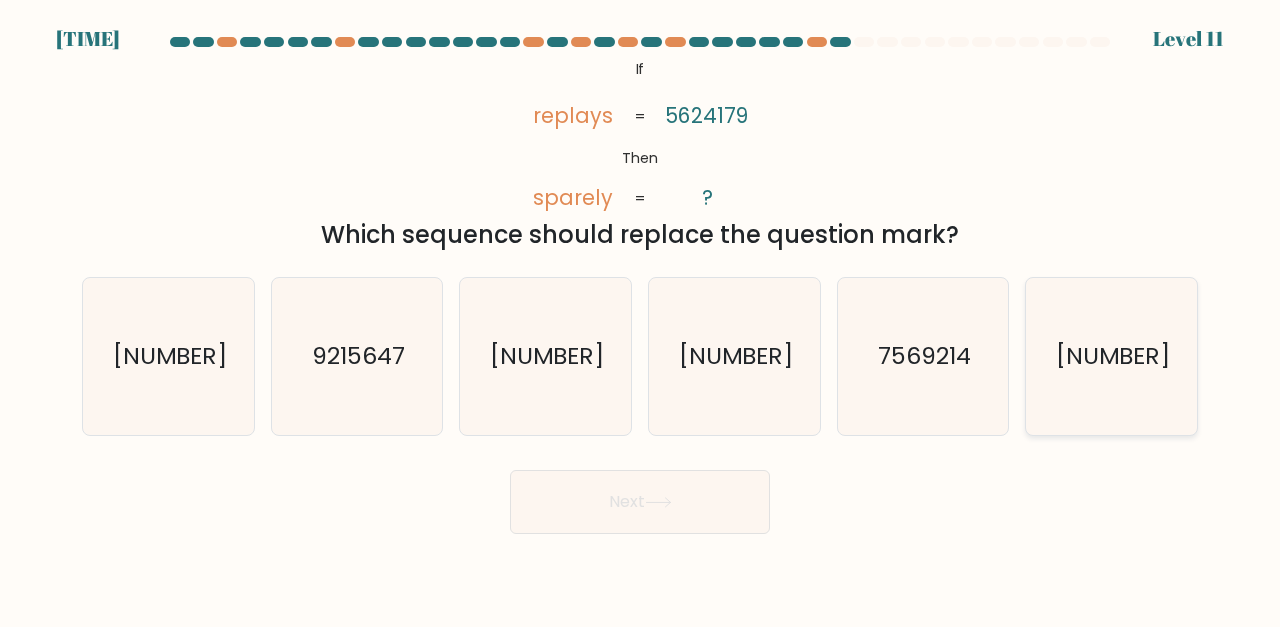 click on "5627941" at bounding box center (1113, 356) 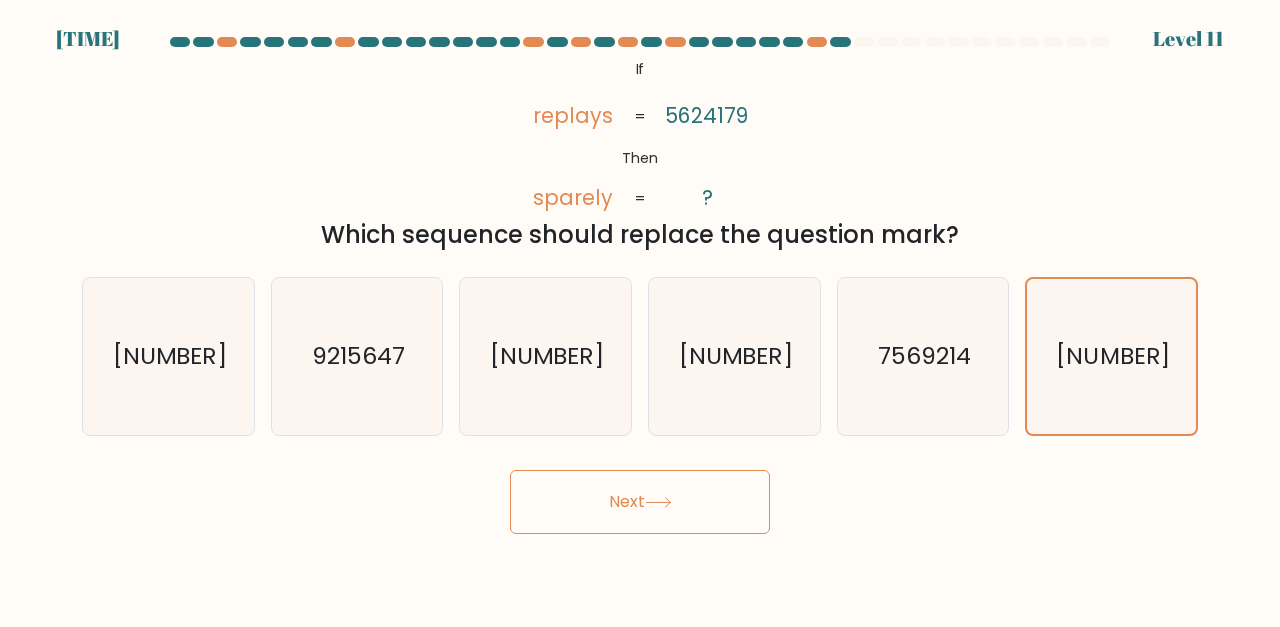 click on "Next" at bounding box center (640, 502) 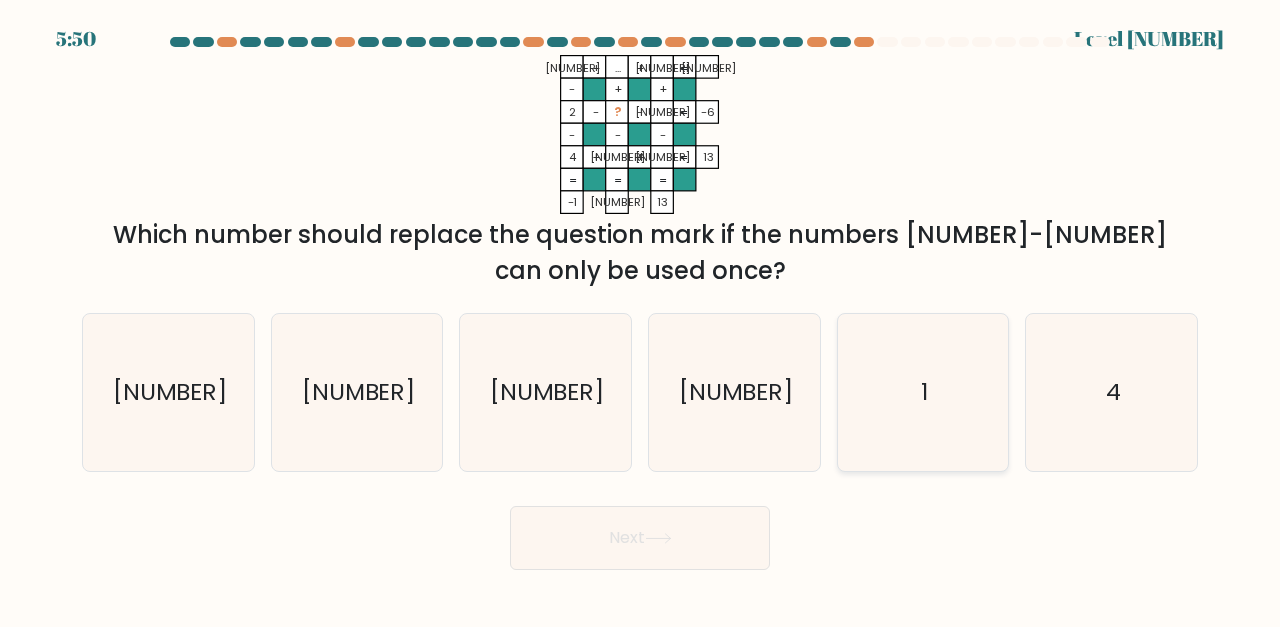 click on "1" at bounding box center [923, 392] 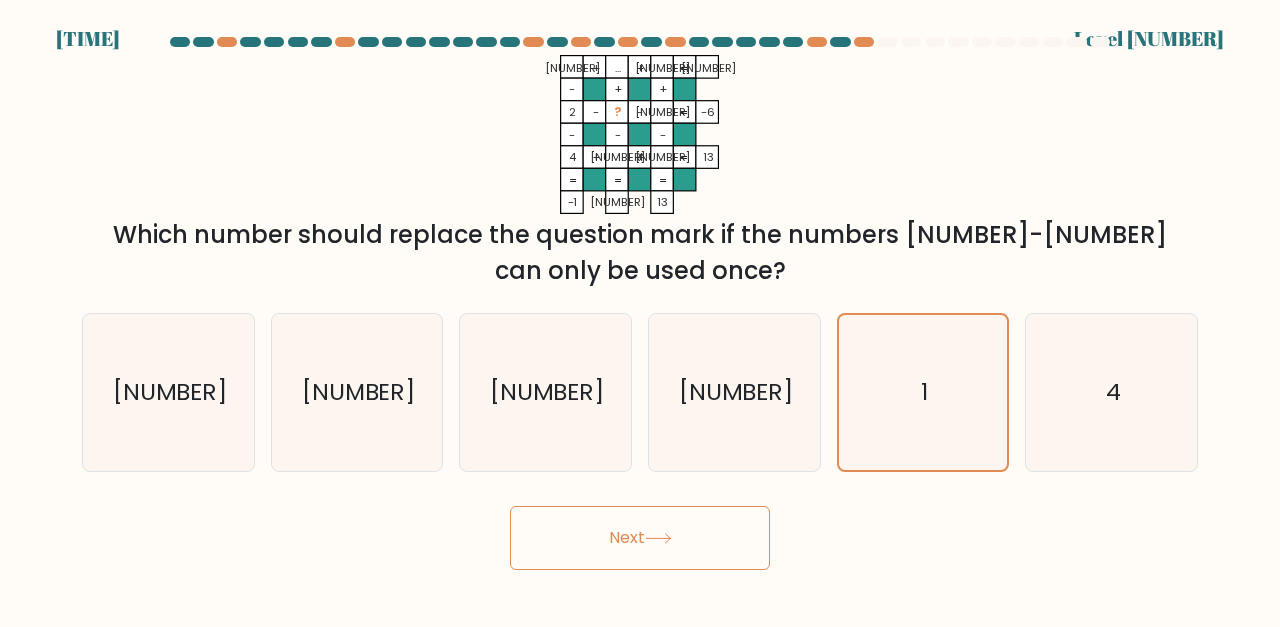 click on "Next" at bounding box center (640, 538) 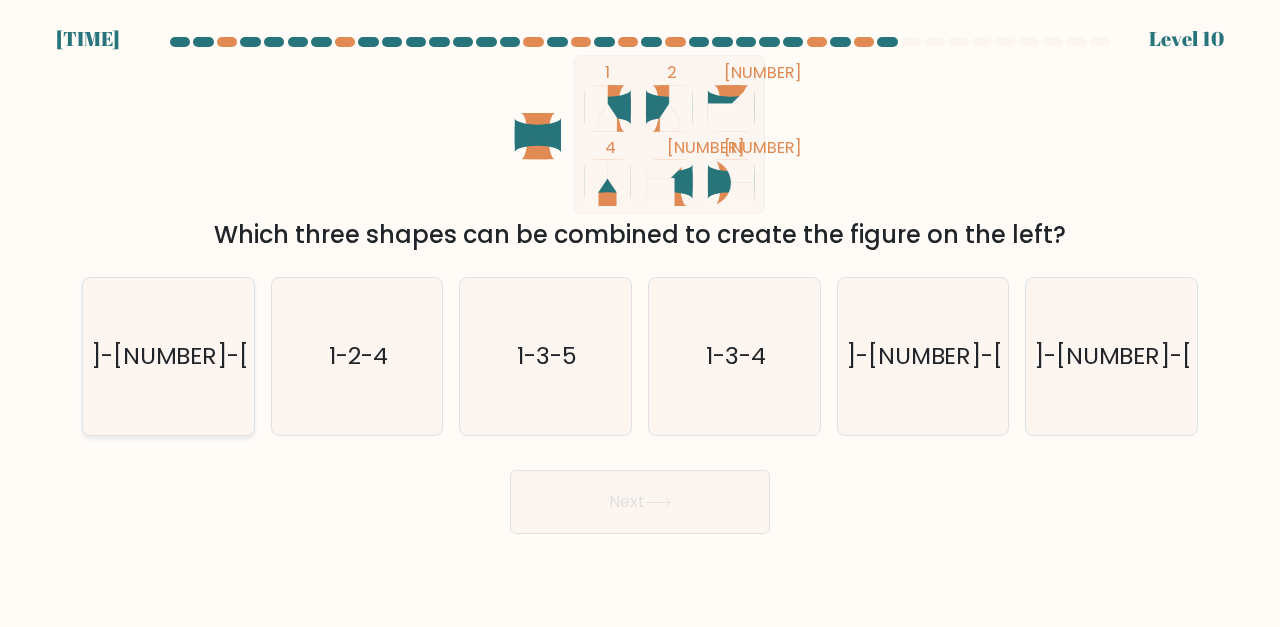 click on "3-5-6" at bounding box center (168, 356) 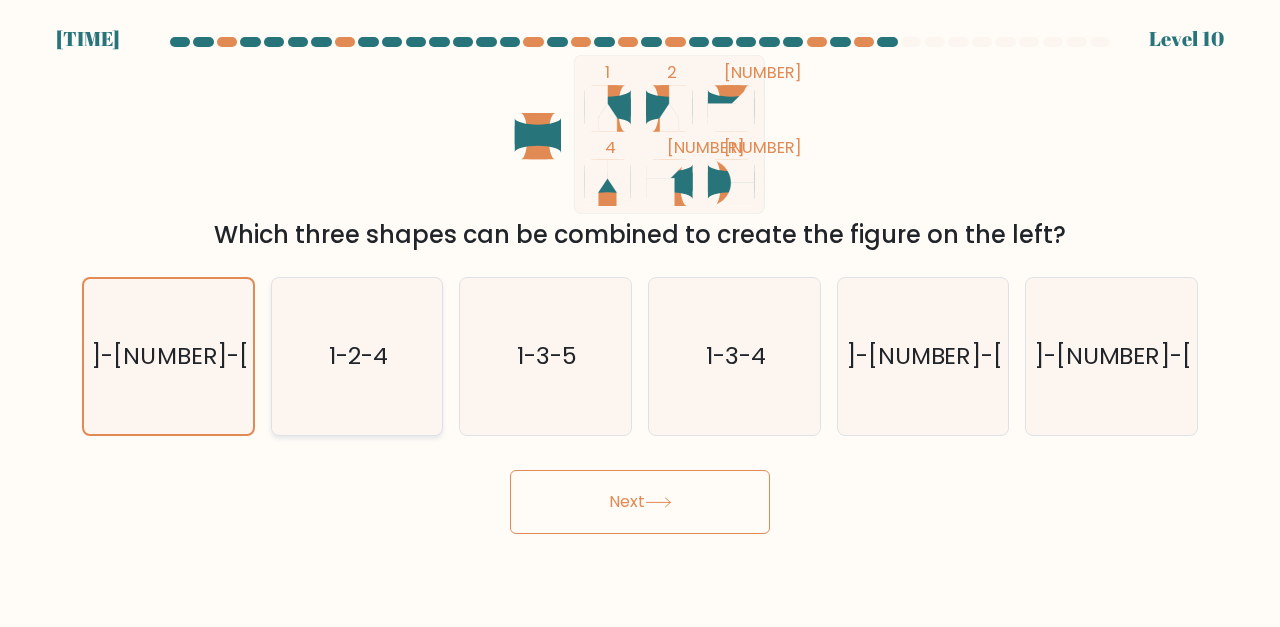 click on "1-2-4" at bounding box center [358, 356] 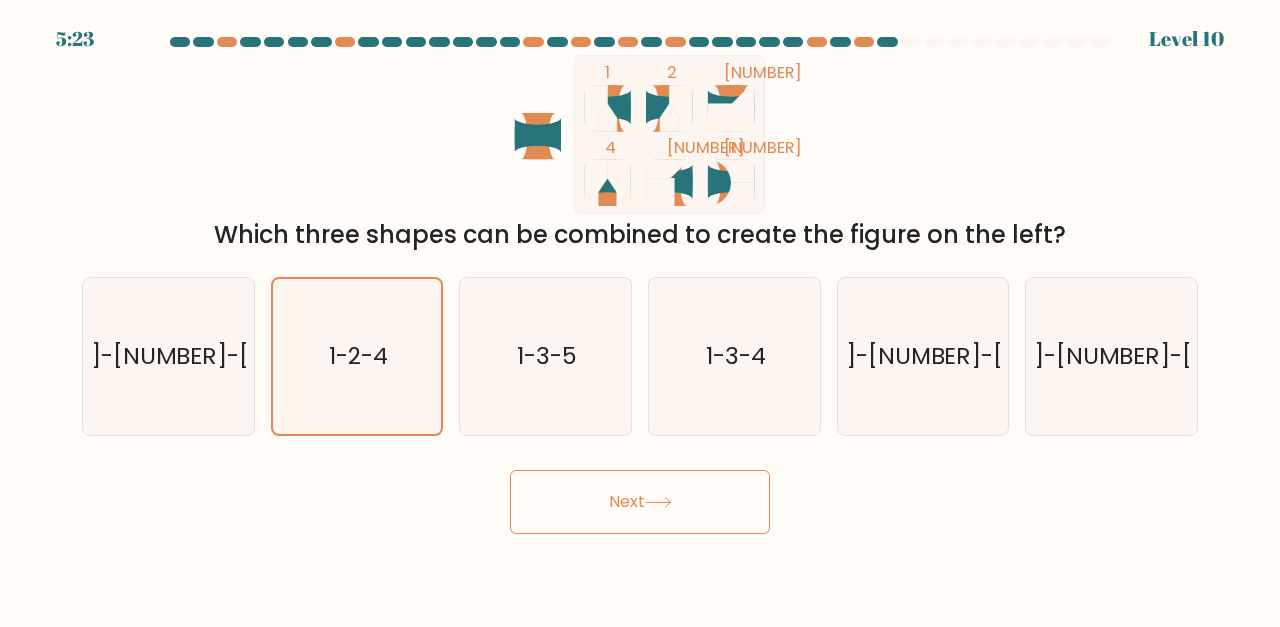 click on "Next" at bounding box center [640, 502] 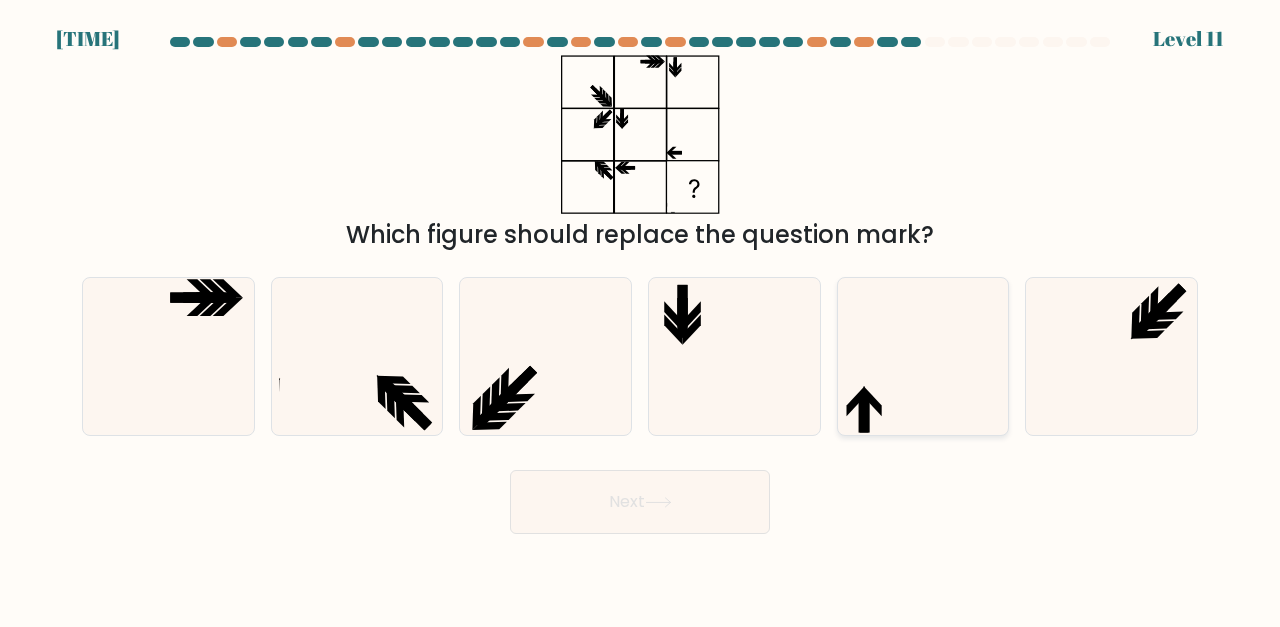 click at bounding box center (923, 356) 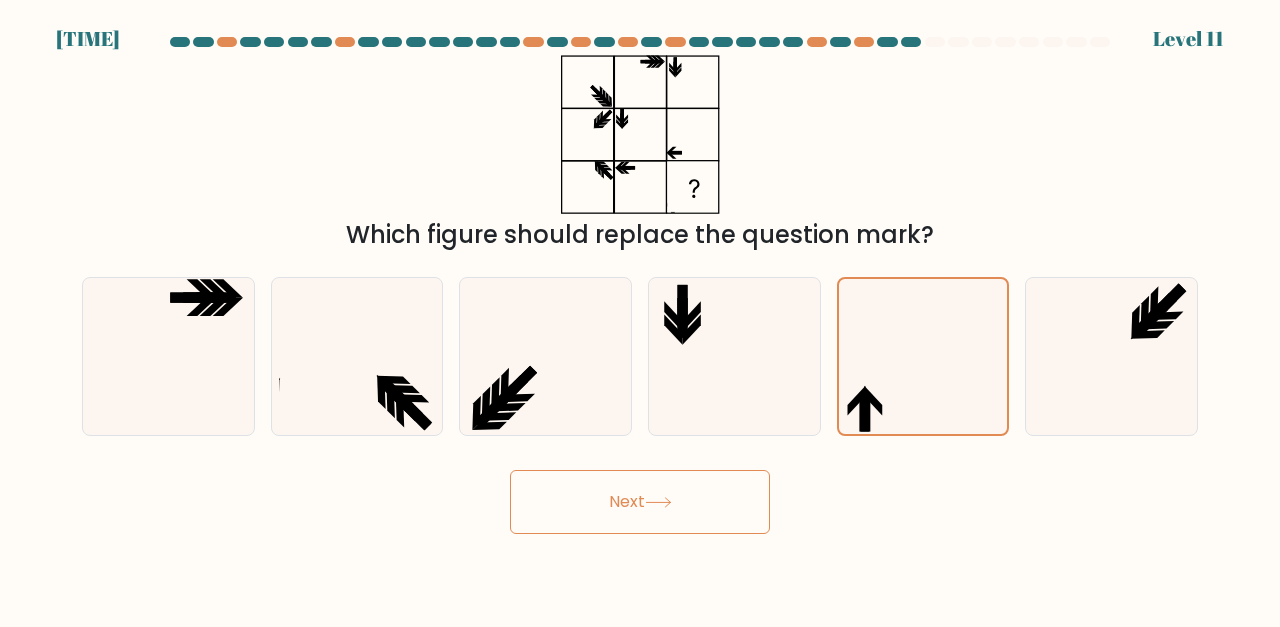 click on "Next" at bounding box center [640, 502] 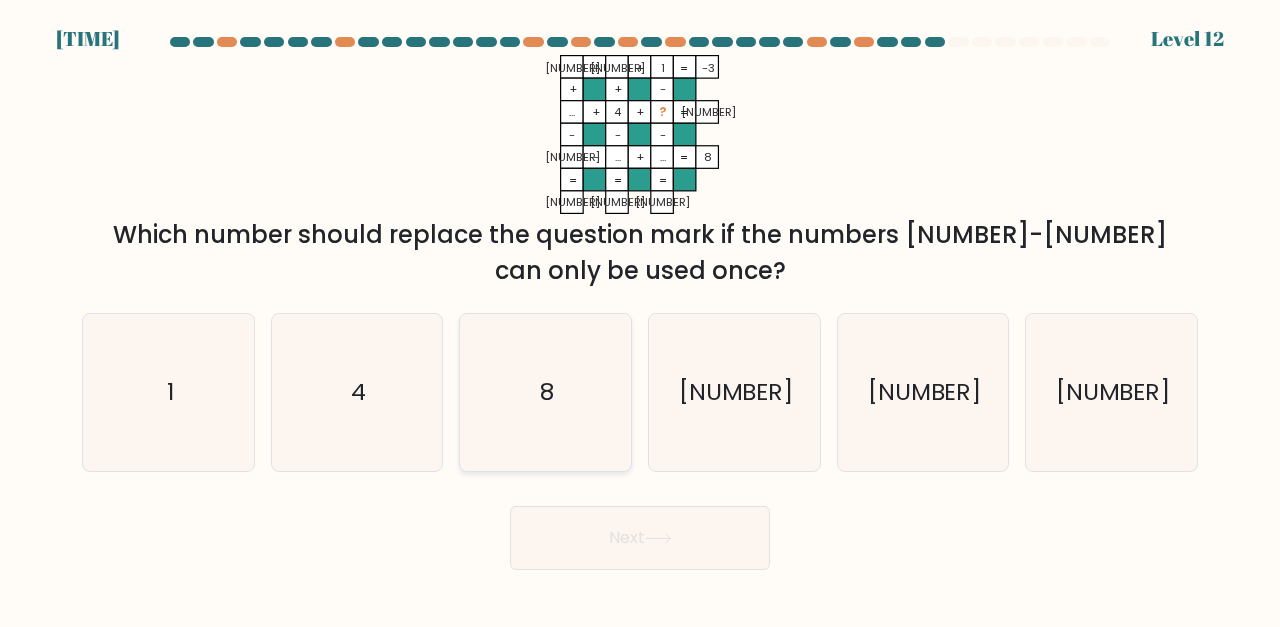 click on "8" at bounding box center [545, 392] 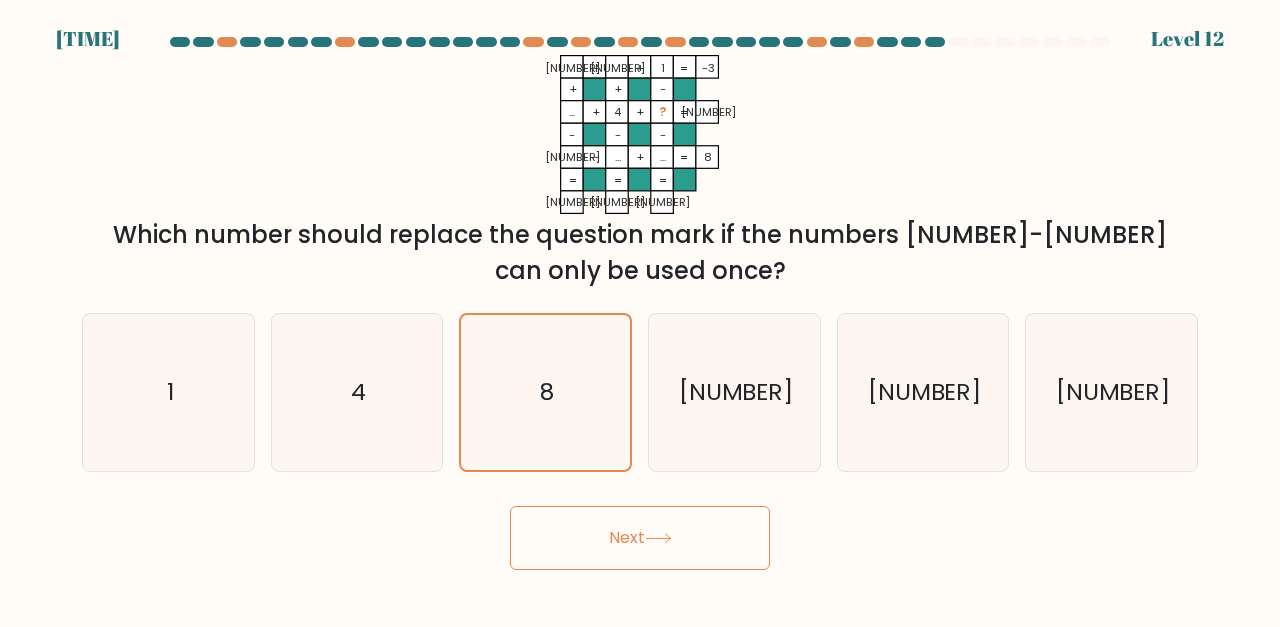 click on "Next" at bounding box center [640, 538] 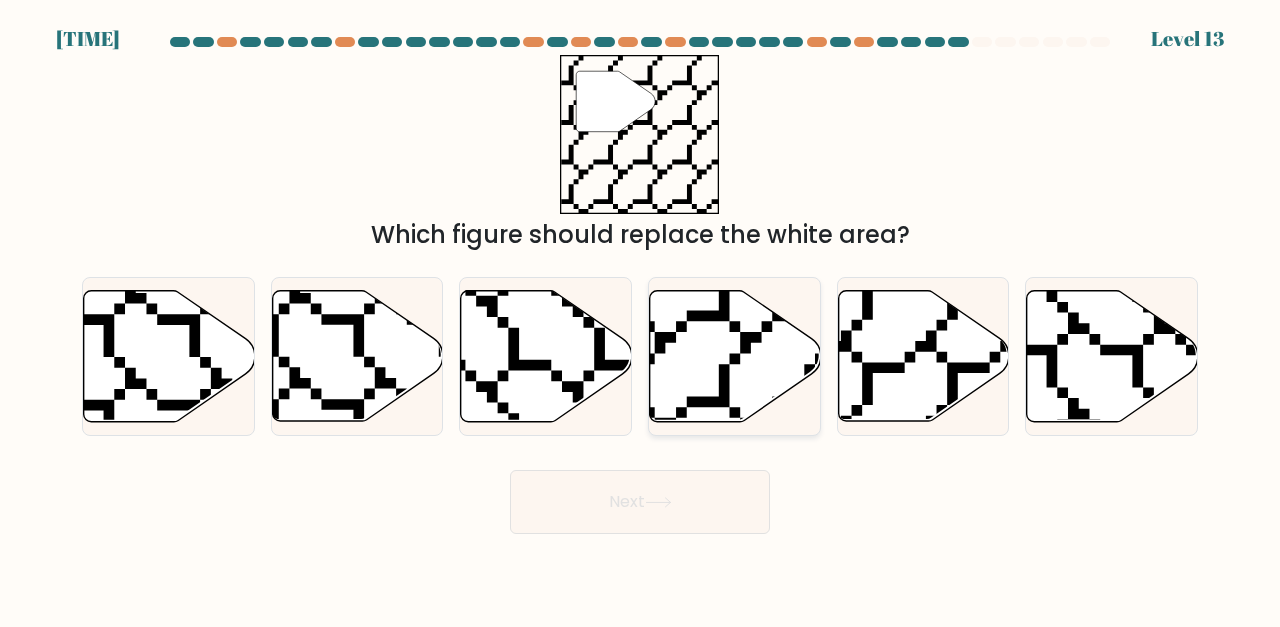 click at bounding box center (735, 356) 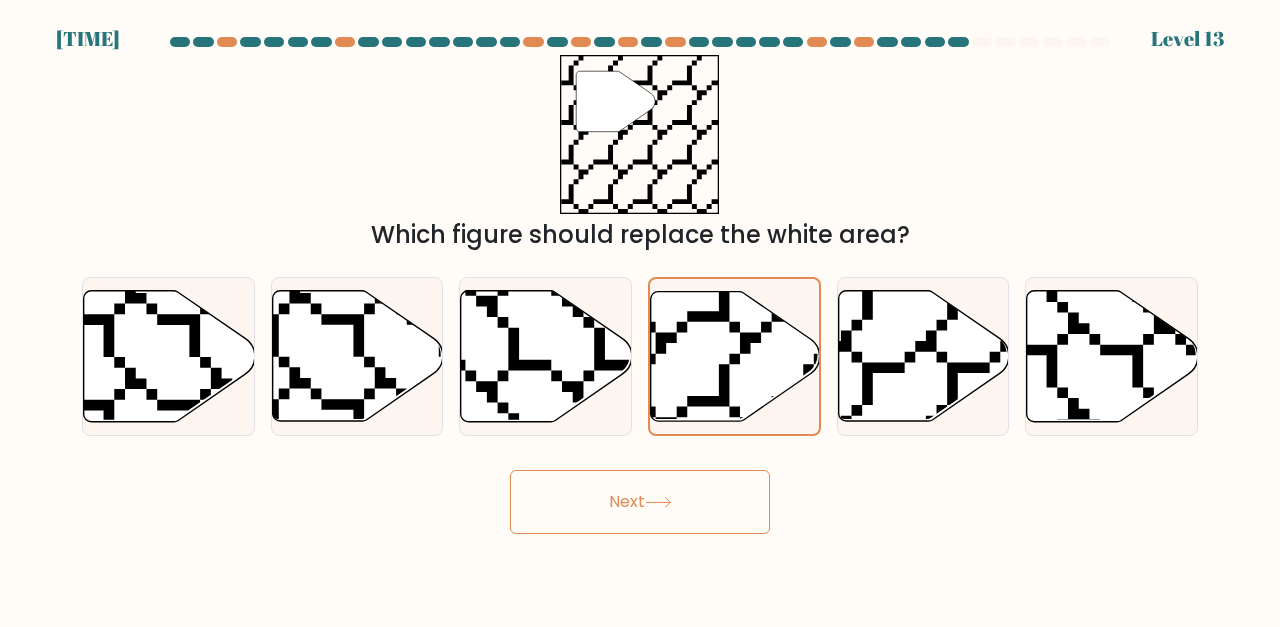 click on "Next" at bounding box center [640, 502] 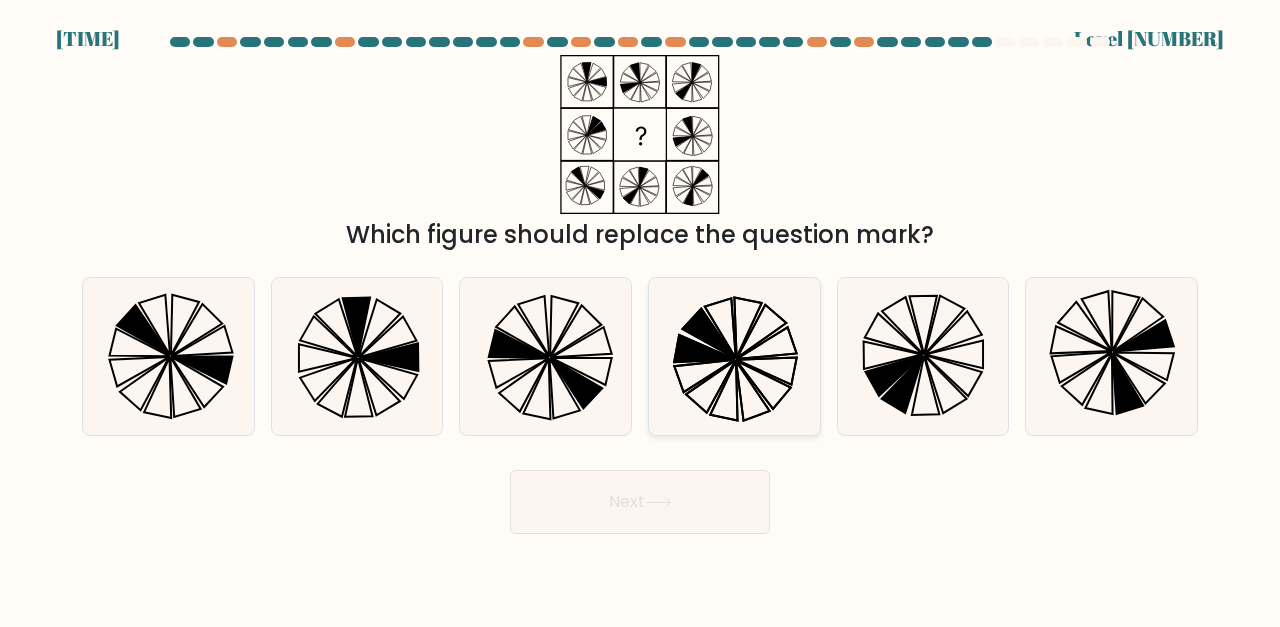 click at bounding box center [734, 356] 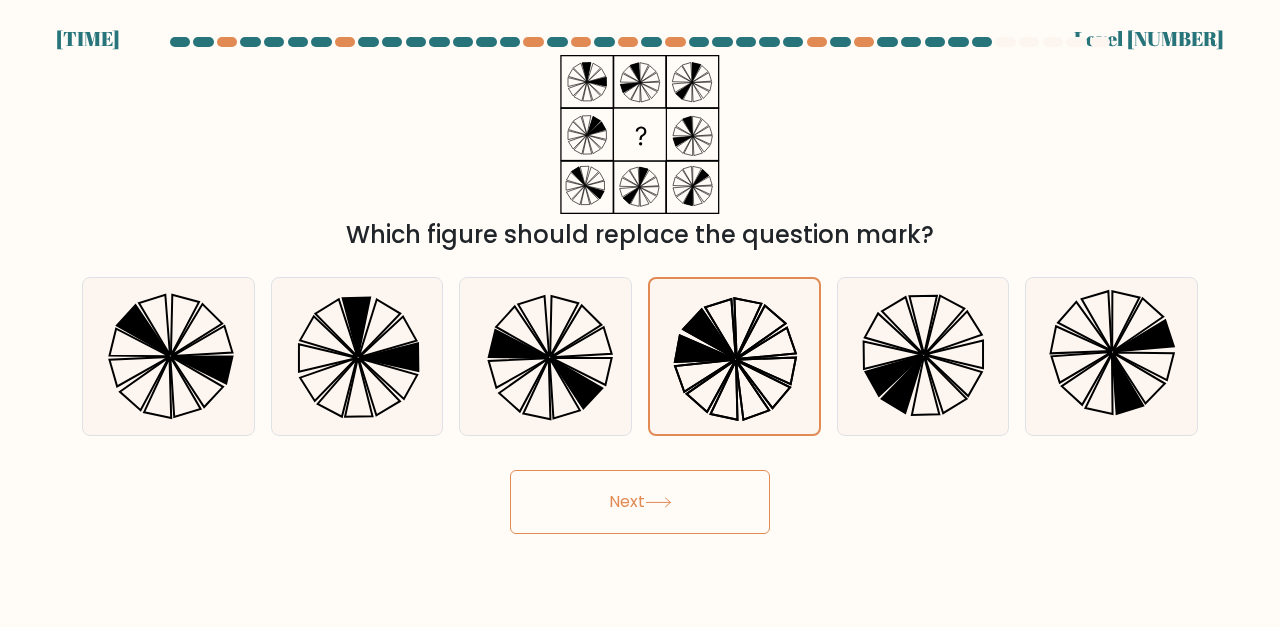 click on "Next" at bounding box center [640, 502] 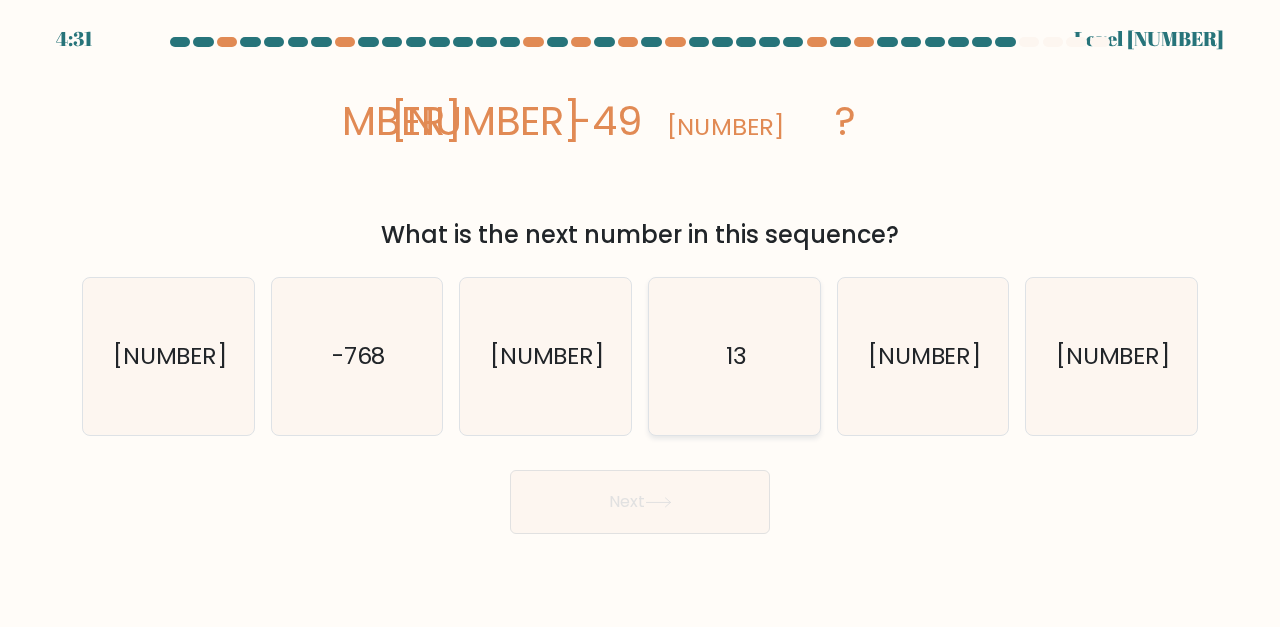 click on "13" at bounding box center (734, 356) 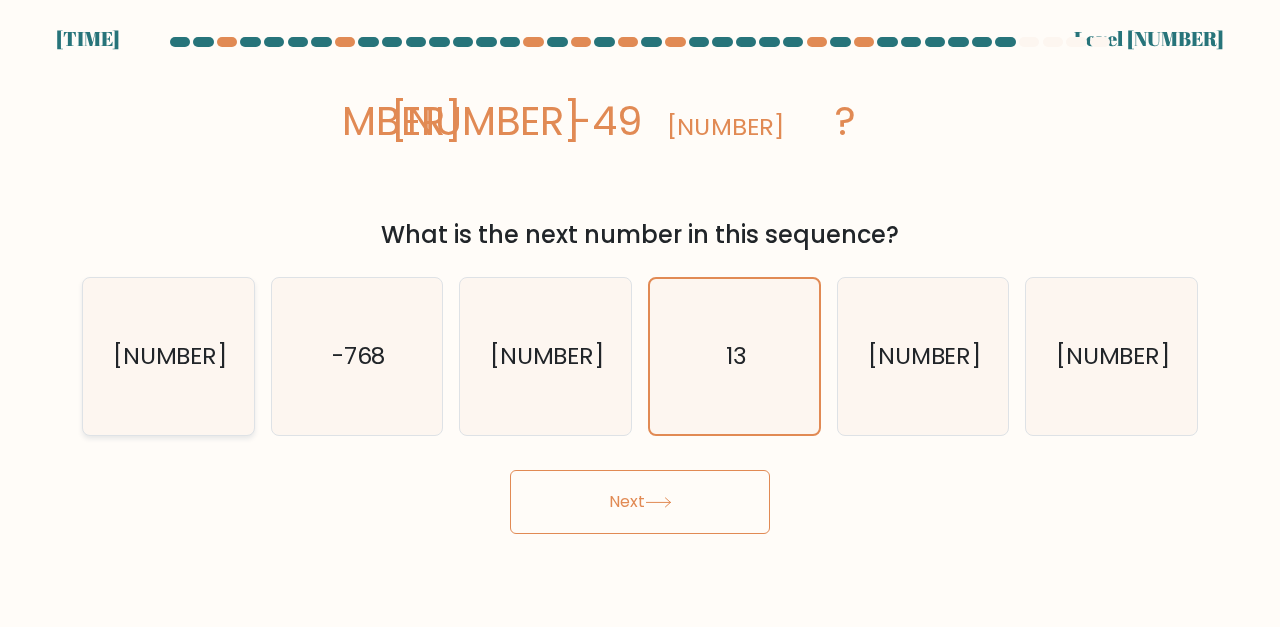 click on "-769" at bounding box center (170, 356) 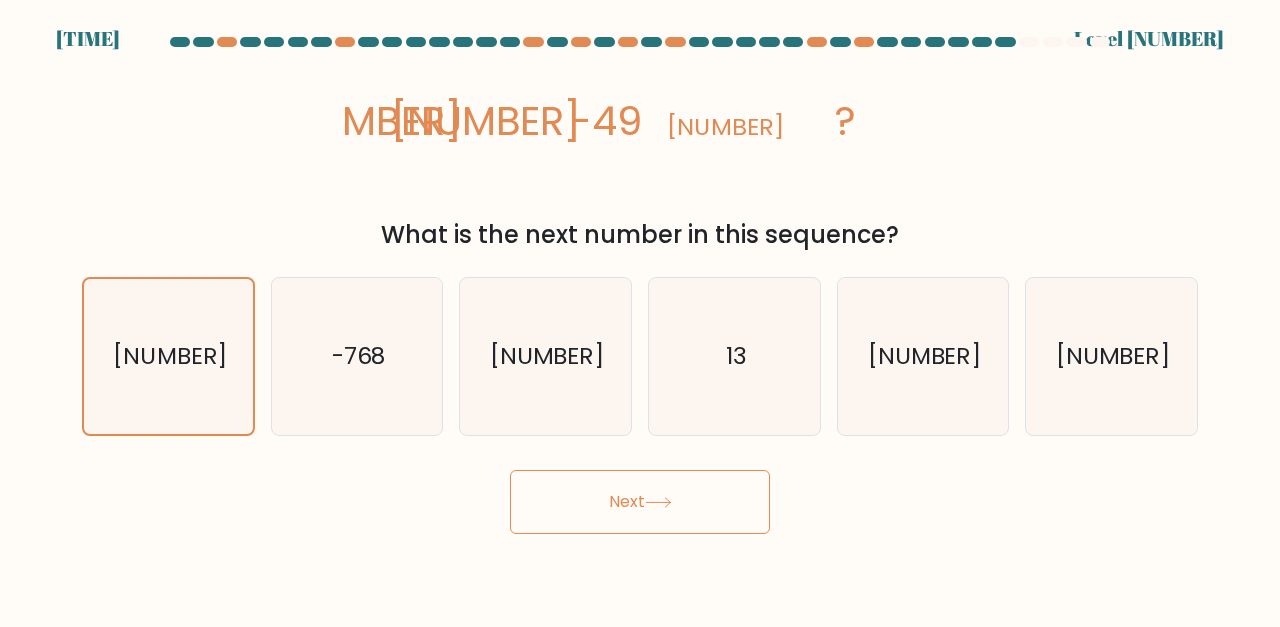 click on "Next" at bounding box center [640, 502] 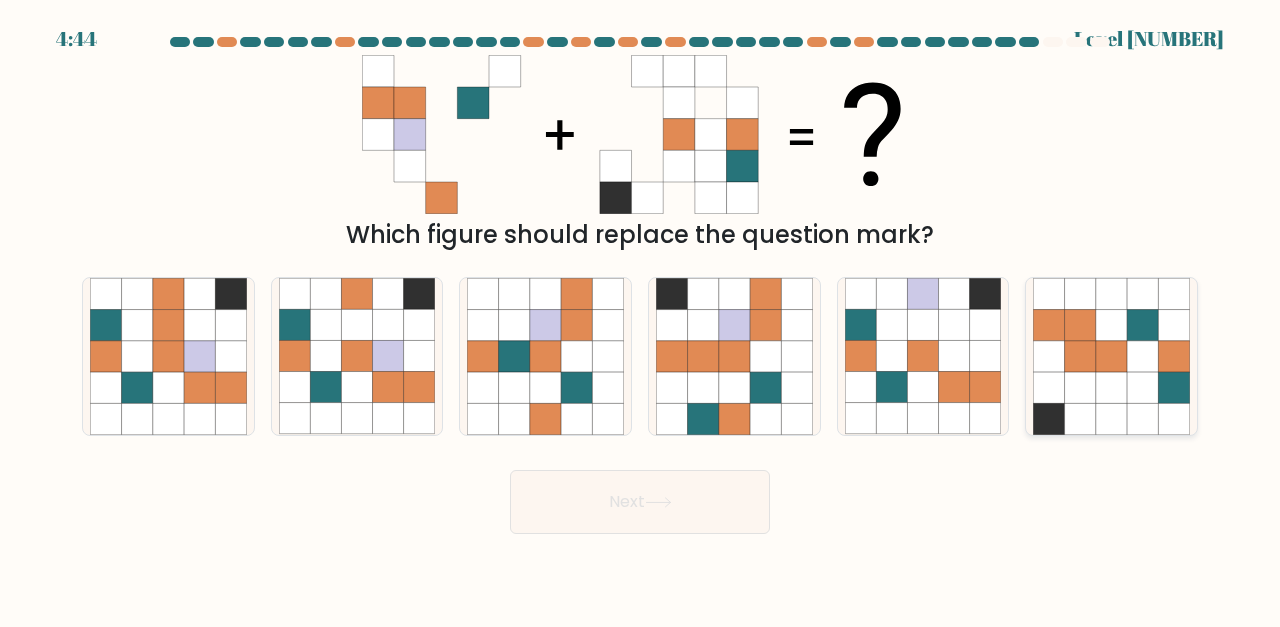 click at bounding box center (1142, 387) 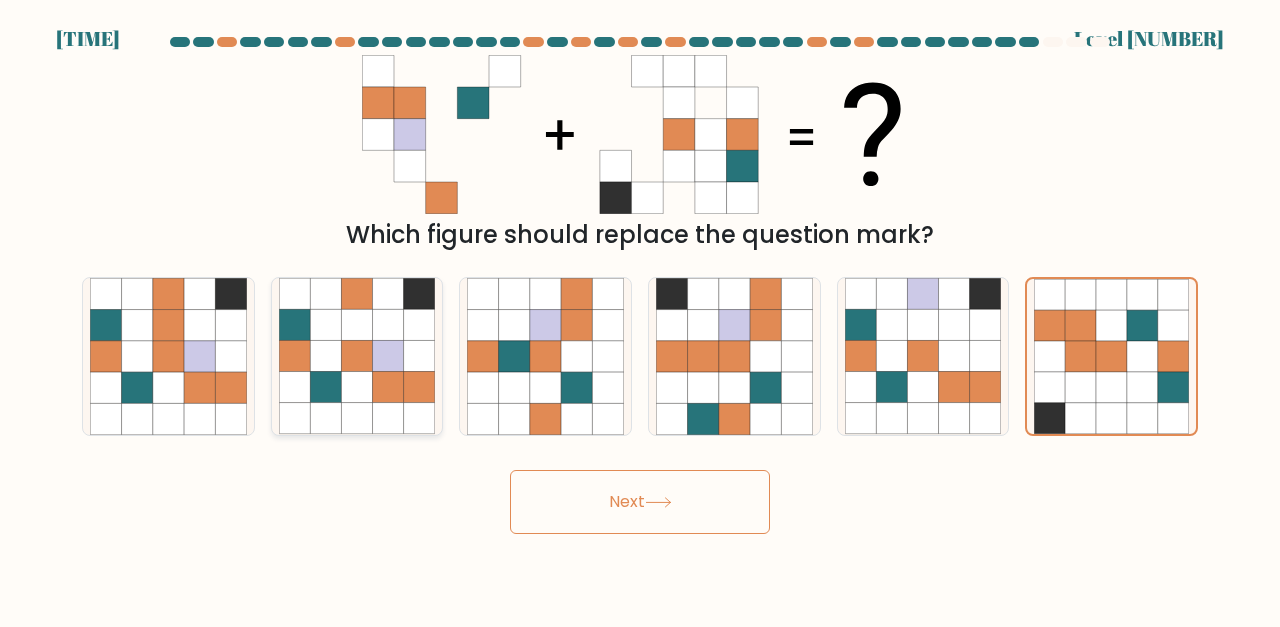 click at bounding box center (419, 294) 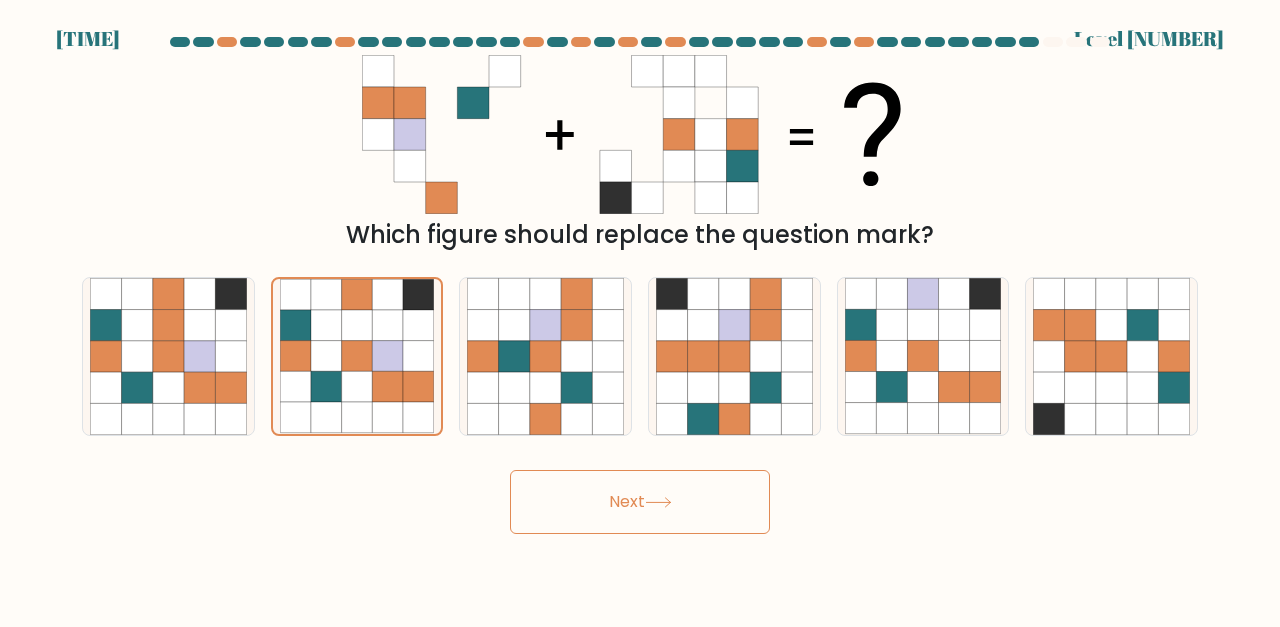 click on "Next" at bounding box center (640, 502) 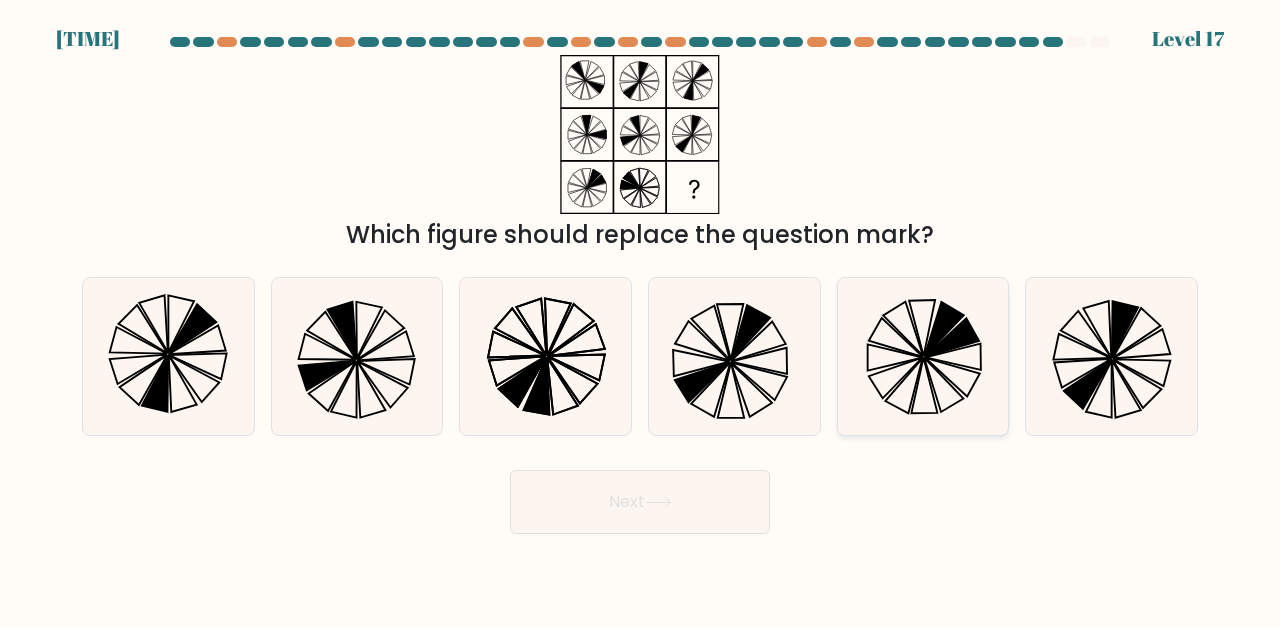 click at bounding box center (923, 356) 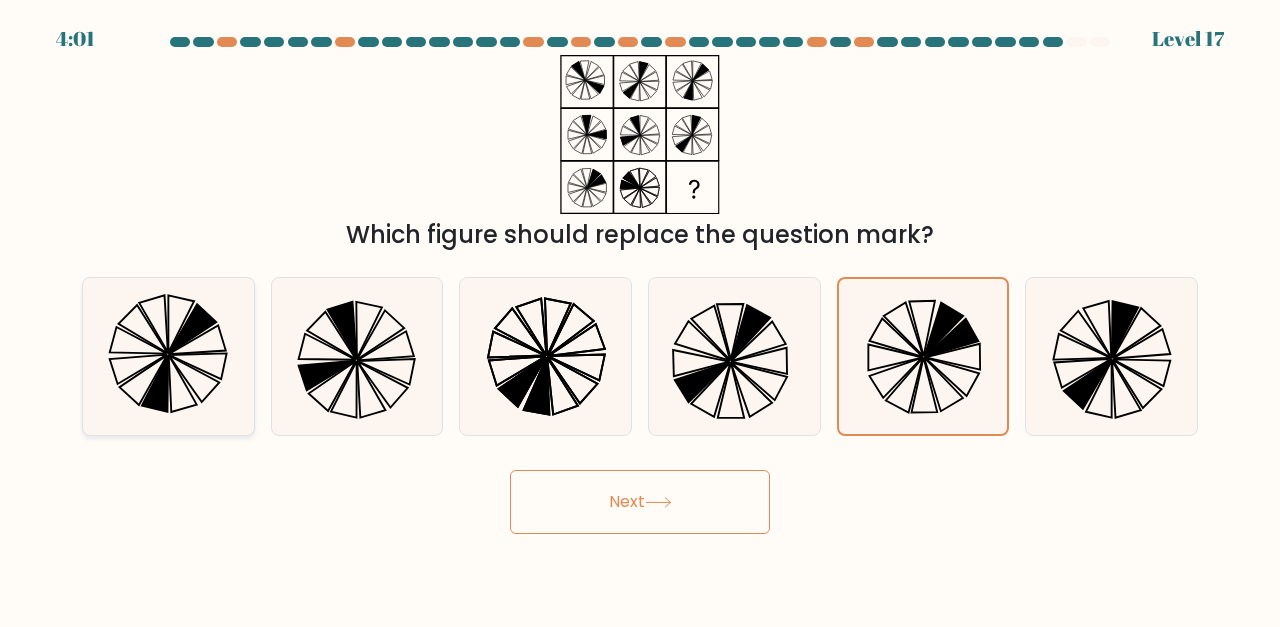 click at bounding box center [168, 356] 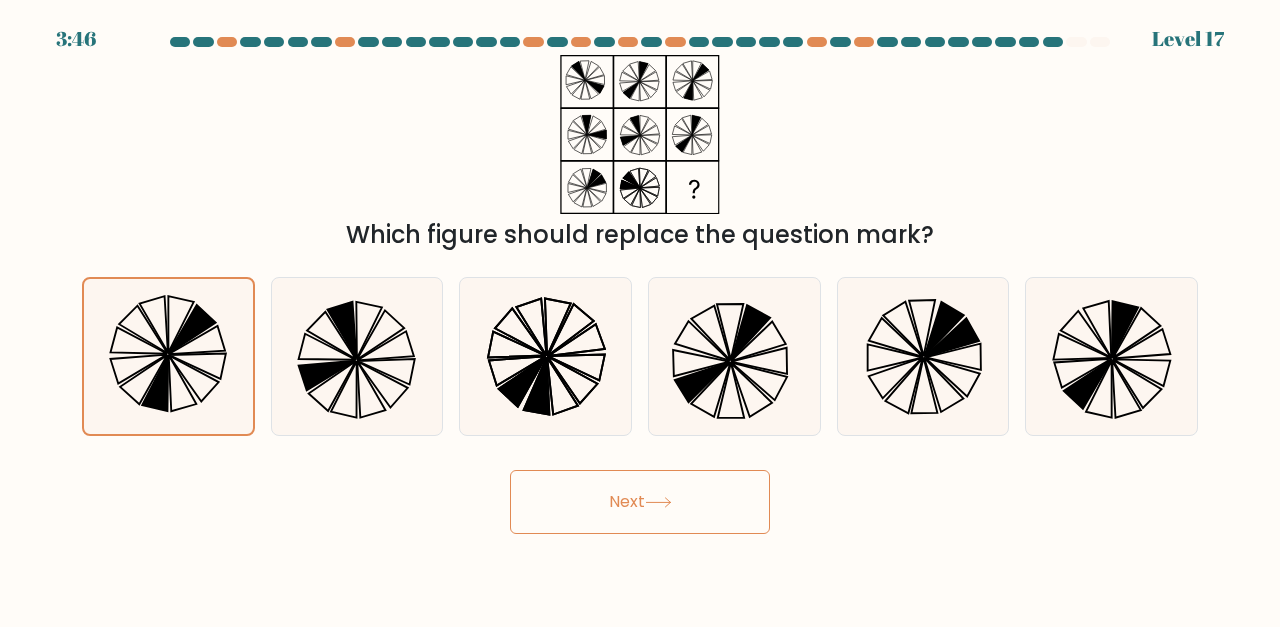 click on "Next" at bounding box center (640, 502) 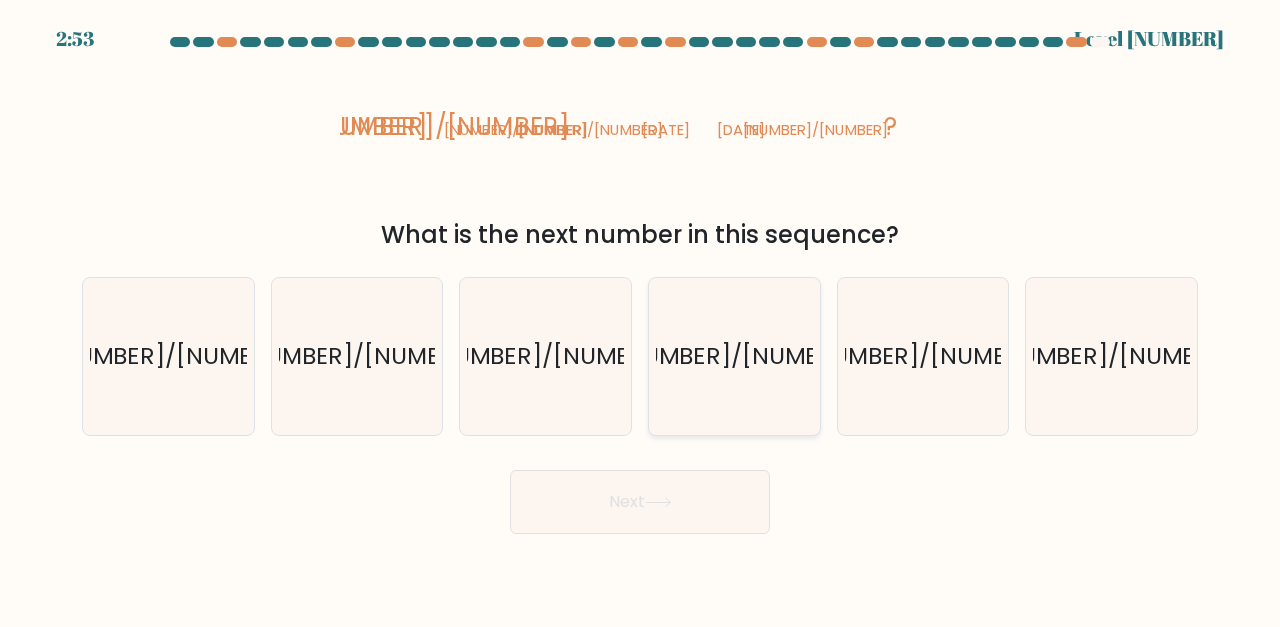 click on "191/72" at bounding box center [734, 356] 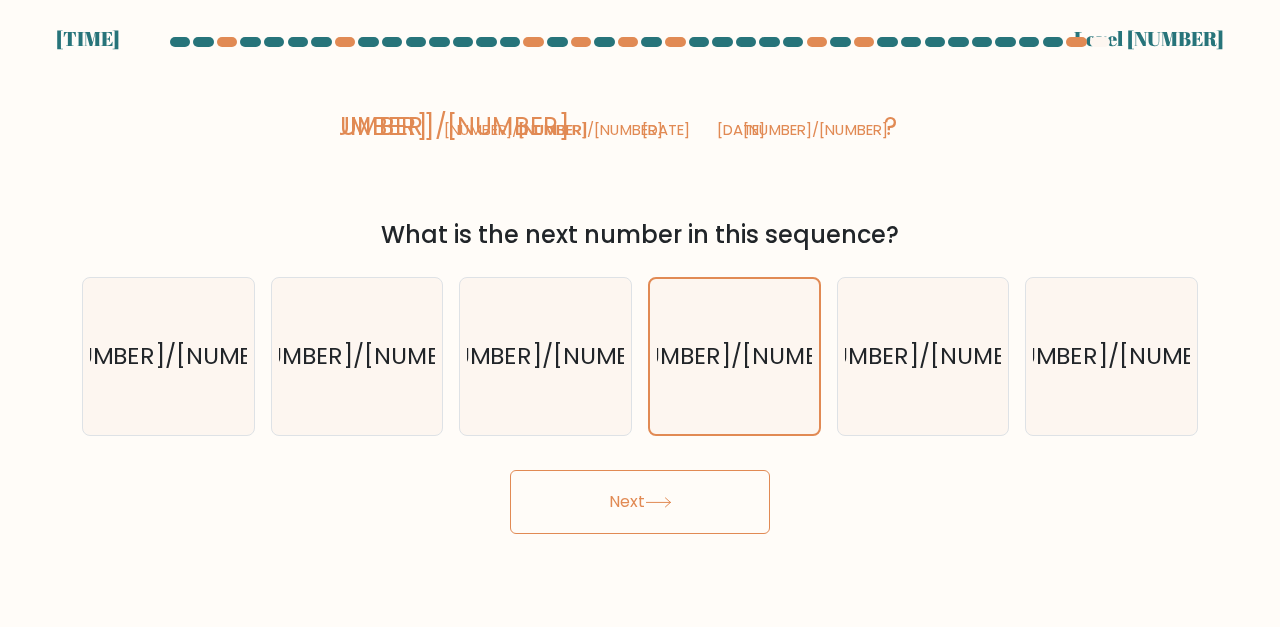 click at bounding box center [658, 502] 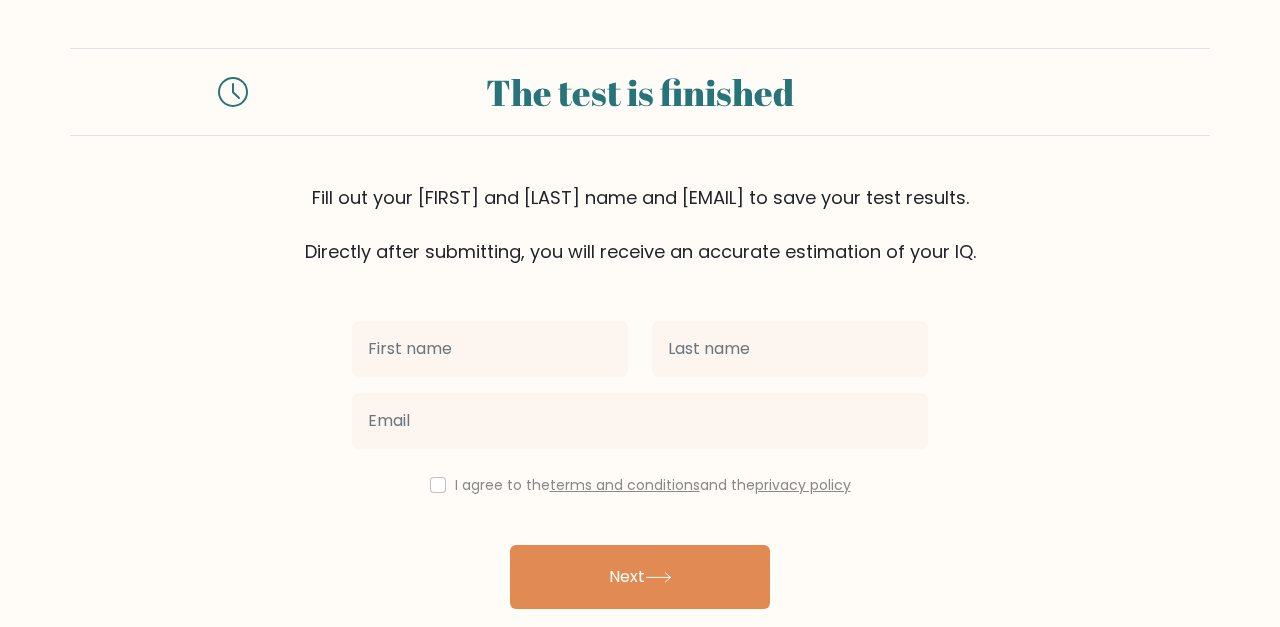 scroll, scrollTop: 0, scrollLeft: 0, axis: both 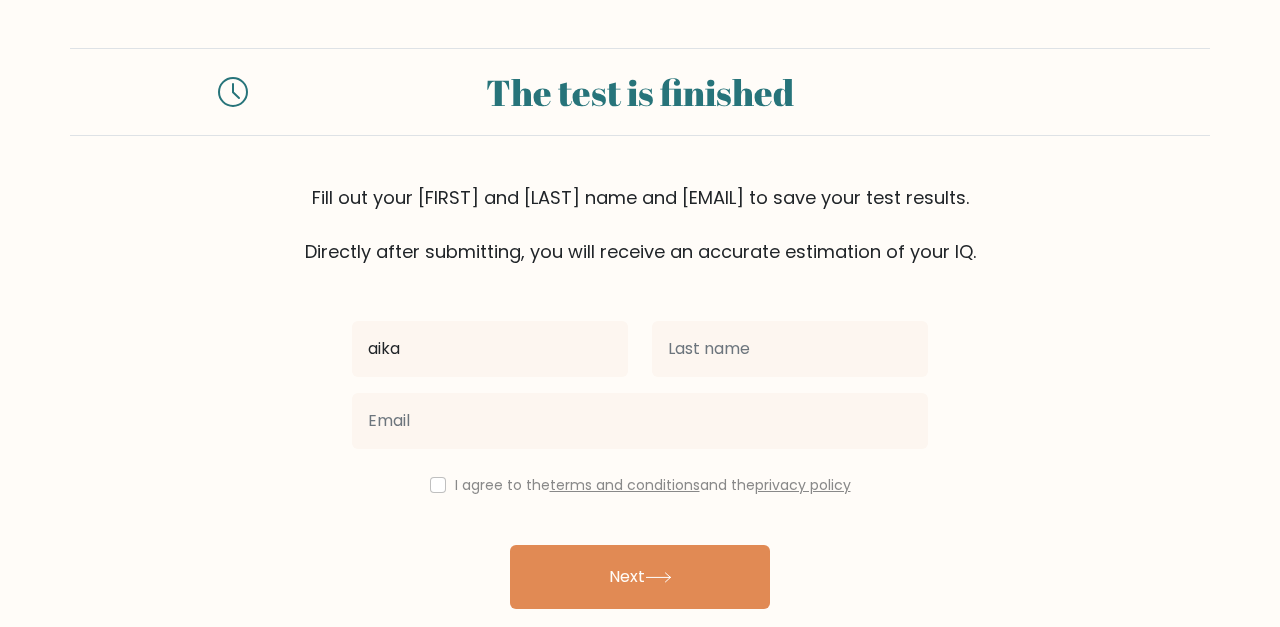 type on "aika" 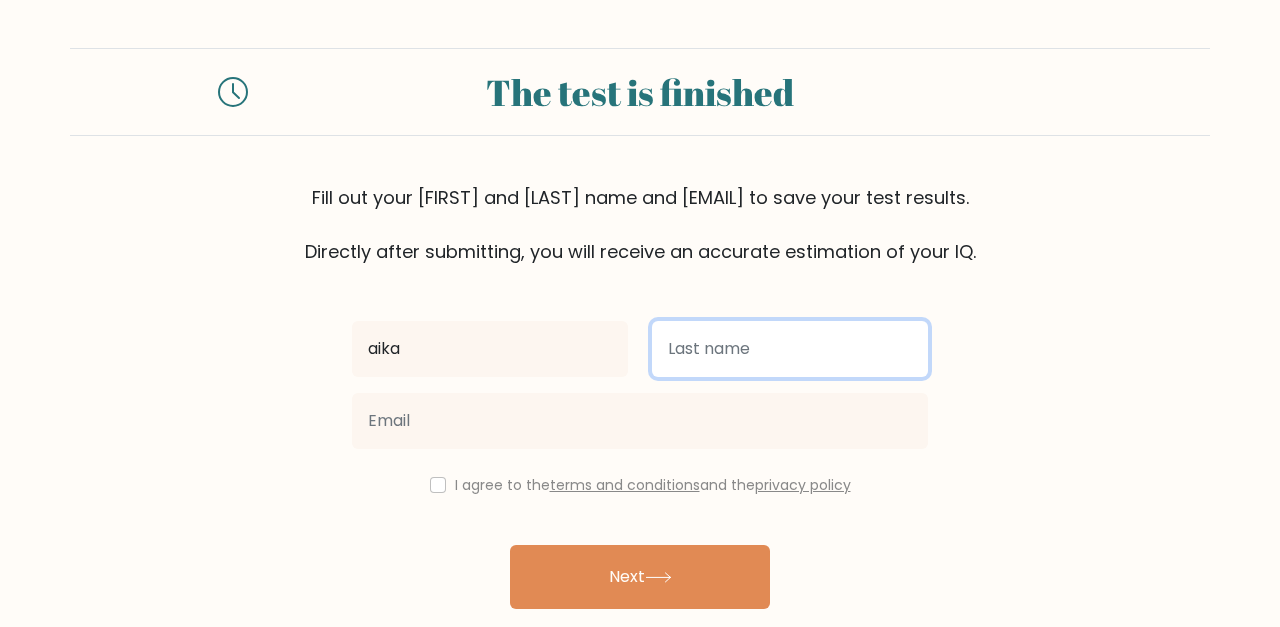 click at bounding box center [790, 349] 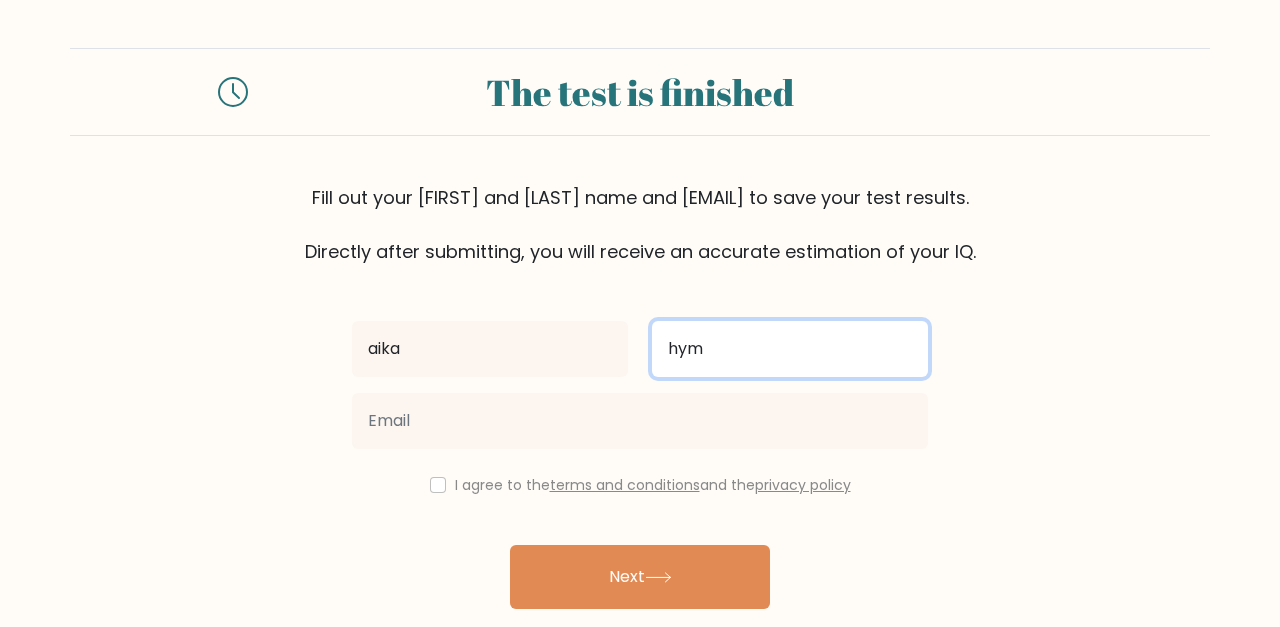 type on "hym" 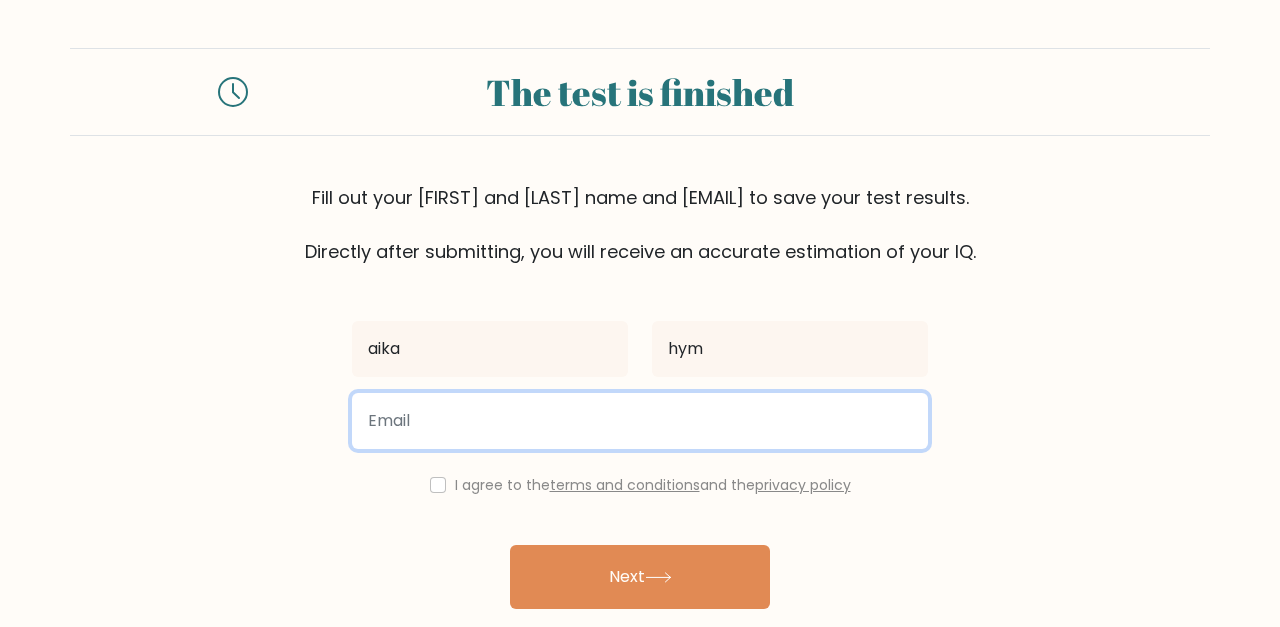 click at bounding box center [640, 421] 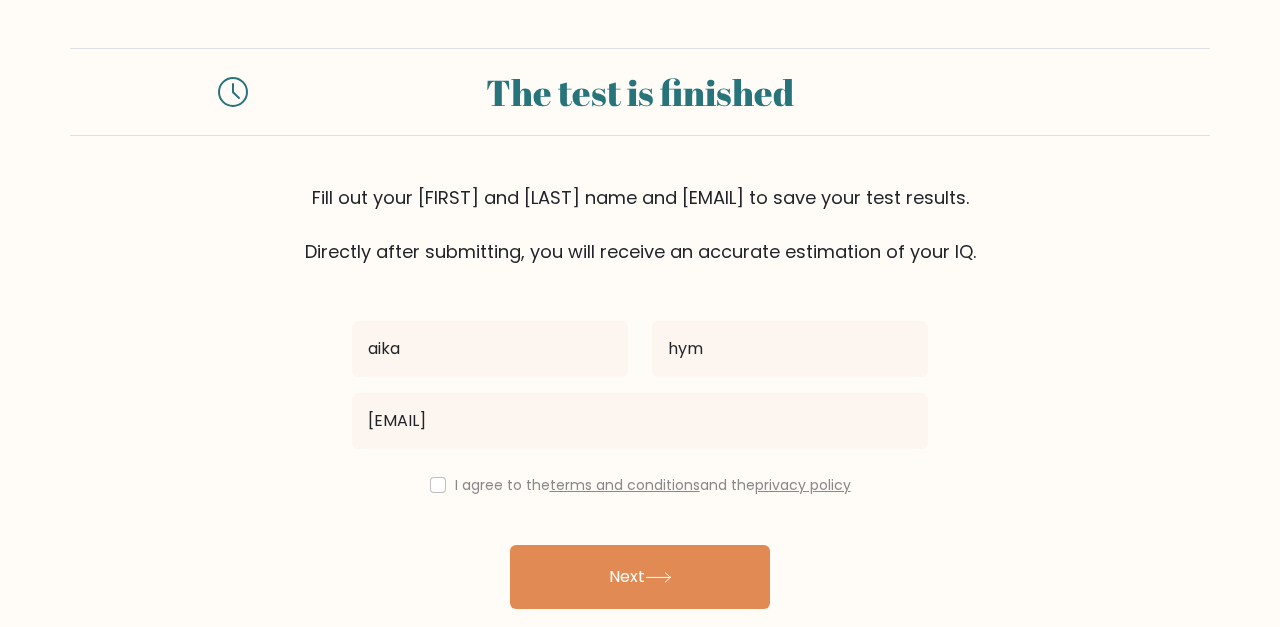 click on "The test is finished
Fill out your first and last name and email to save your test results.
Directly after submitting, you will receive an accurate estimation of your IQ.
aika hym" at bounding box center [640, 351] 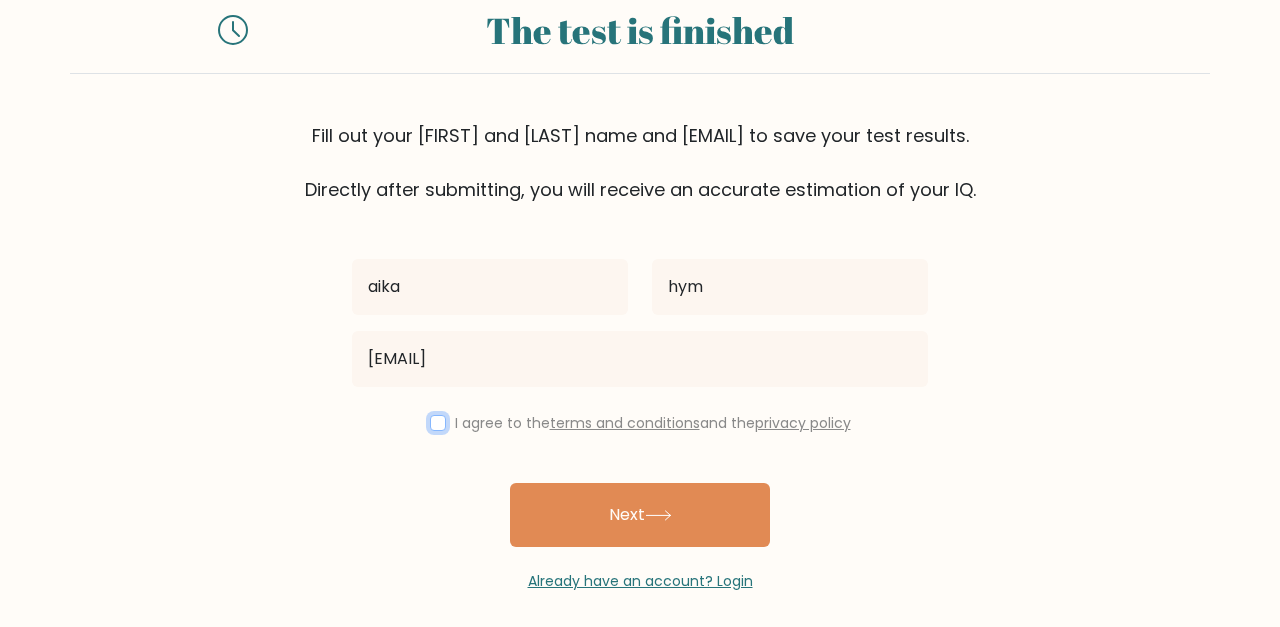 click at bounding box center [438, 423] 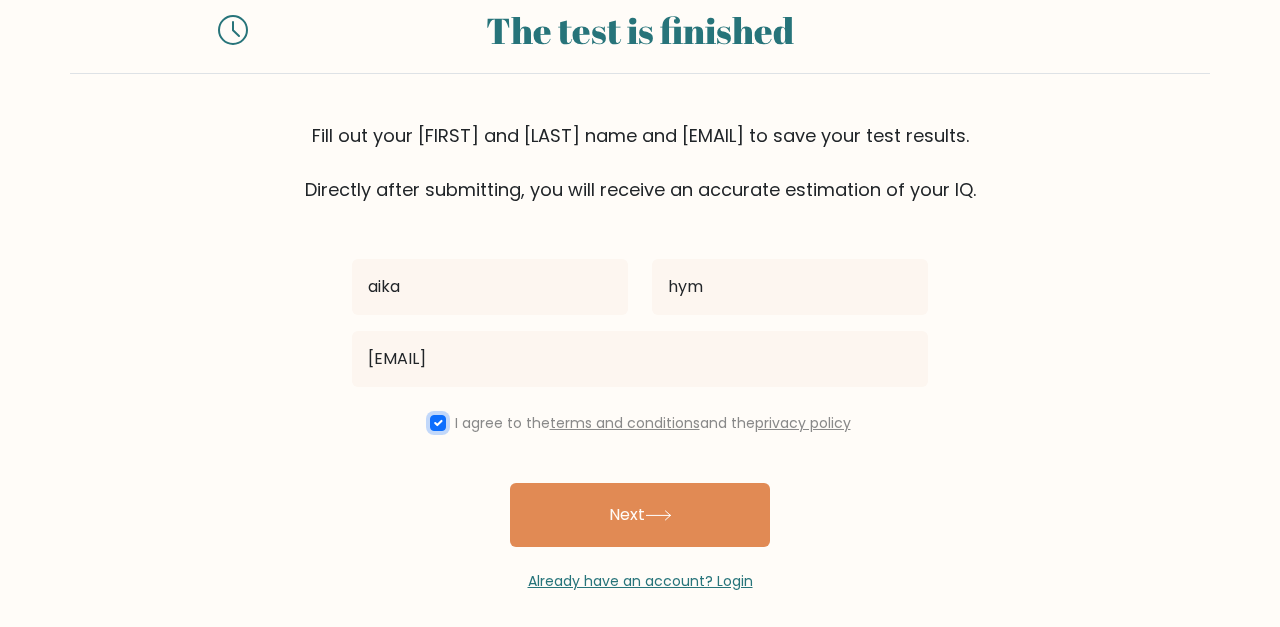 scroll, scrollTop: 75, scrollLeft: 0, axis: vertical 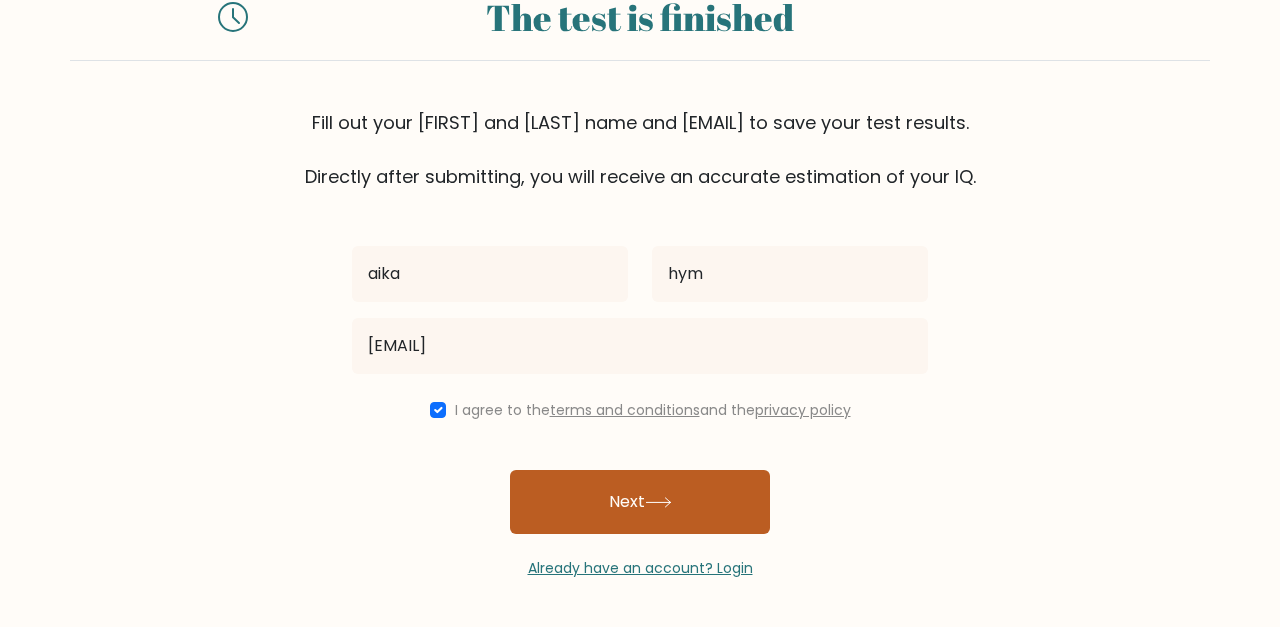 click on "Next" at bounding box center [640, 502] 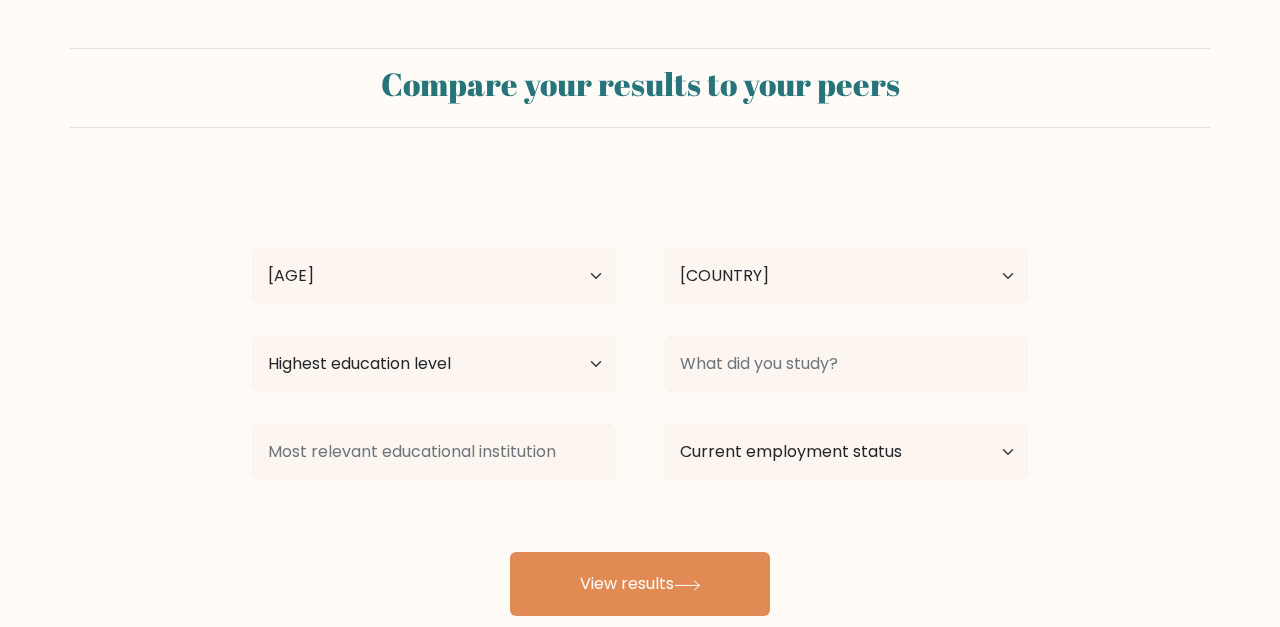 scroll, scrollTop: 0, scrollLeft: 0, axis: both 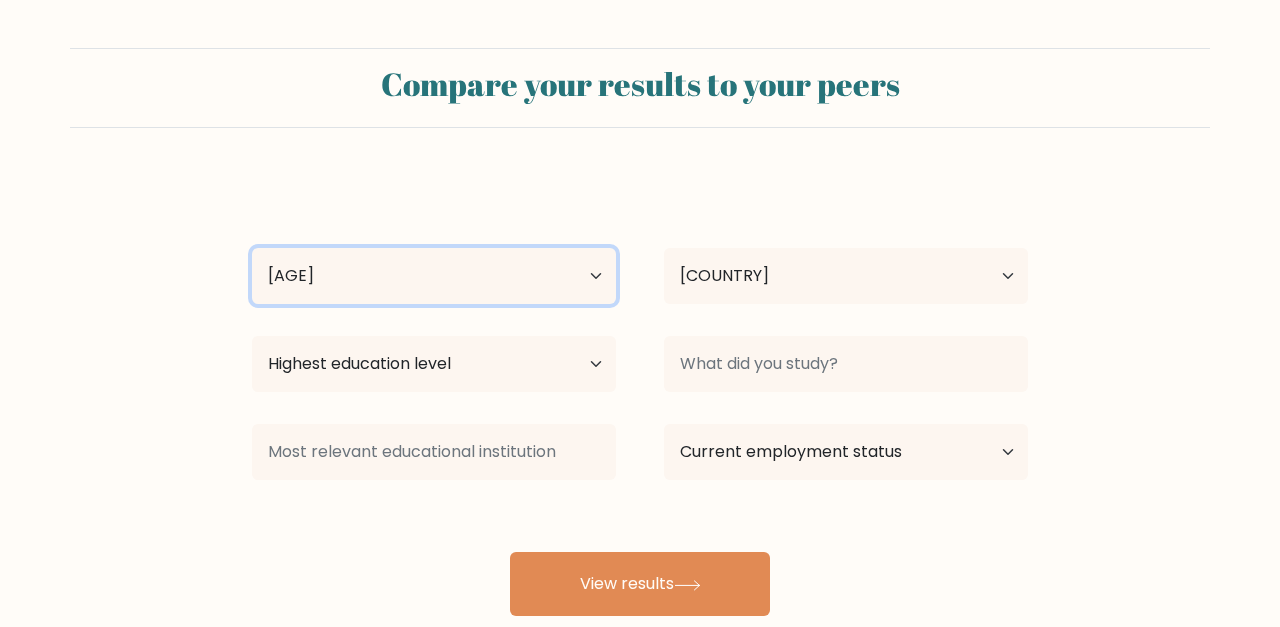 click on "Age
Under 18 years old
18-24 years old
25-34 years old
35-44 years old
45-54 years old
55-64 years old
65 years old and above" at bounding box center (434, 276) 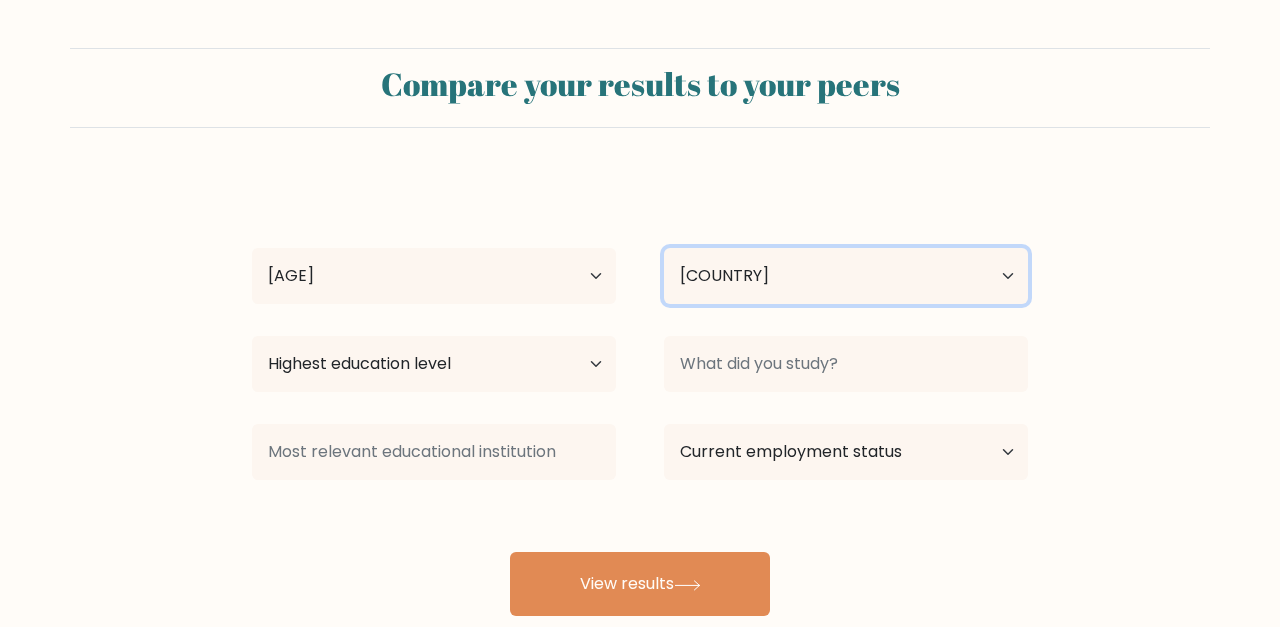 click on "Country
Afghanistan
Albania
Algeria
American Samoa
Andorra
Angola
Anguilla
Antarctica
Antigua and Barbuda
Argentina
Armenia
Aruba
Australia
Austria
Azerbaijan
Bahamas
Bahrain
Bangladesh
Barbados
Belarus
Belgium
Belize
Benin
Bermuda
Bhutan
Bolivia
Bonaire, Sint Eustatius and Saba
Bosnia and Herzegovina
Botswana
Bouvet Island
Brazil
British Indian Ocean Territory
Brunei
Bulgaria
Burkina Faso
Burundi
Cabo Verde
Cambodia
Cameroon
Canada
Cayman Islands
Central African Republic
Chad
Chile
China
Christmas Island
Cocos (Keeling) Islands
Colombia
Comoros
Congo
Congo (the Democratic Republic of the)
Cook Islands
Costa Rica
Côte d'Ivoire
Croatia
Cuba" at bounding box center [846, 276] 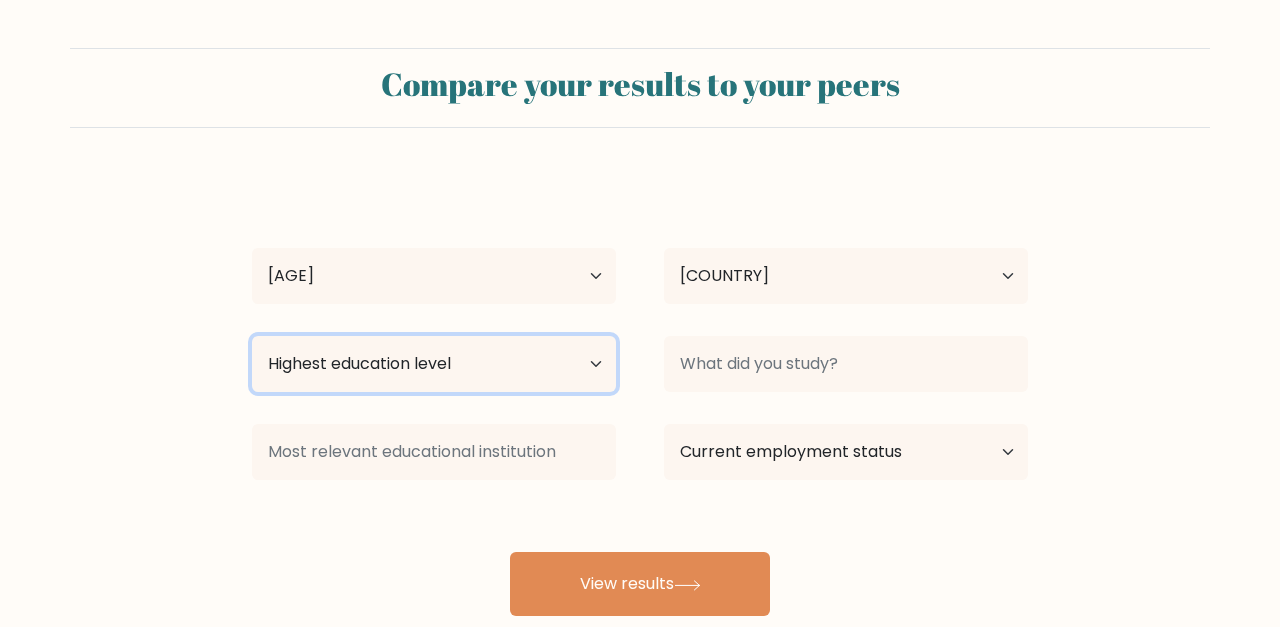 click on "Highest education level
No schooling
Primary
Lower Secondary
Upper Secondary
Occupation Specific
Bachelor's degree
Master's degree
Doctoral degree" at bounding box center [434, 364] 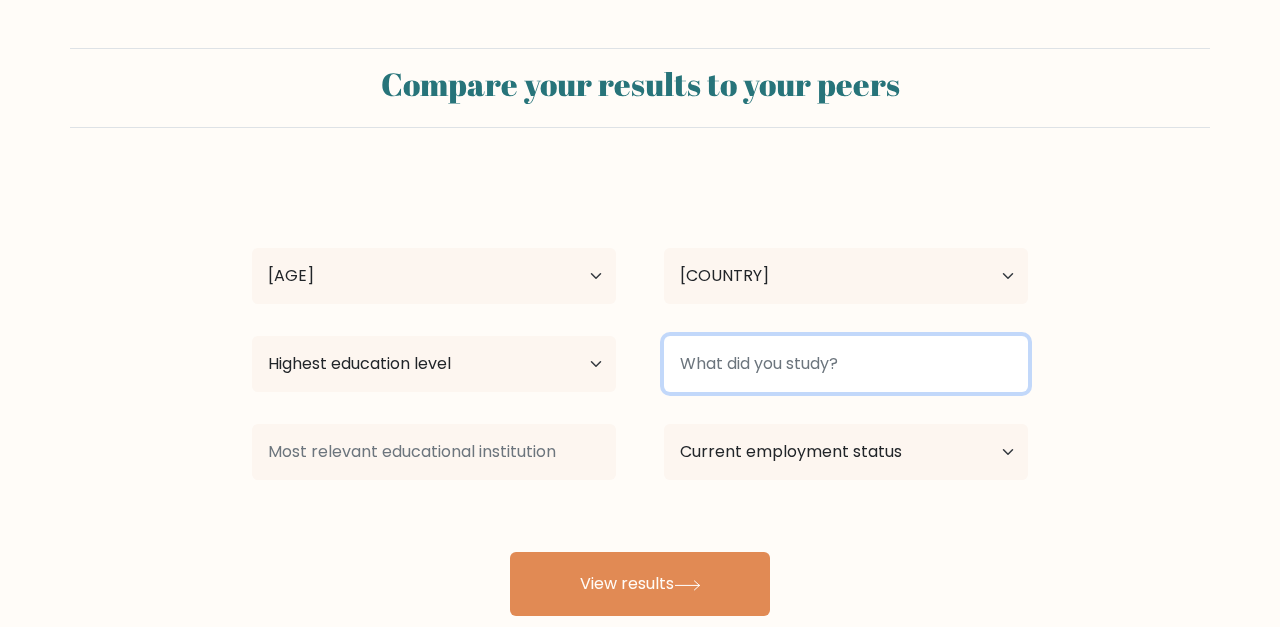 click at bounding box center (846, 364) 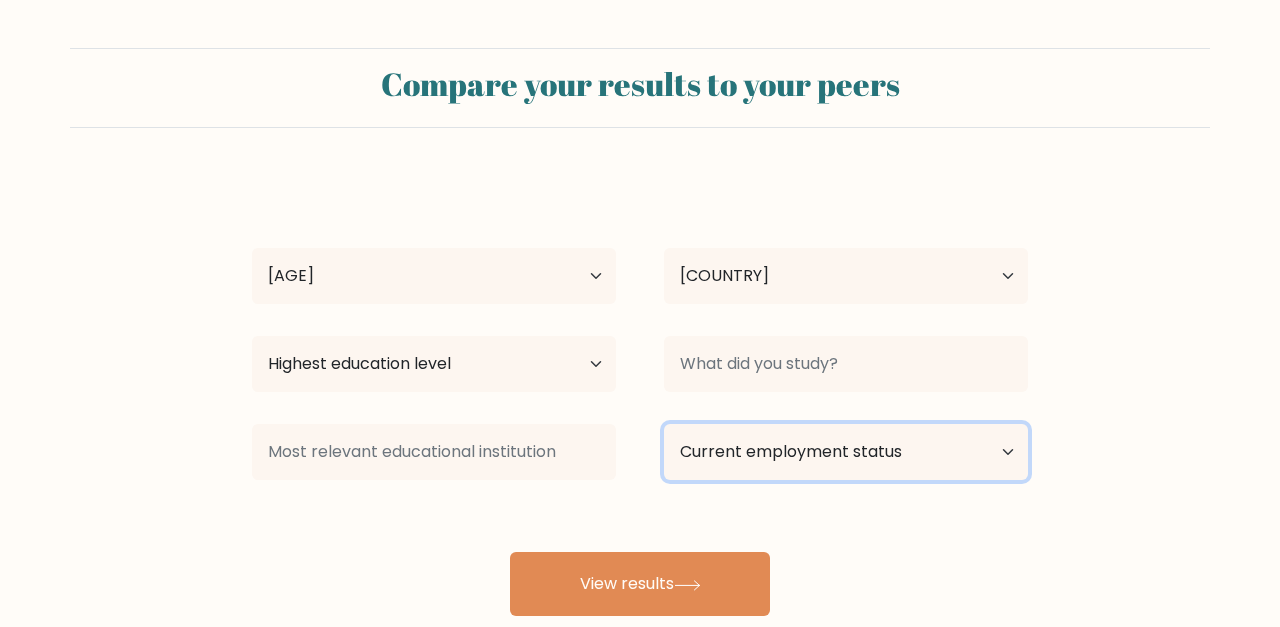 click on "Current employment status
Employed
Student
Retired
Other / prefer not to answer" at bounding box center (846, 452) 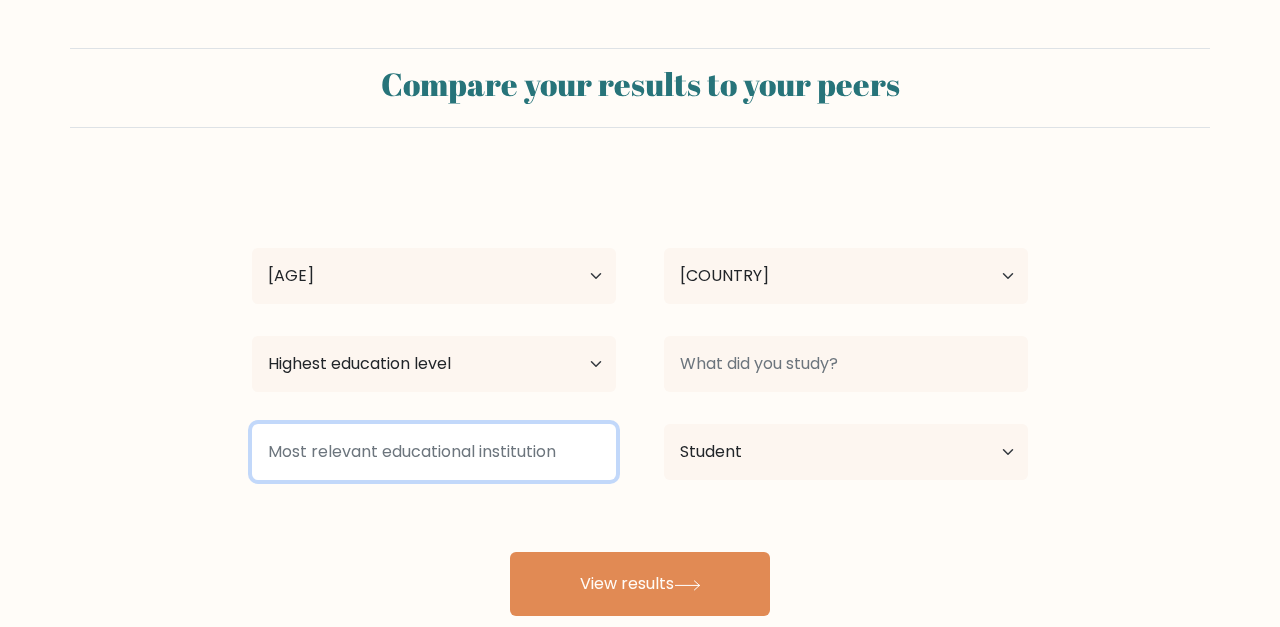 click at bounding box center [434, 452] 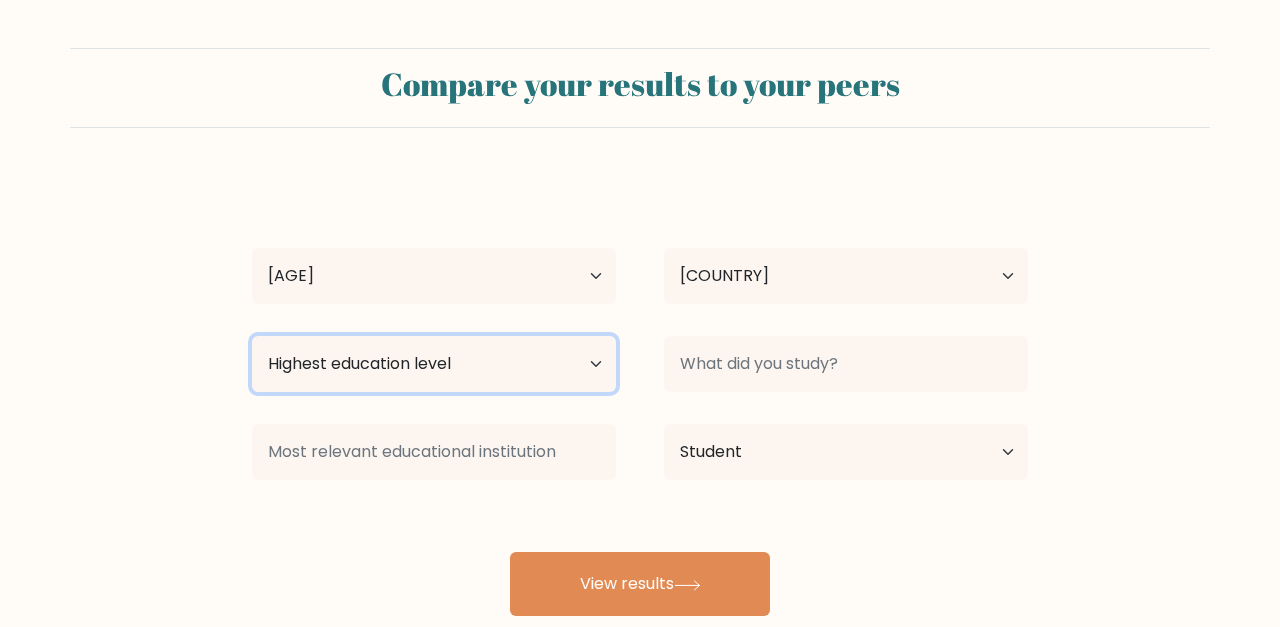 click on "Highest education level
No schooling
Primary
Lower Secondary
Upper Secondary
Occupation Specific
Bachelor's degree
Master's degree
Doctoral degree" at bounding box center (434, 364) 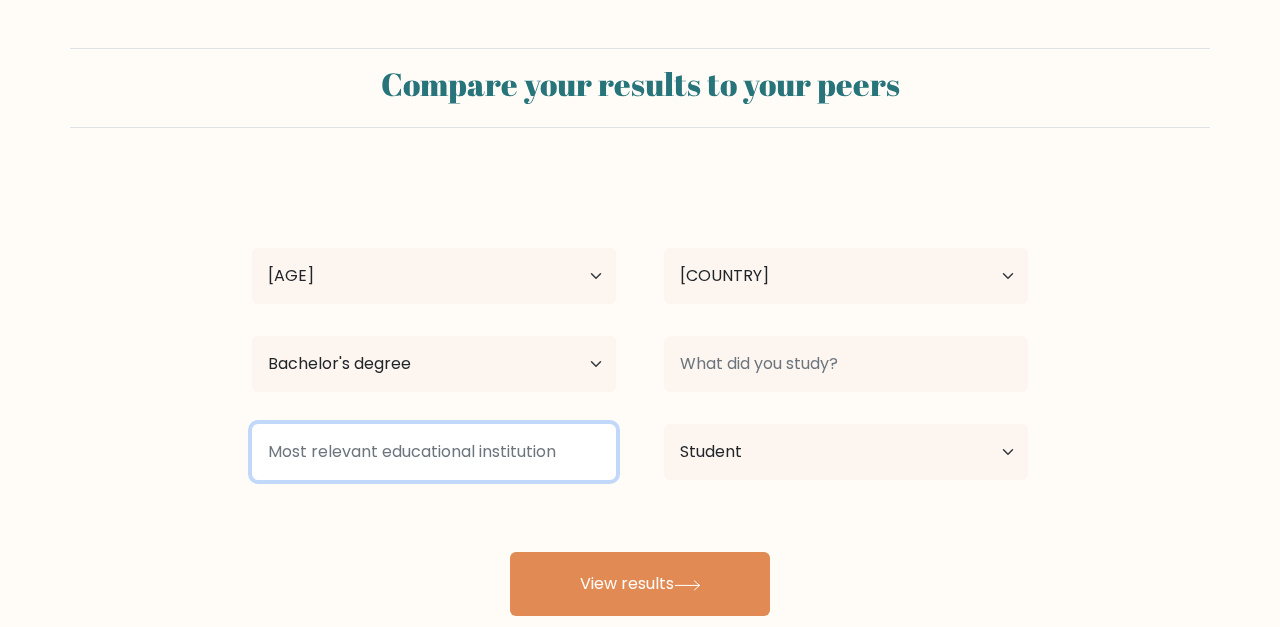 click at bounding box center [434, 452] 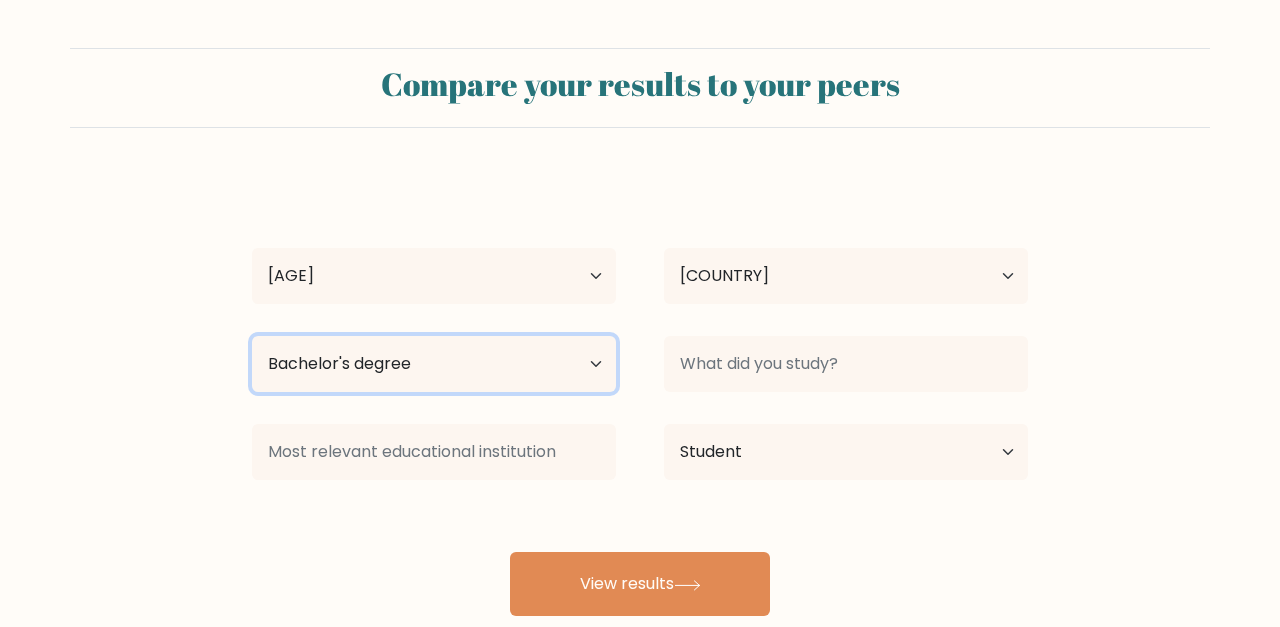 click on "Highest education level
No schooling
Primary
Lower Secondary
Upper Secondary
Occupation Specific
Bachelor's degree
Master's degree
Doctoral degree" at bounding box center [434, 364] 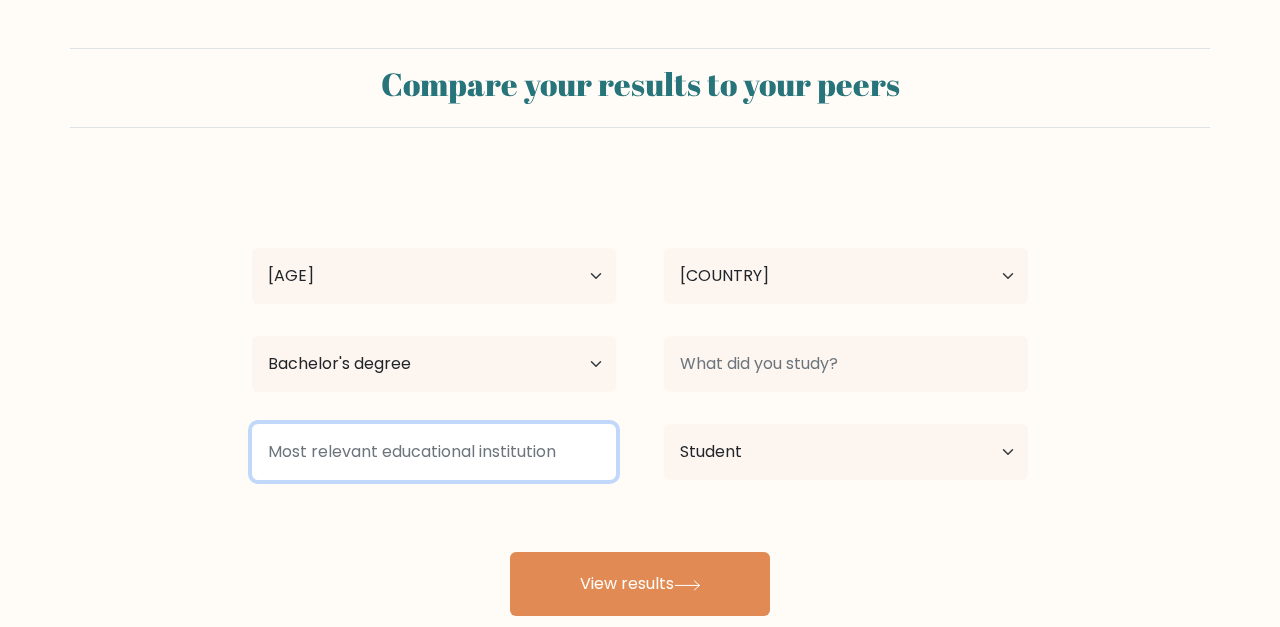 click at bounding box center [434, 452] 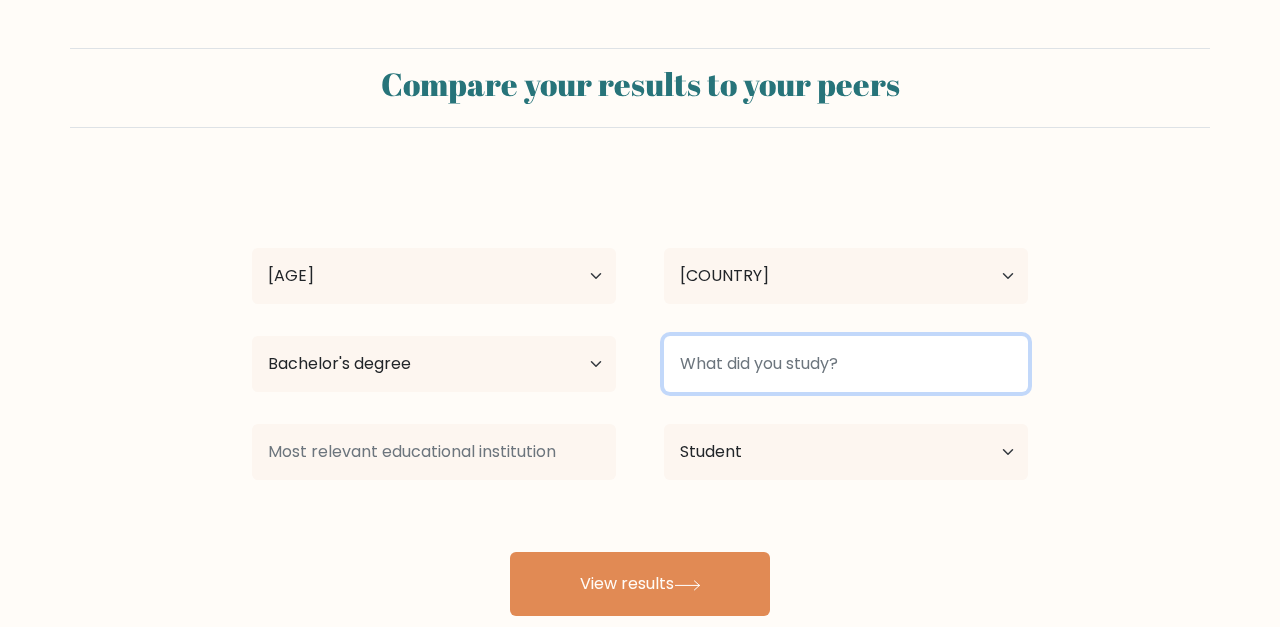 click at bounding box center (846, 364) 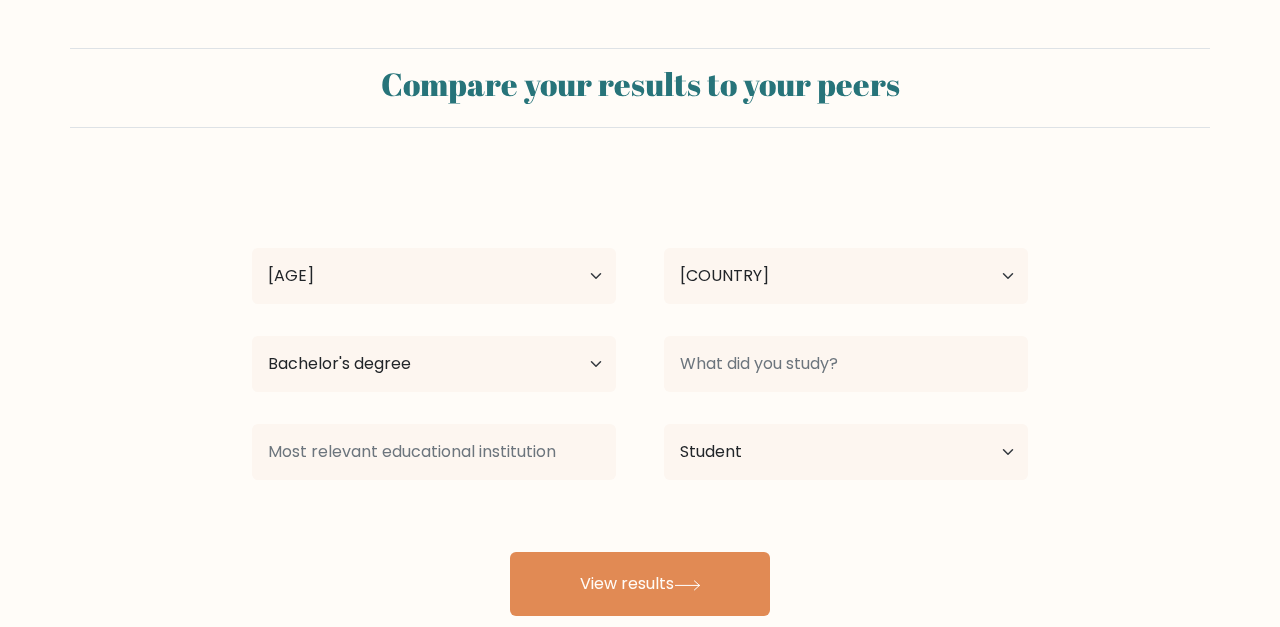 click on "aika
hym
Age
Under 18 years old
18-24 years old
25-34 years old
35-44 years old
45-54 years old
55-64 years old
65 years old and above
Country
Afghanistan
Albania
Algeria
American Samoa
Andorra
Angola
Anguilla
Antarctica
Antigua and Barbuda
Argentina
Armenia
Aruba
Australia
Austria
Azerbaijan
Bahamas
Bahrain
Bangladesh
Barbados
Belarus
Belgium
Belize
Benin
Bermuda
Bhutan
Bolivia
Bonaire, Sint Eustatius and Saba
Bosnia and Herzegovina
Botswana
Bouvet Island
Brazil
Brunei" at bounding box center [640, 396] 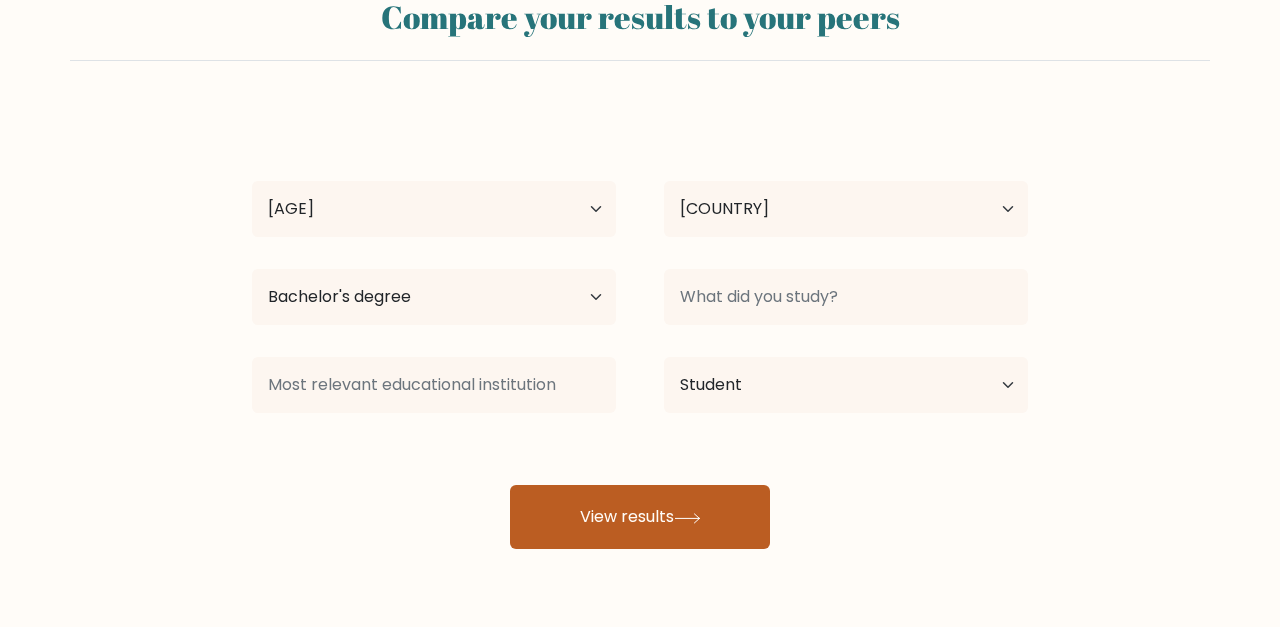 click on "View results" at bounding box center (640, 517) 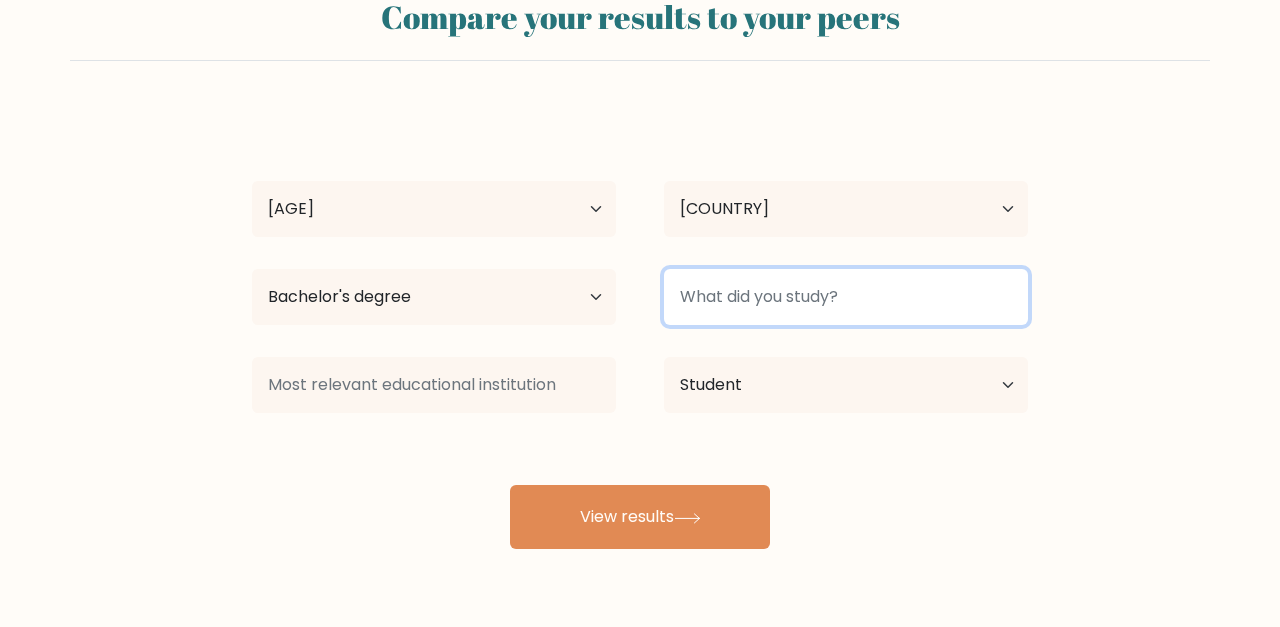click at bounding box center (846, 297) 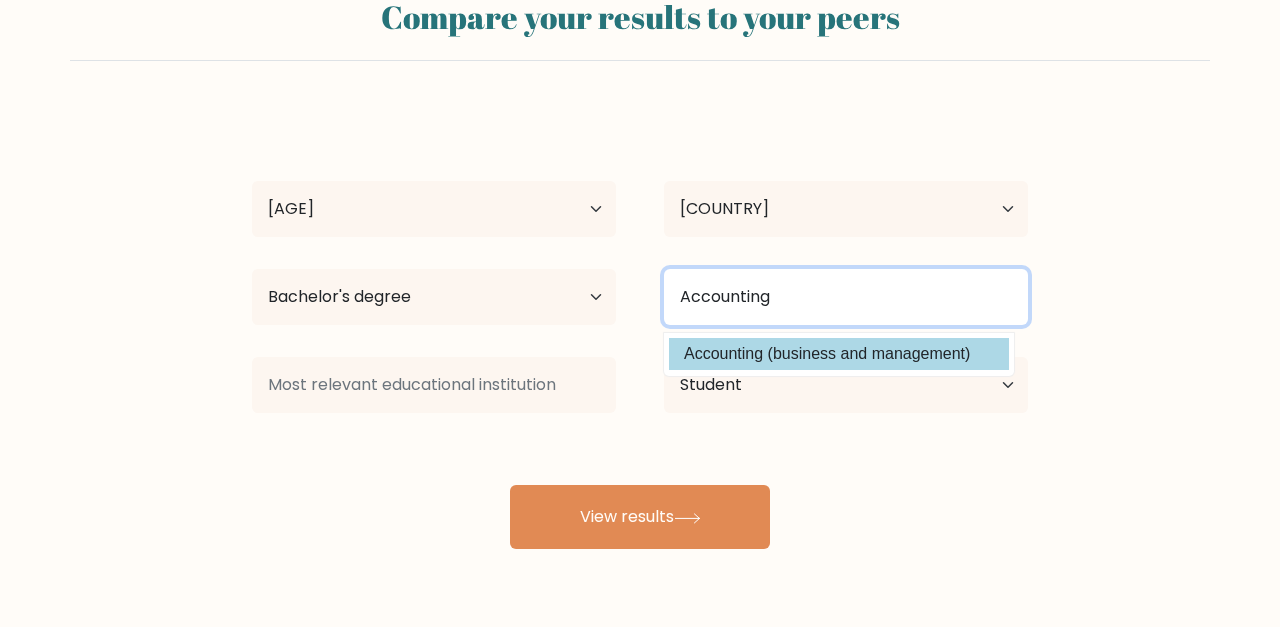 type on "Accounting" 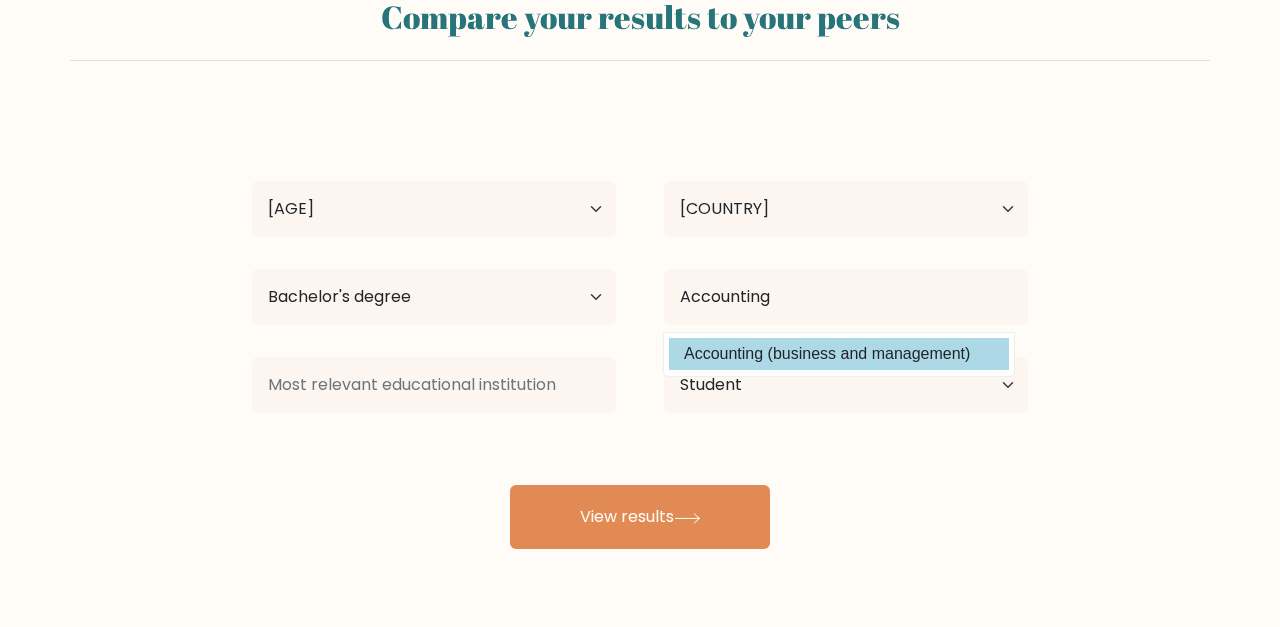 click on "Accounting (business and management)" at bounding box center (839, 354) 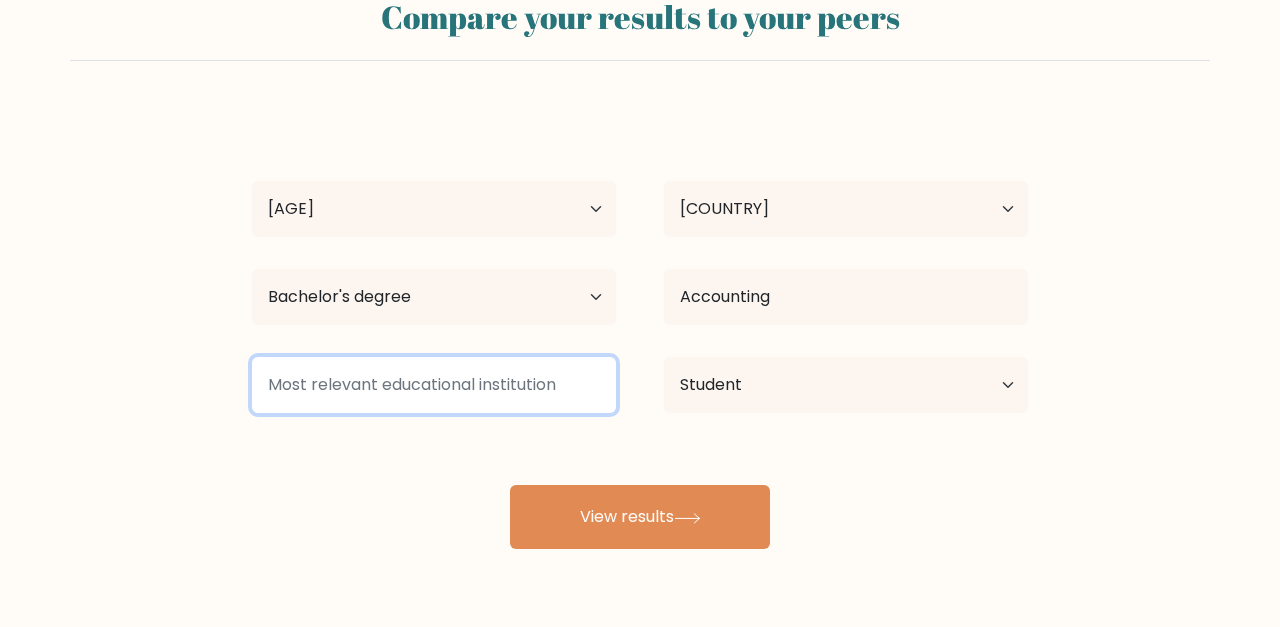 click at bounding box center (434, 385) 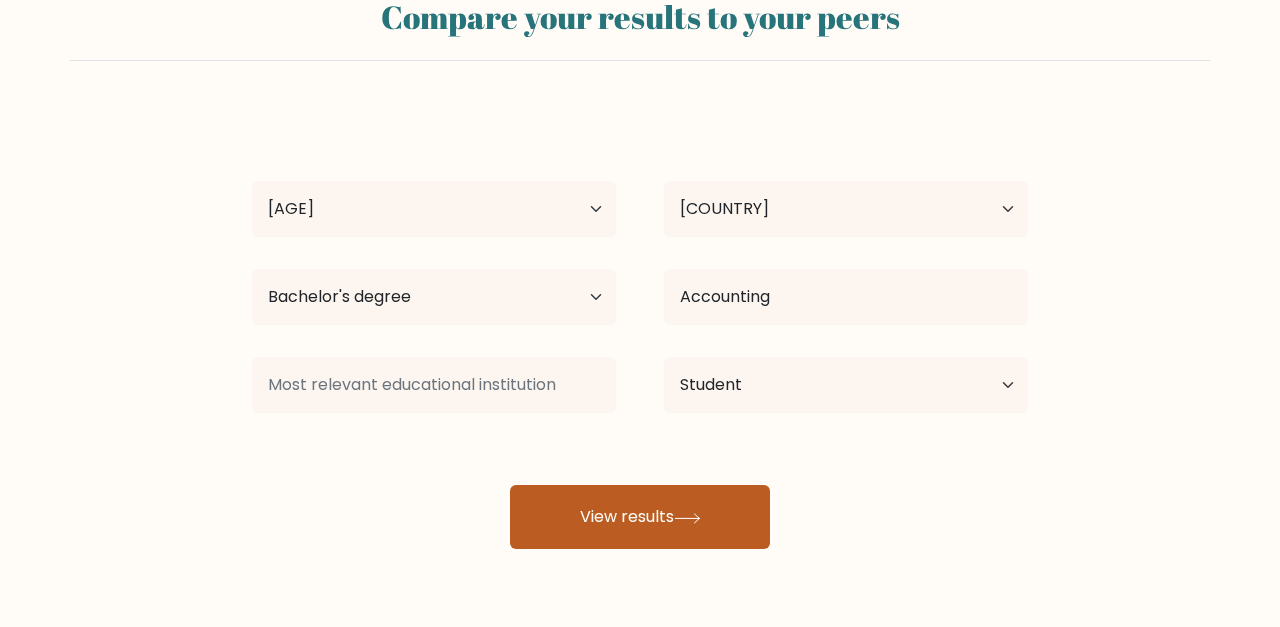 click on "View results" at bounding box center [640, 517] 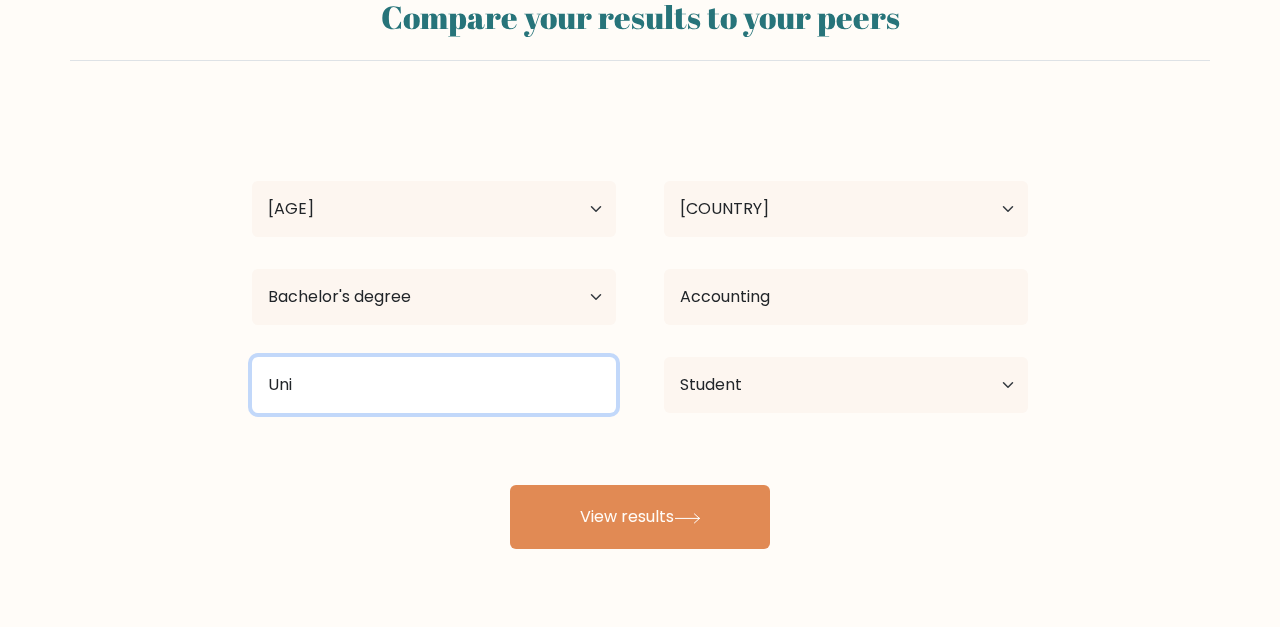 click on "Uni" at bounding box center [434, 385] 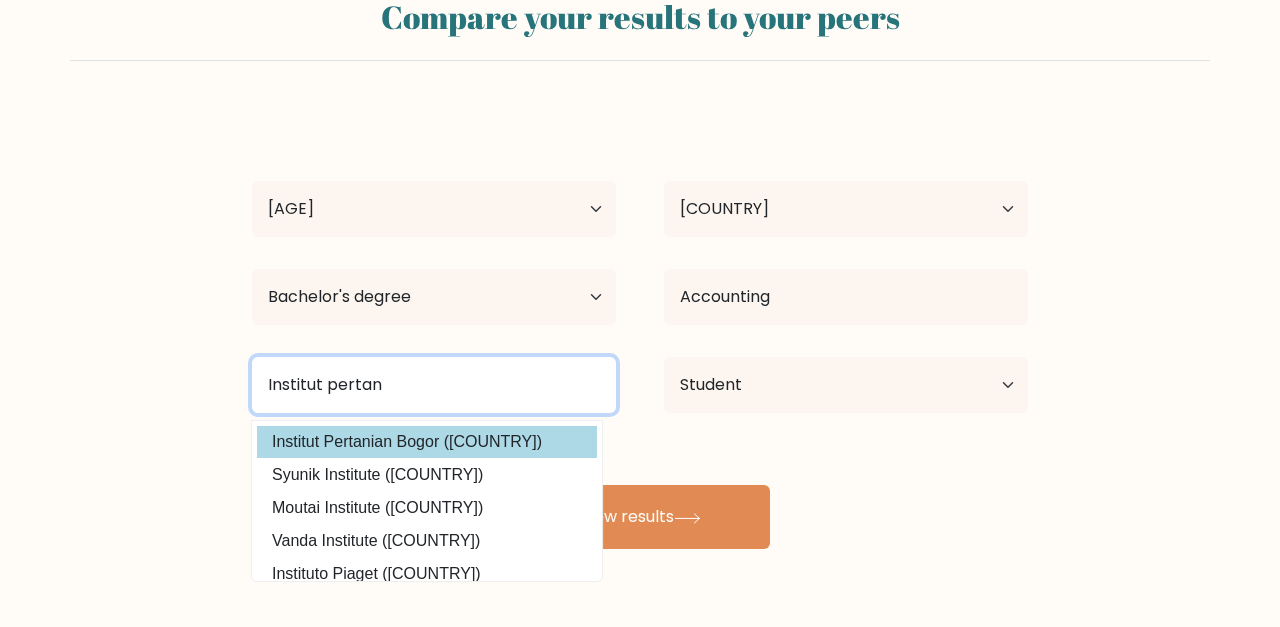 type on "Institut pertan" 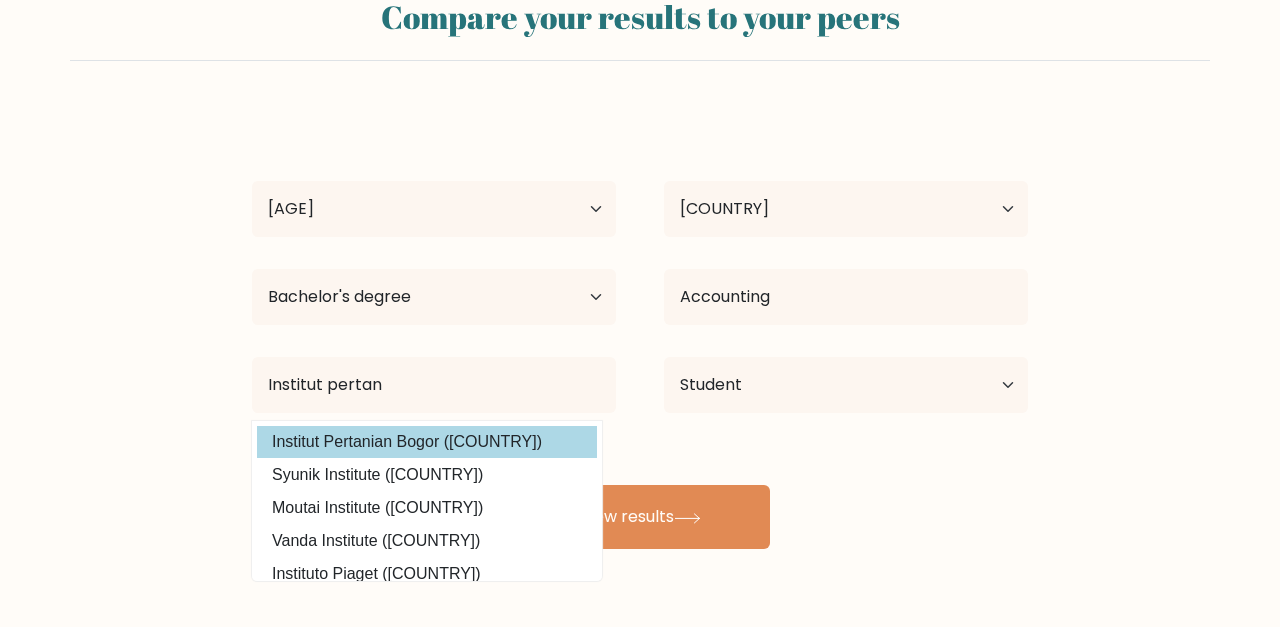 click on "Institut Pertanian Bogor ([COUNTRY])" at bounding box center (427, 442) 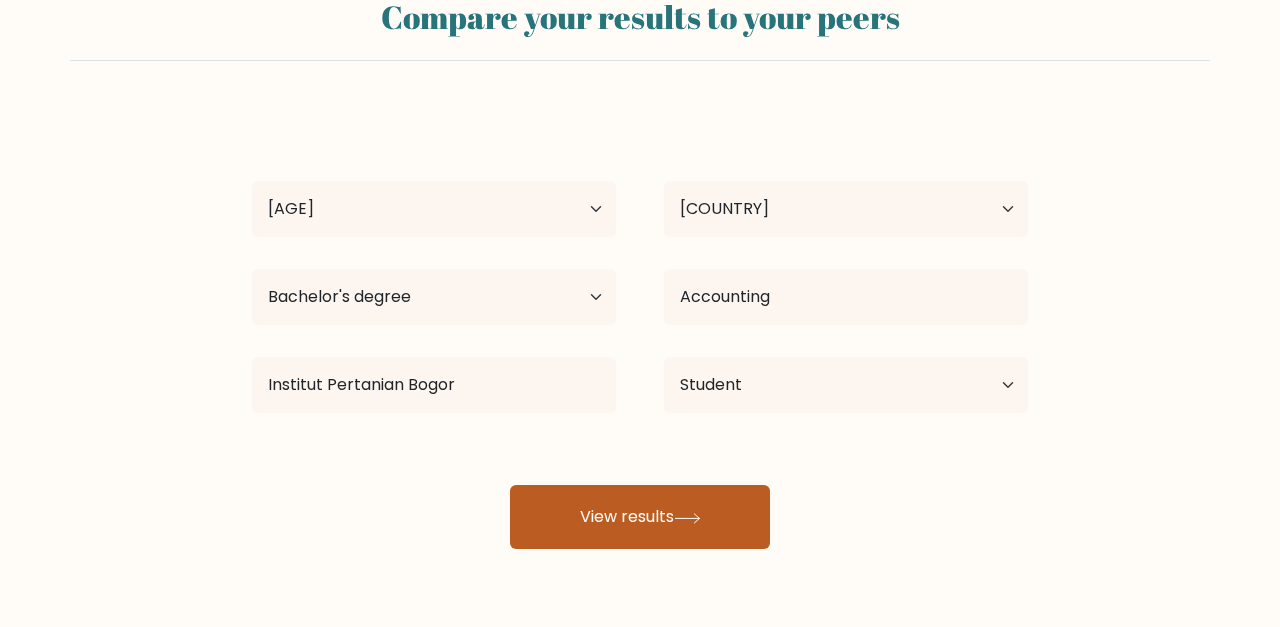 click on "View results" at bounding box center [640, 517] 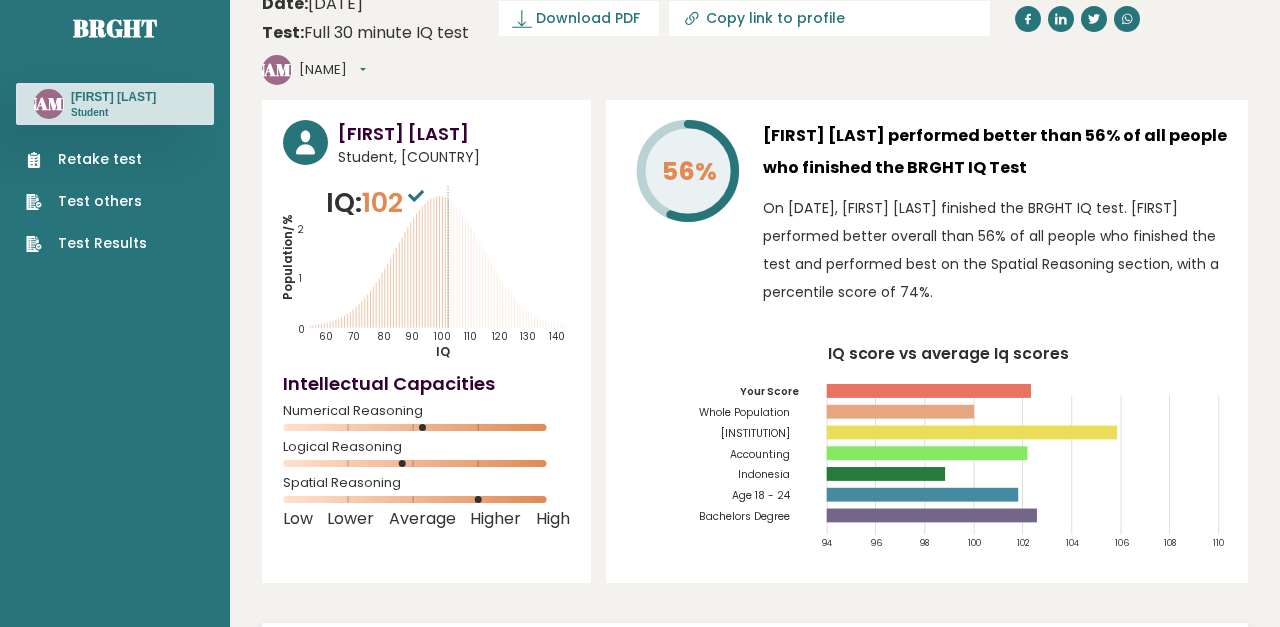 scroll, scrollTop: 0, scrollLeft: 0, axis: both 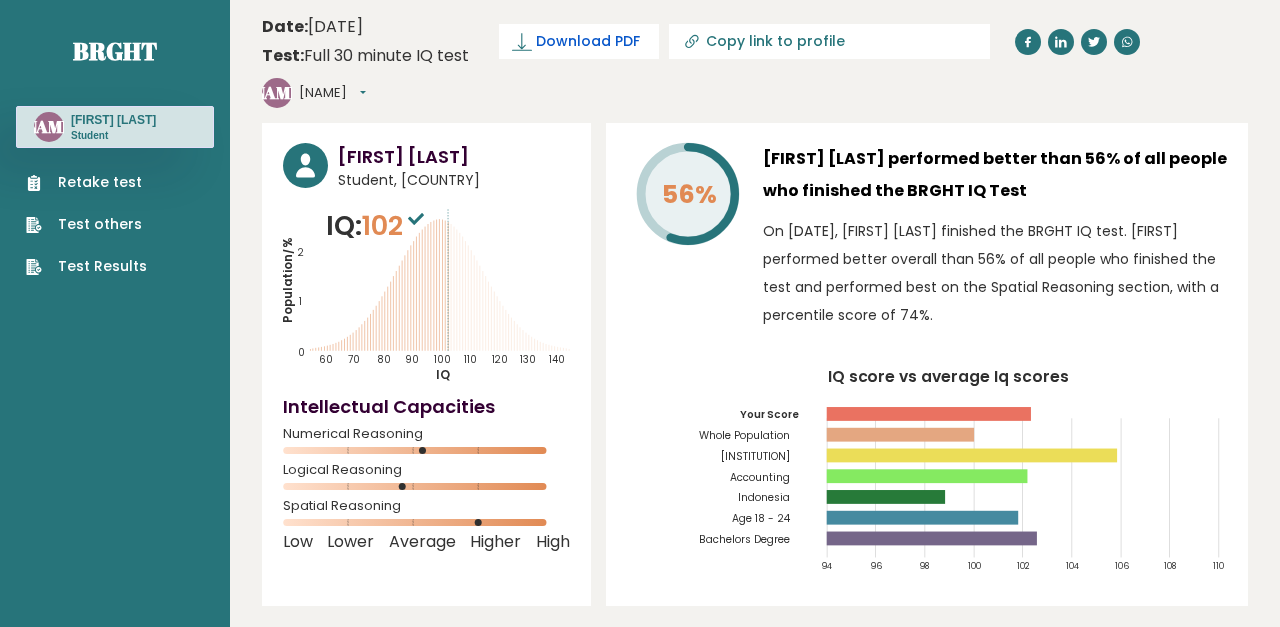 click on "Download PDF" at bounding box center (588, 41) 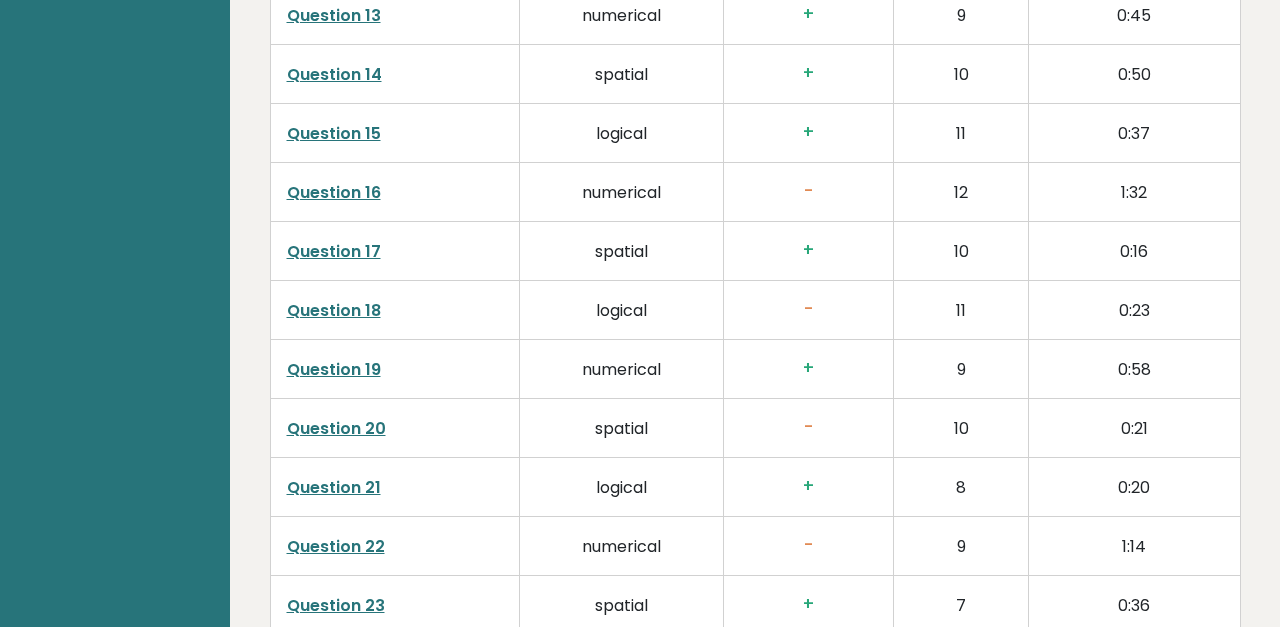 scroll, scrollTop: 5341, scrollLeft: 0, axis: vertical 